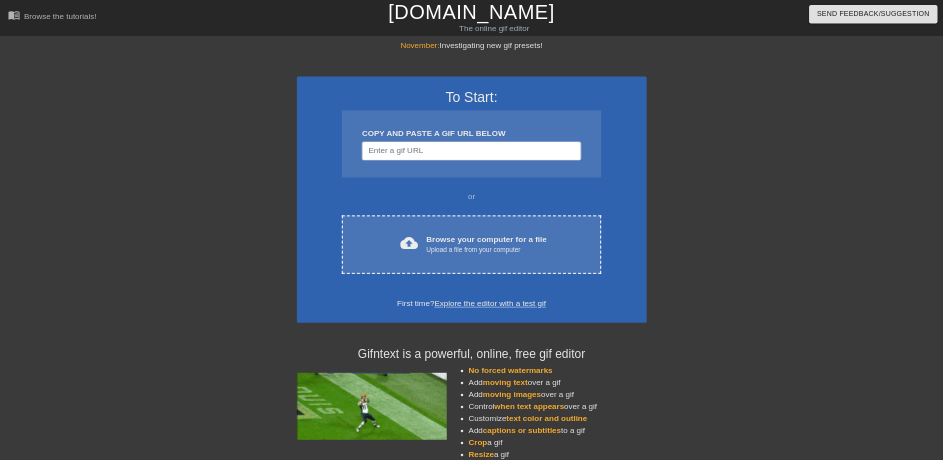 scroll, scrollTop: 0, scrollLeft: 0, axis: both 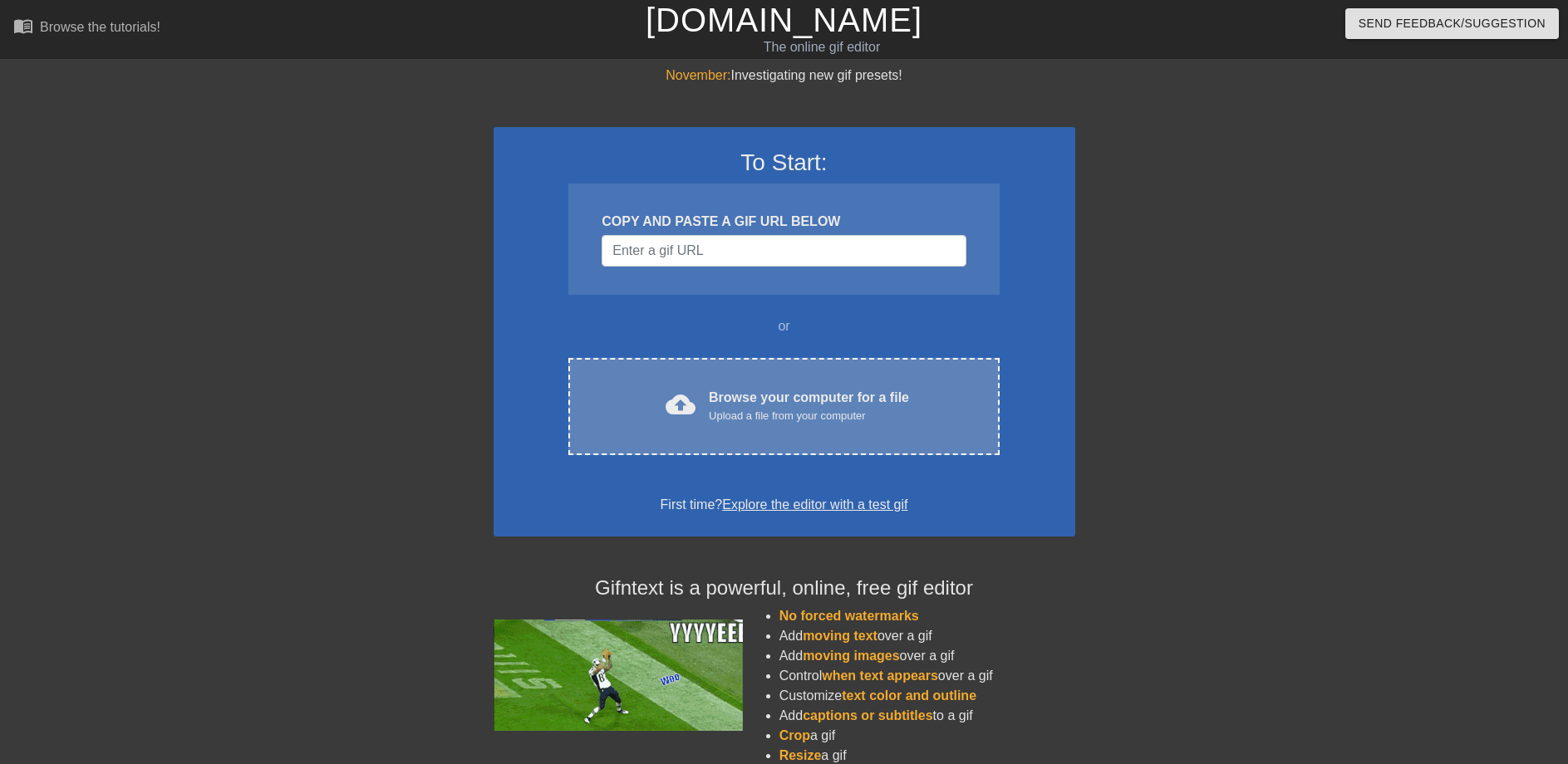 click on "cloud_upload Browse your computer for a file Upload a file from your computer Choose files" at bounding box center [784, 406] 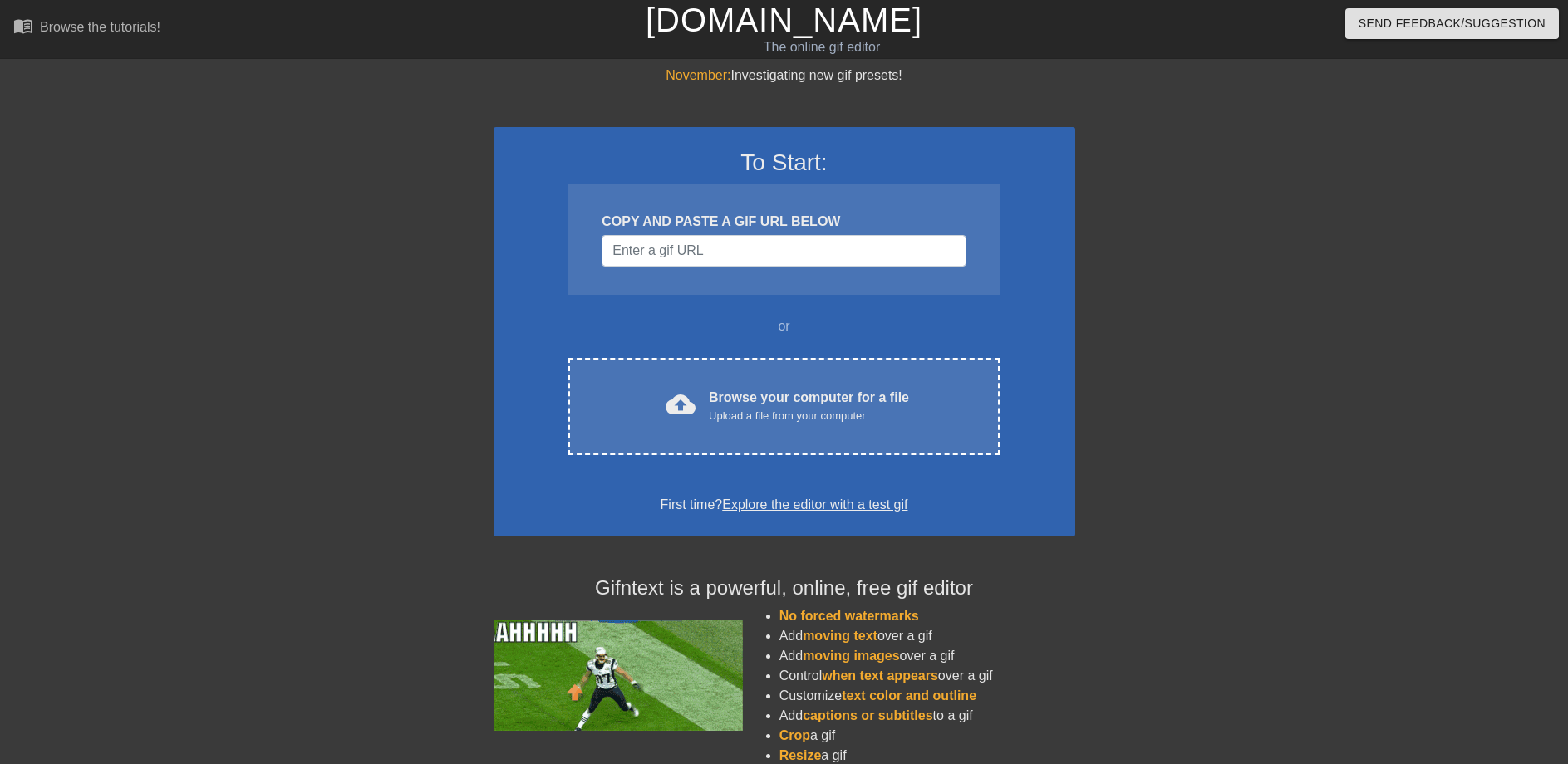 click on "November:  Investigating new gif presets! To Start: COPY AND PASTE A GIF URL BELOW or cloud_upload Browse your computer for a file Upload a file from your computer Choose files First time?  Explore the editor with a test gif Gifntext is a powerful, online, free gif editor No forced watermarks Add  moving text  over a gif Add  moving images  over a gif Control  when text appears  over a gif Customize   text color and outline Add  captions or subtitles  to a gif Crop  a gif Resize  a gif Reverse  a gif Animate  the added image or text on each frame of a gif Speed up  and  slow down  a gif Edit and trim  a gif's beginning and end frames" at bounding box center [784, 472] 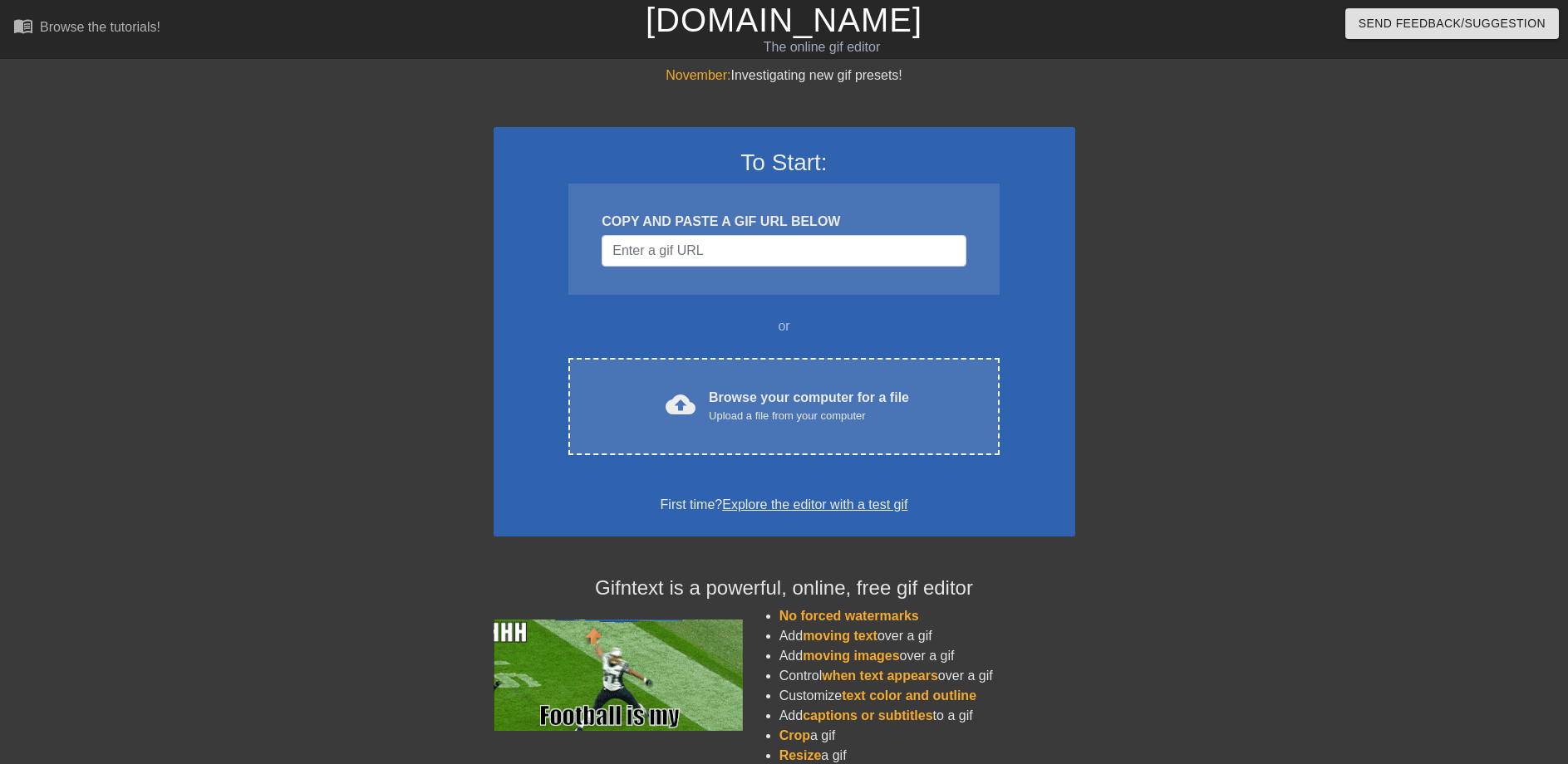 click on "November:  Investigating new gif presets! To Start: COPY AND PASTE A GIF URL BELOW or cloud_upload Browse your computer for a file Upload a file from your computer Choose files First time?  Explore the editor with a test gif Gifntext is a powerful, online, free gif editor No forced watermarks Add  moving text  over a gif Add  moving images  over a gif Control  when text appears  over a gif Customize   text color and outline Add  captions or subtitles  to a gif Crop  a gif Resize  a gif Reverse  a gif Animate  the added image or text on each frame of a gif Speed up  and  slow down  a gif Edit and trim  a gif's beginning and end frames" at bounding box center [784, 472] 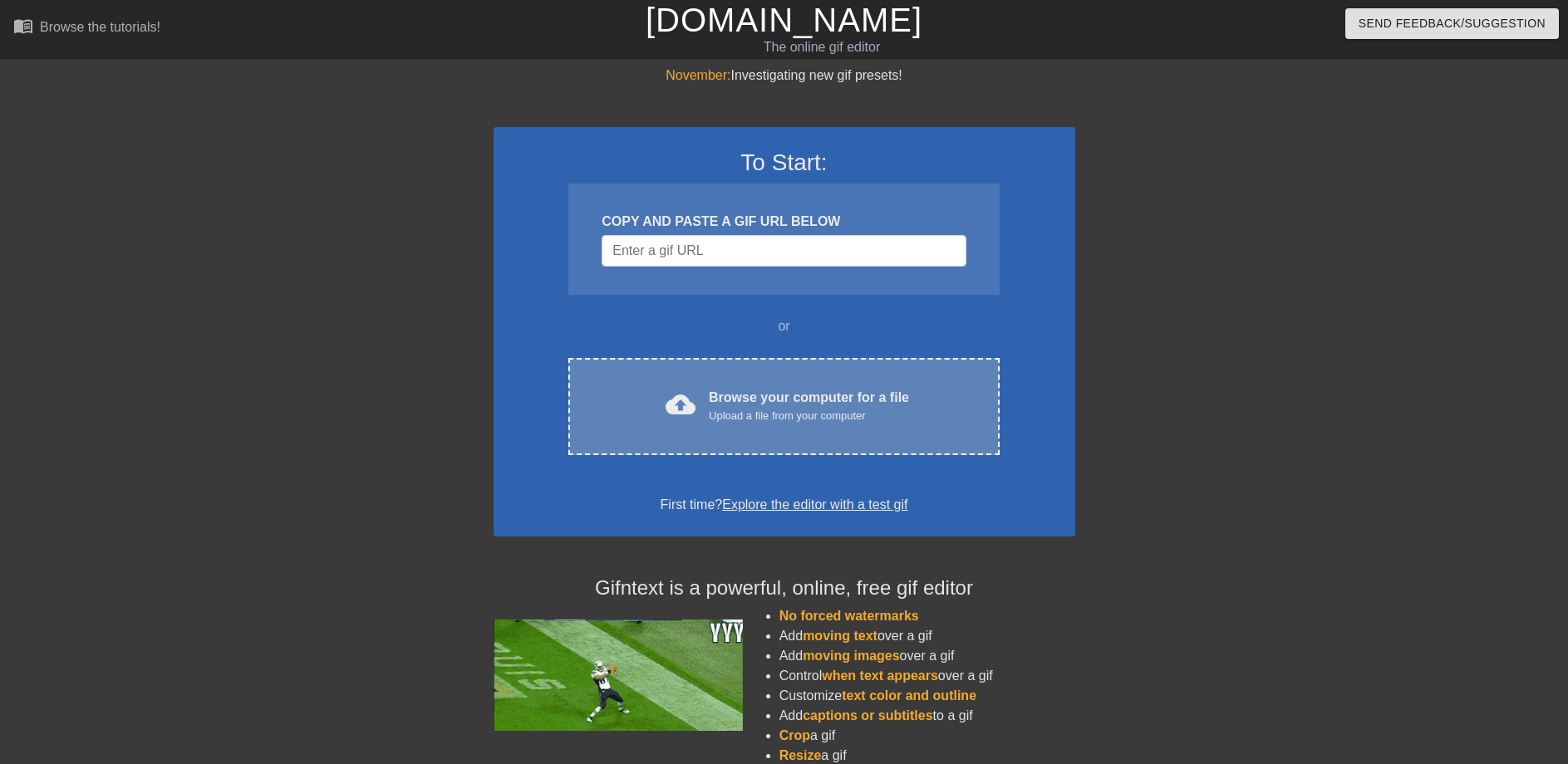 click on "Upload a file from your computer" at bounding box center (809, 416) 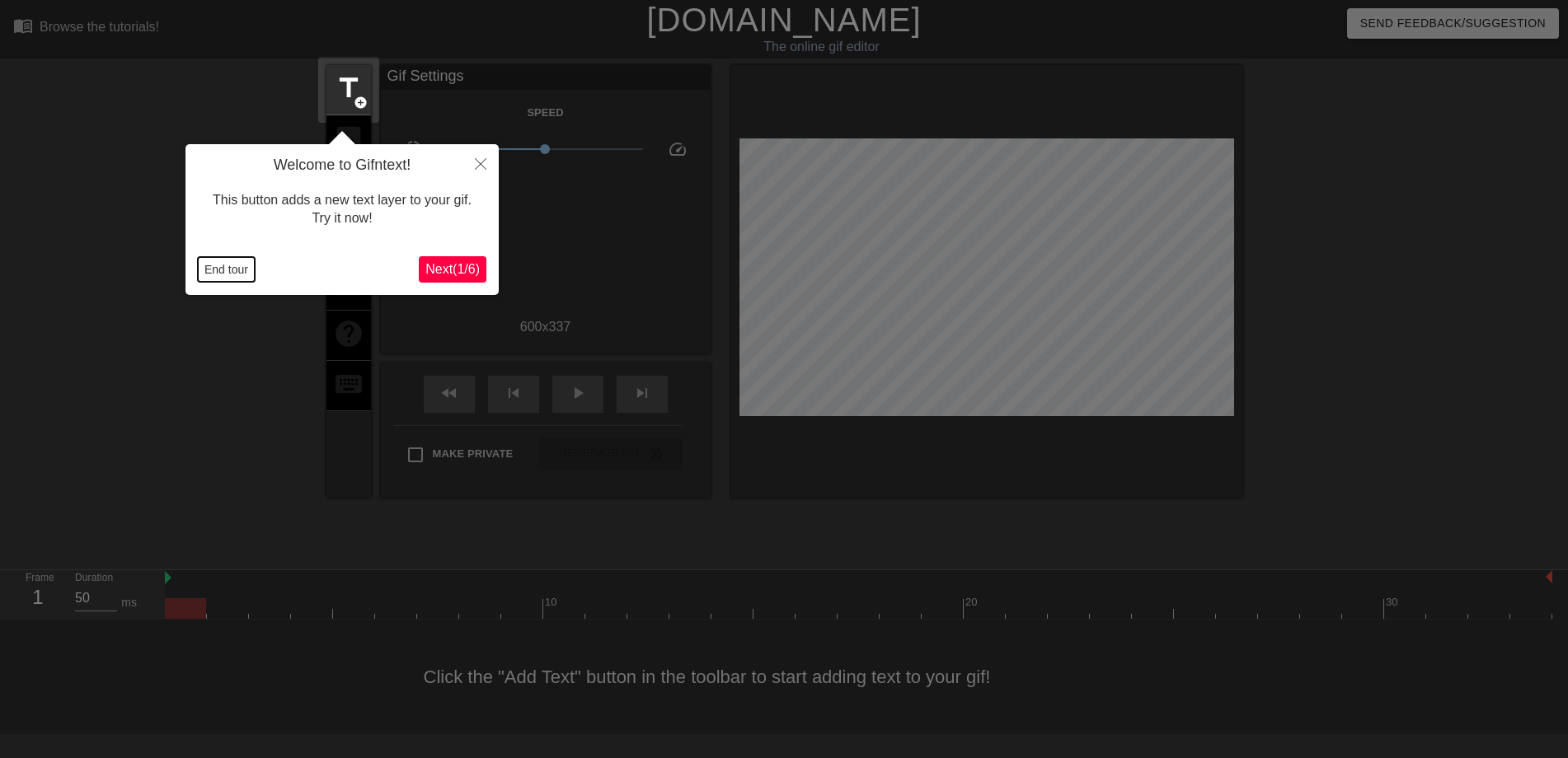 click on "End tour" at bounding box center [226, 269] 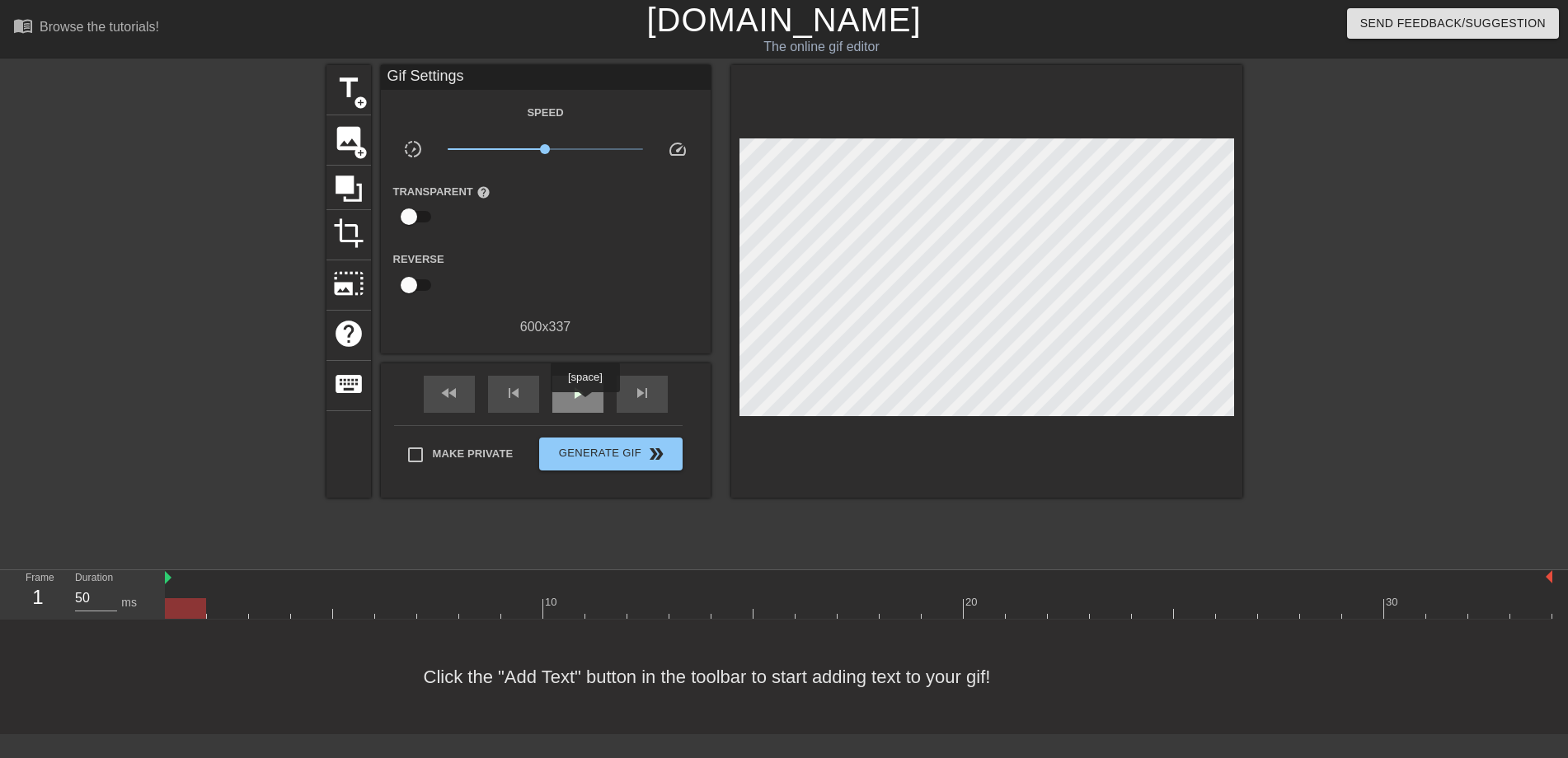 click on "play_arrow" at bounding box center (578, 394) 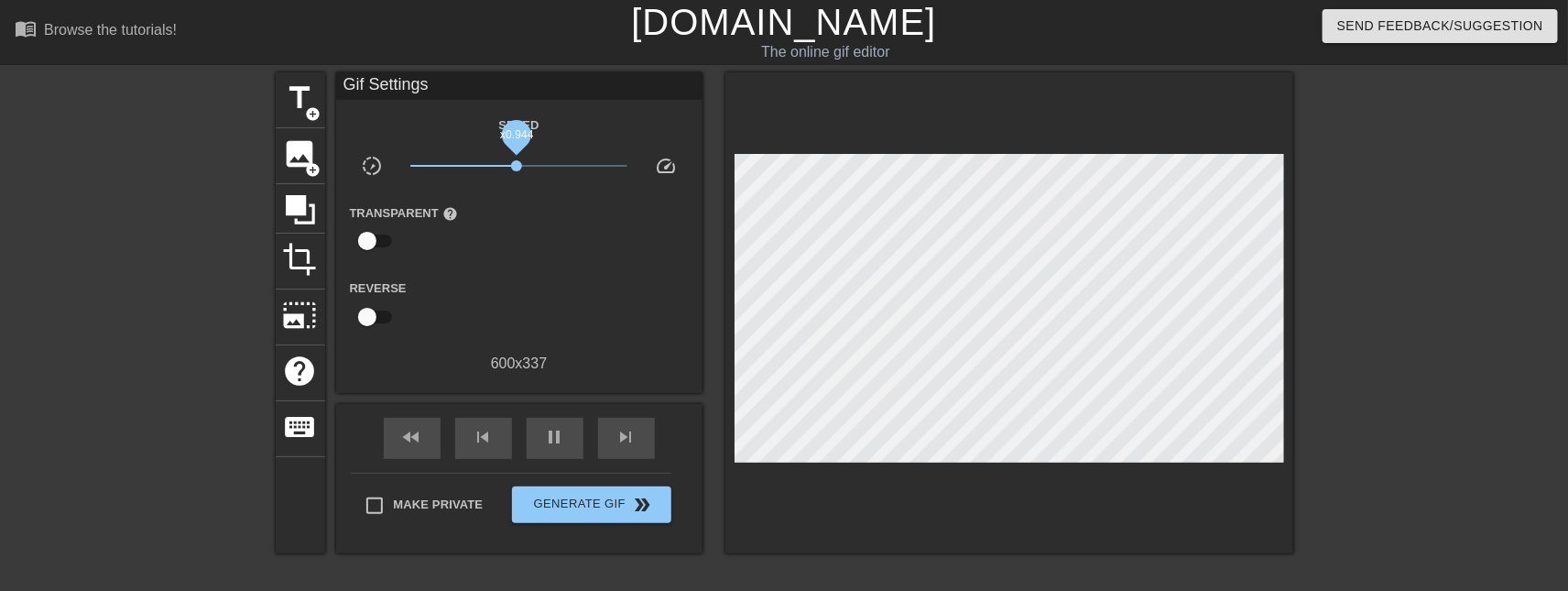 click on "x0.944" at bounding box center [517, 166] 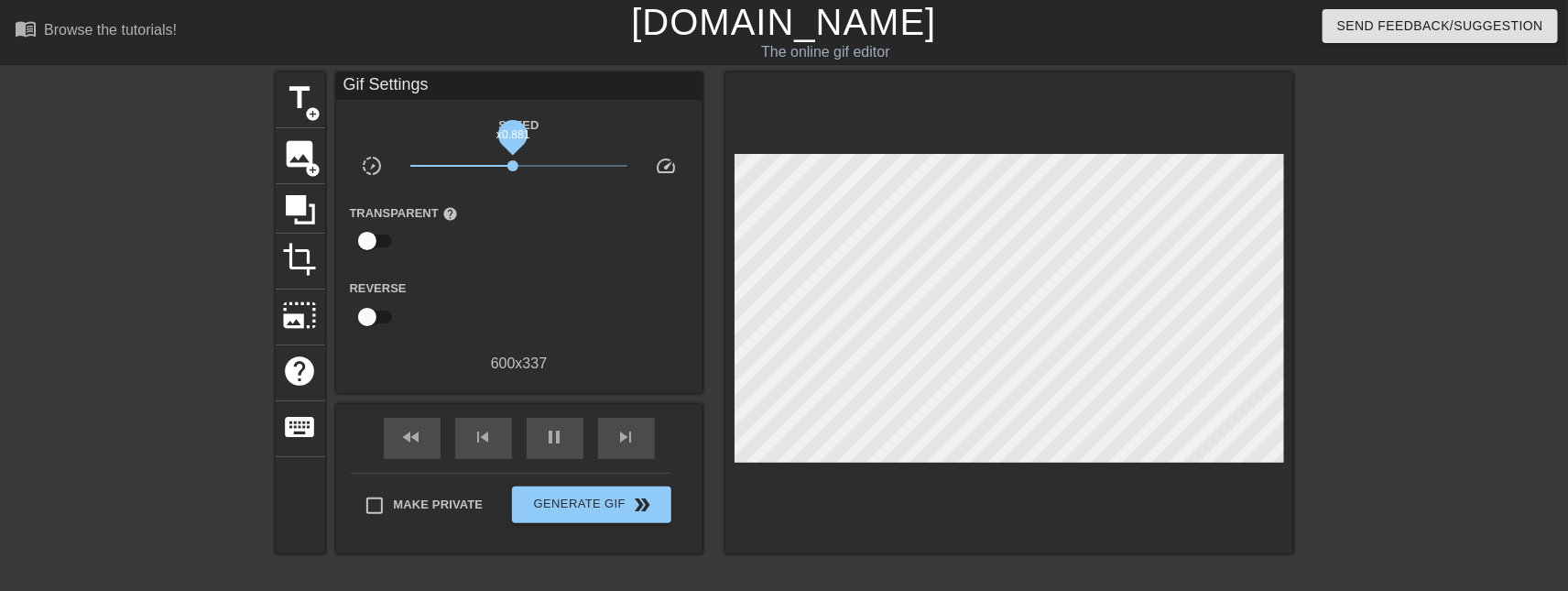 click on "x0.881" at bounding box center [513, 166] 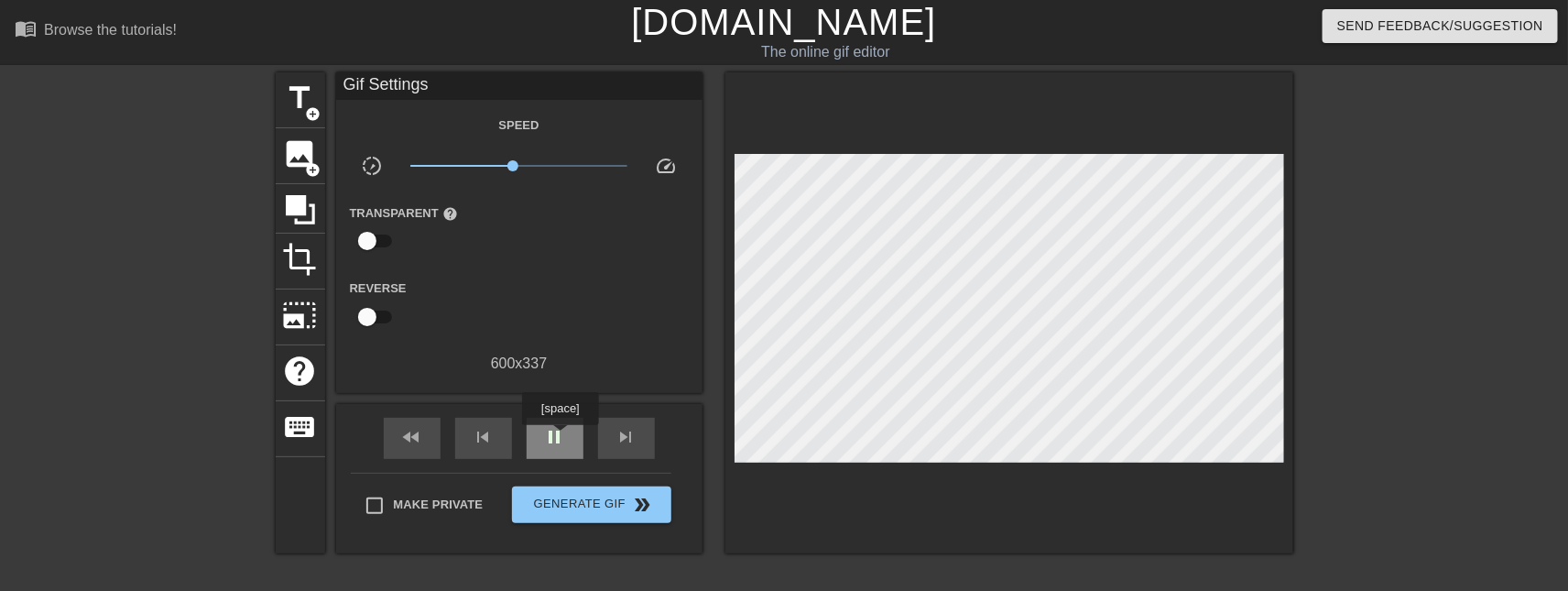 click on "pause" at bounding box center (555, 437) 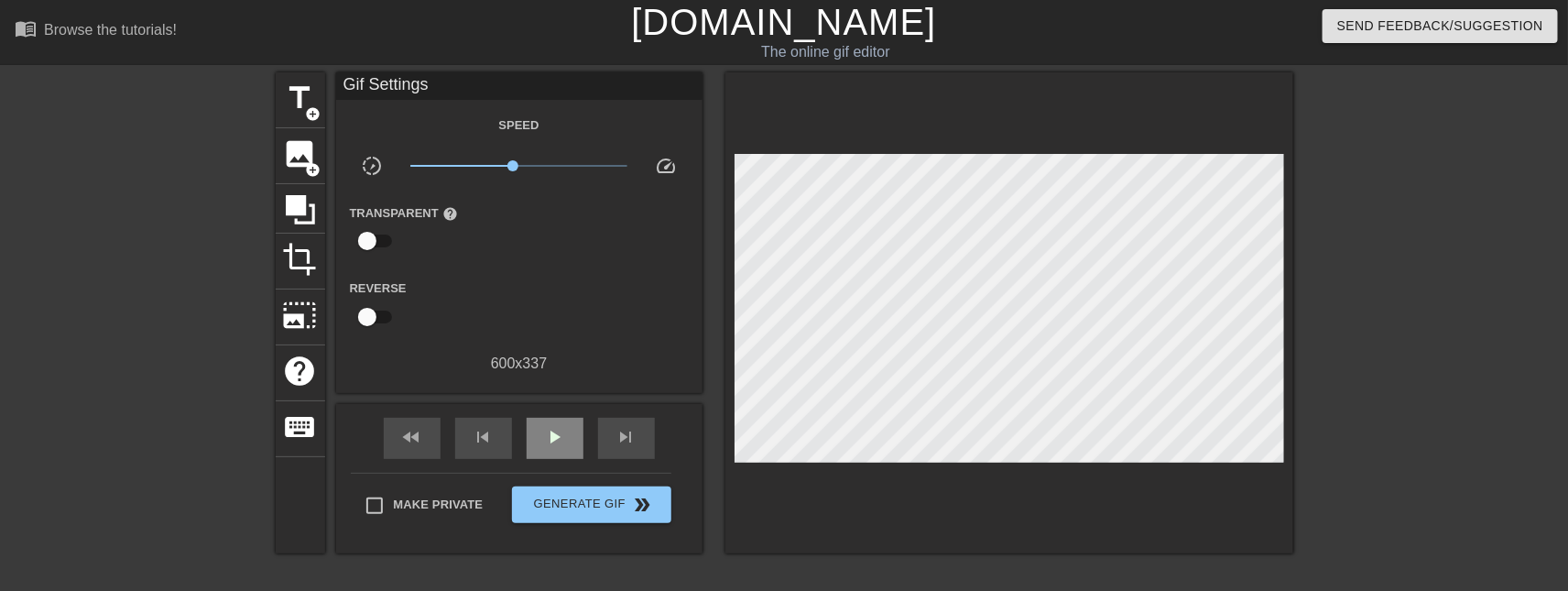 click on "play_arrow" at bounding box center (555, 438) 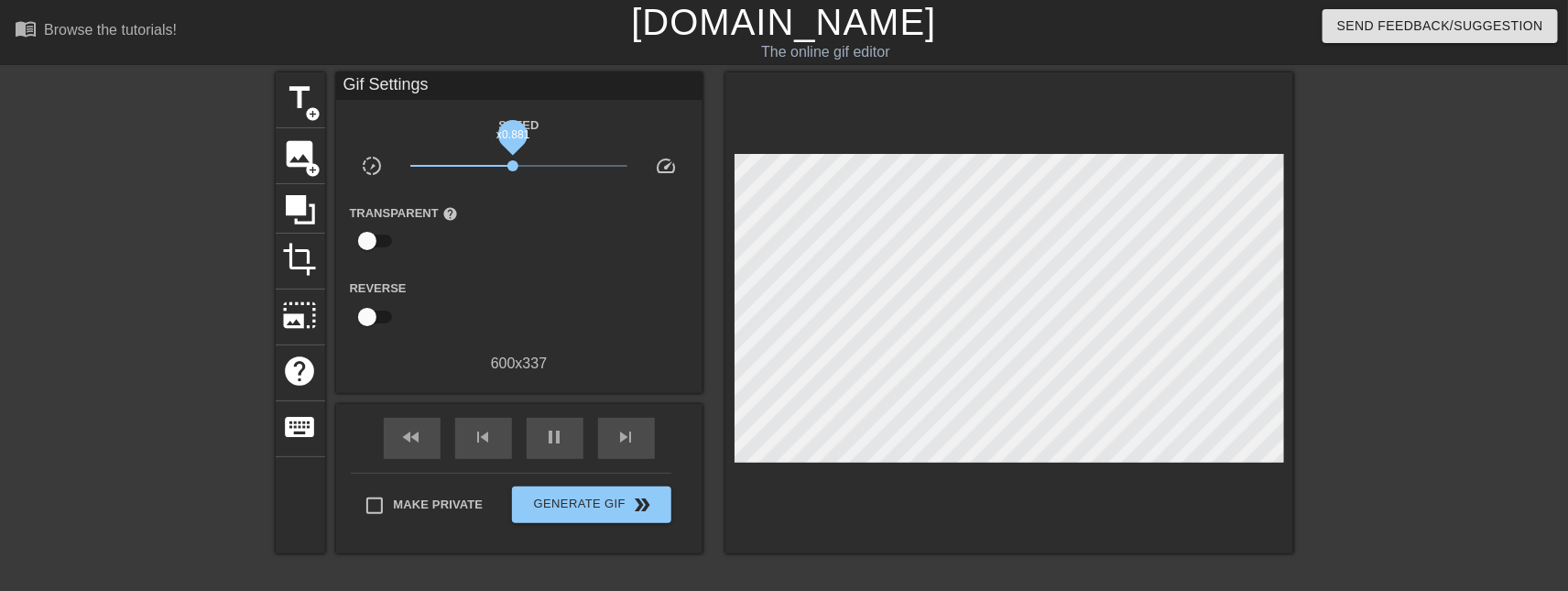 click on "x0.881" at bounding box center [513, 166] 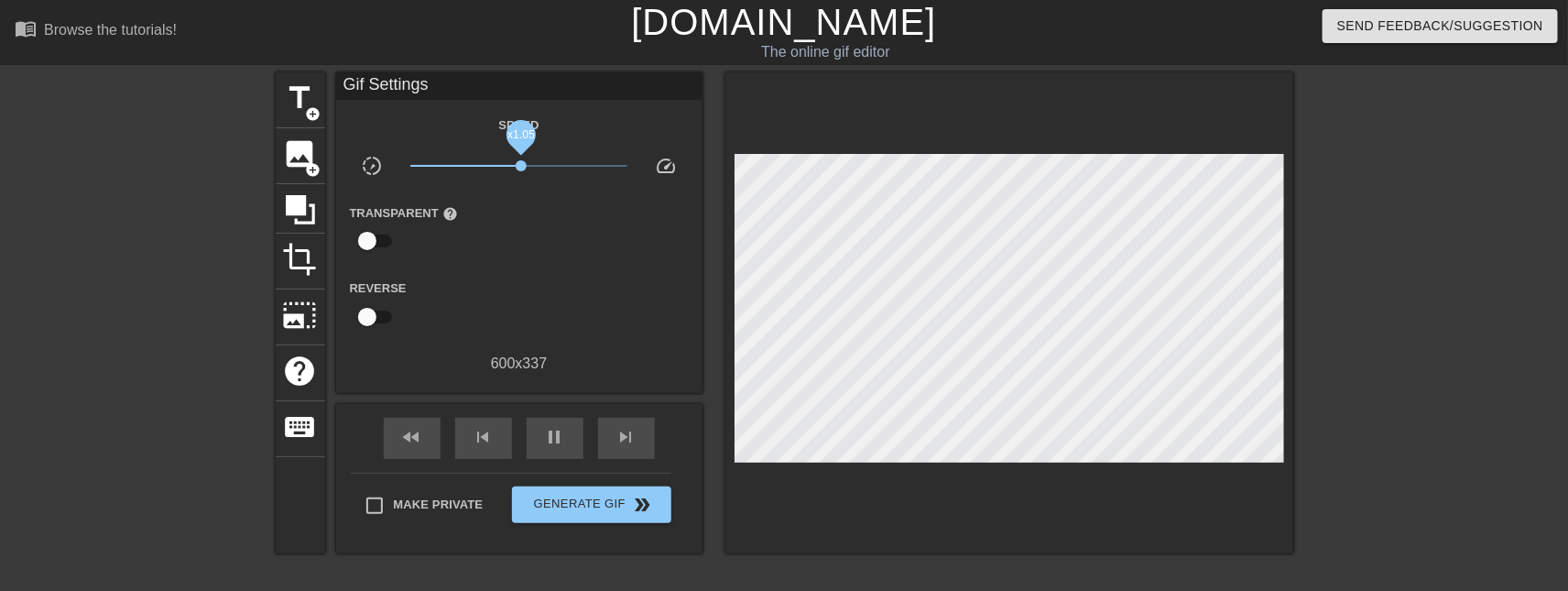 click on "x1.05" at bounding box center (521, 166) 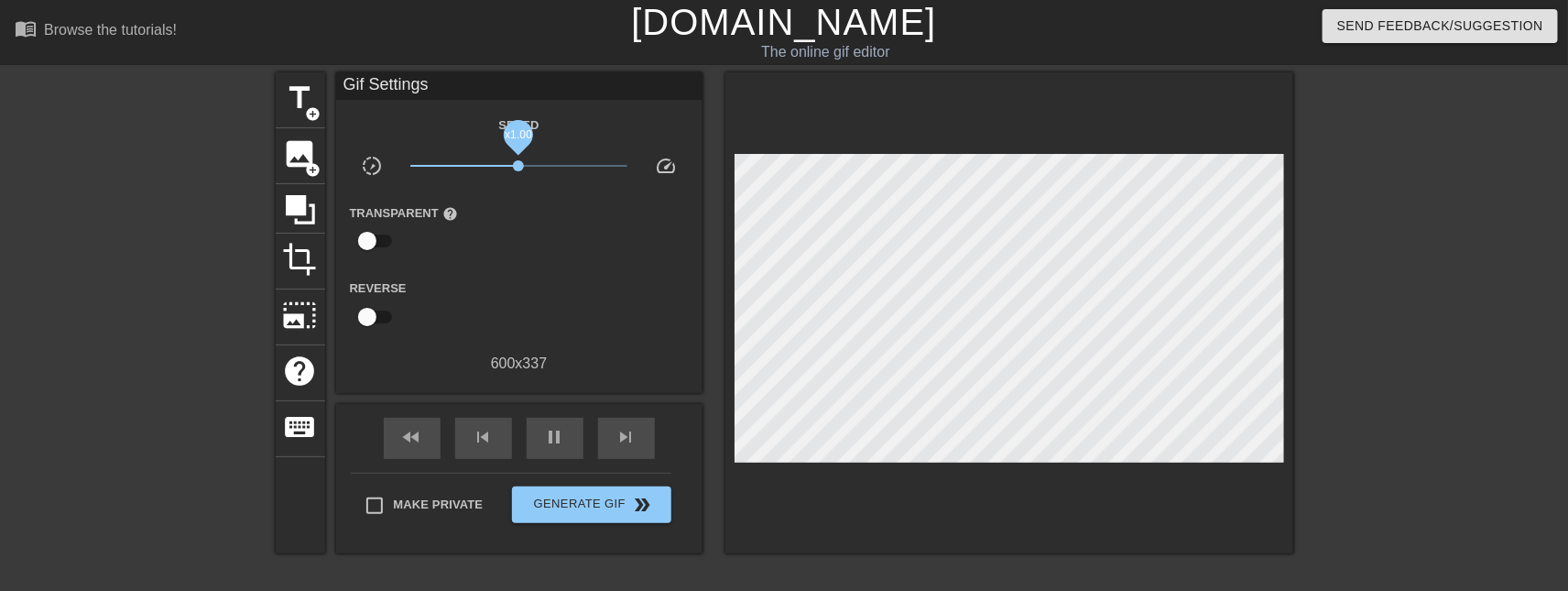 click on "x1.00" at bounding box center (518, 166) 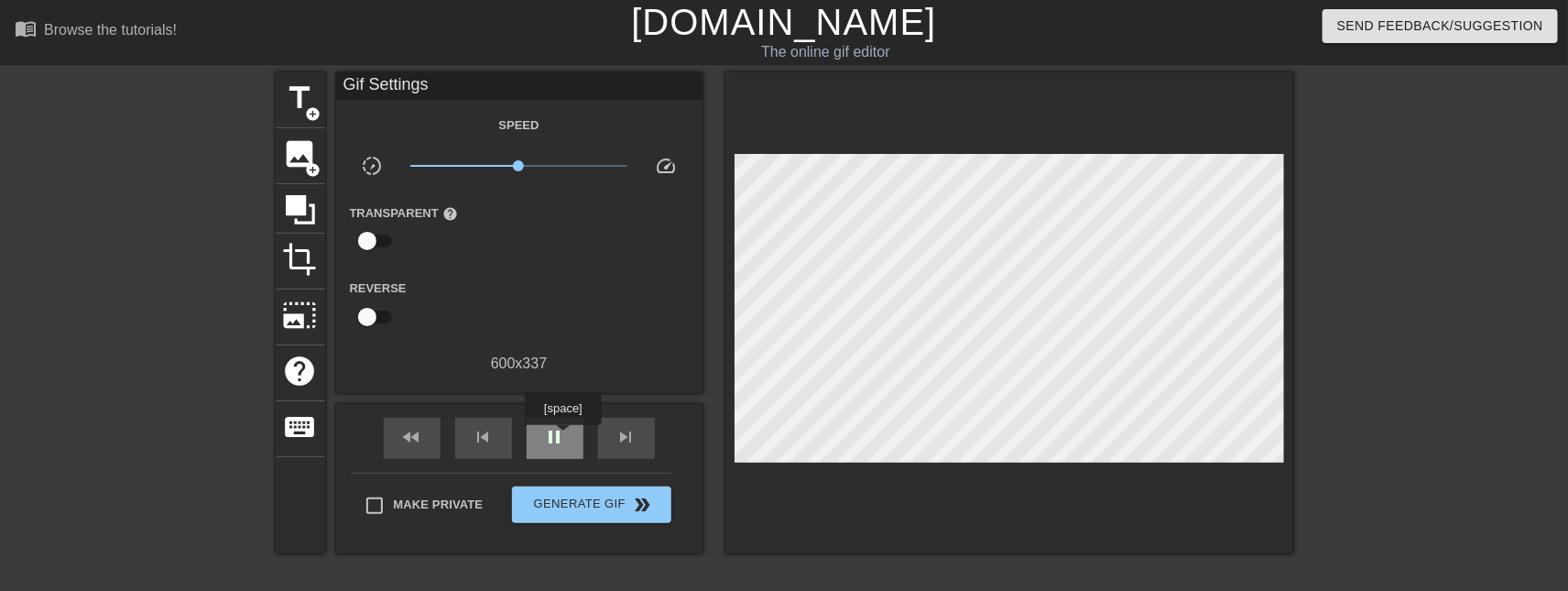 click on "pause" at bounding box center [555, 437] 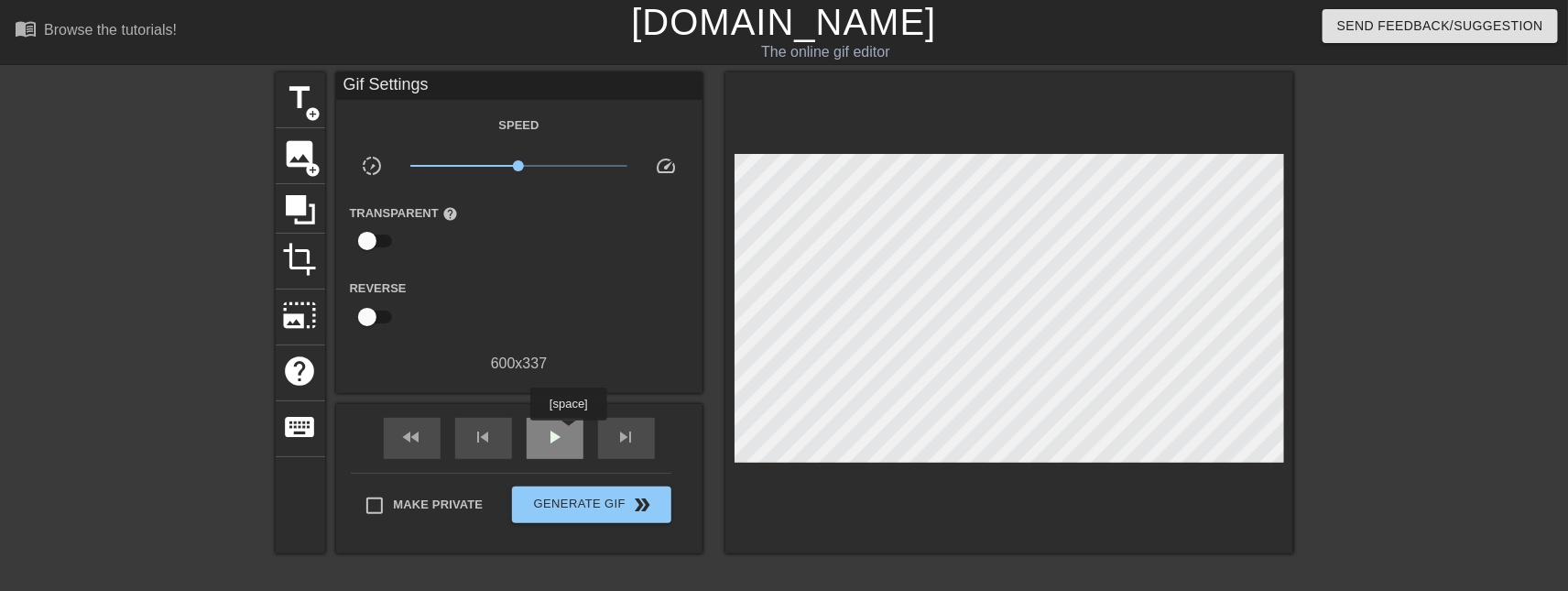 click on "play_arrow" at bounding box center (555, 438) 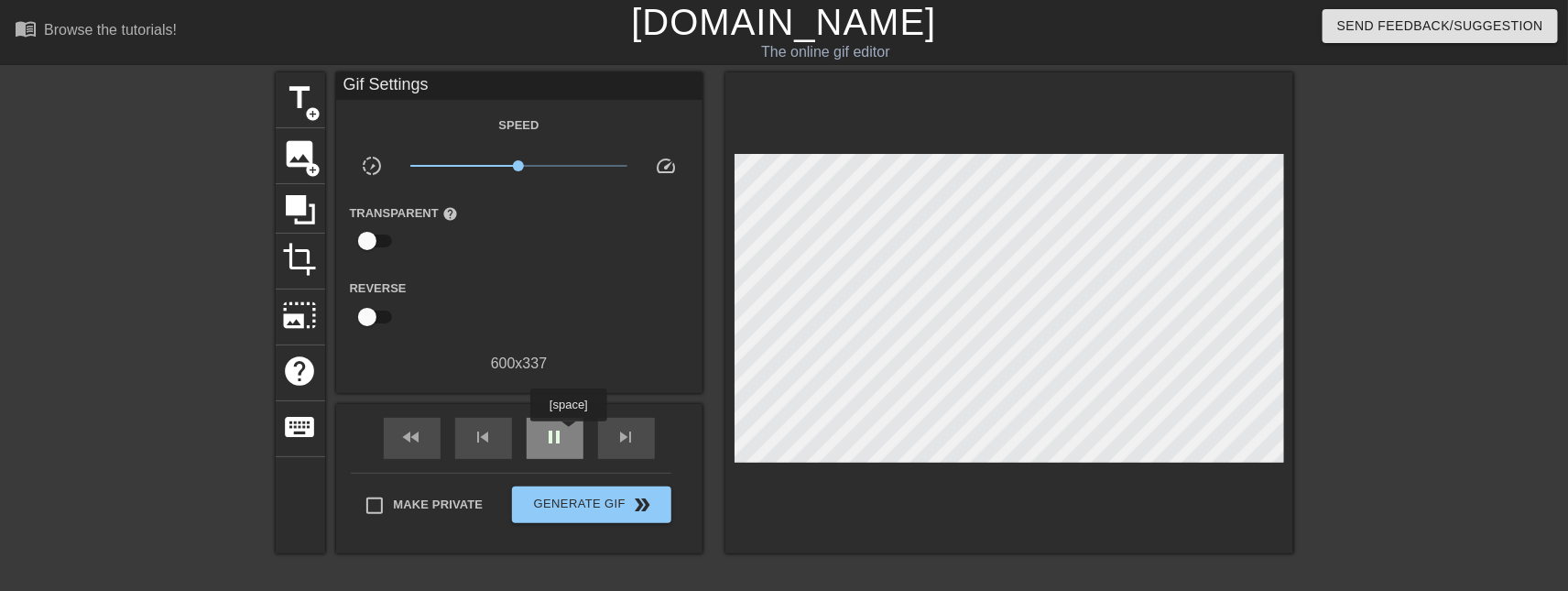 click on "pause" at bounding box center [555, 438] 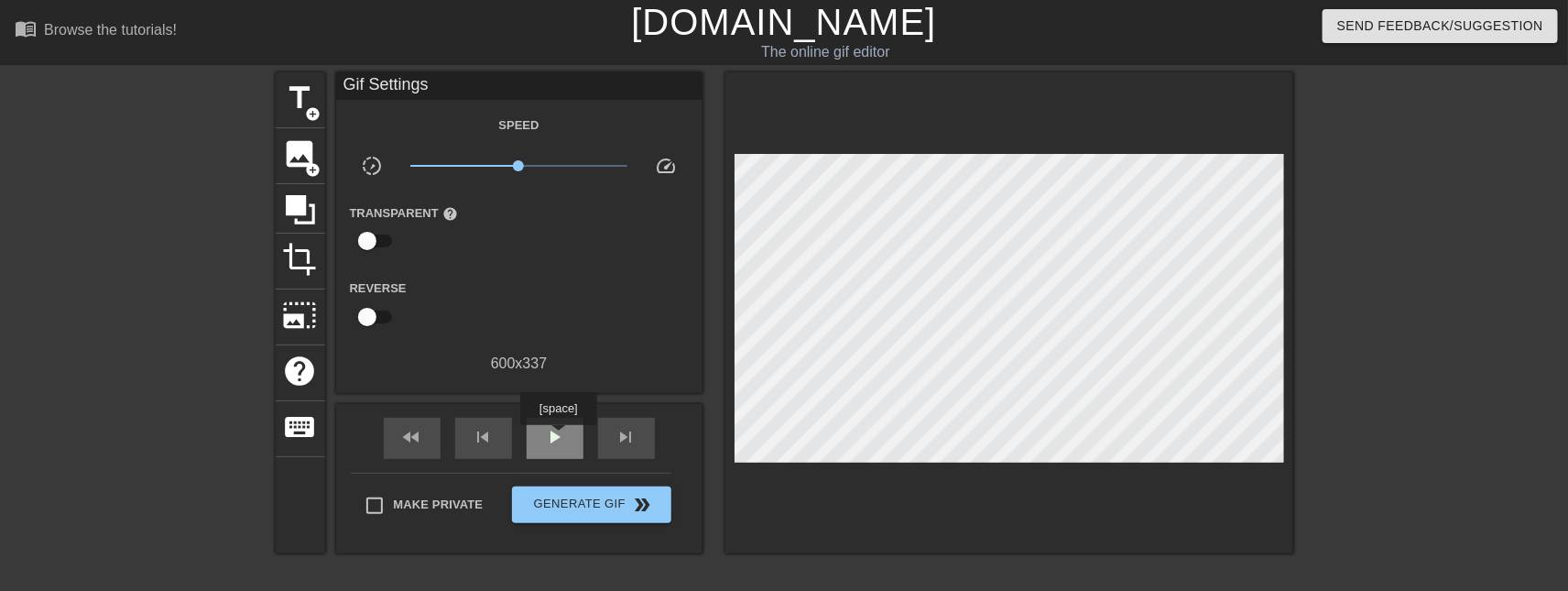 click on "play_arrow" at bounding box center (555, 437) 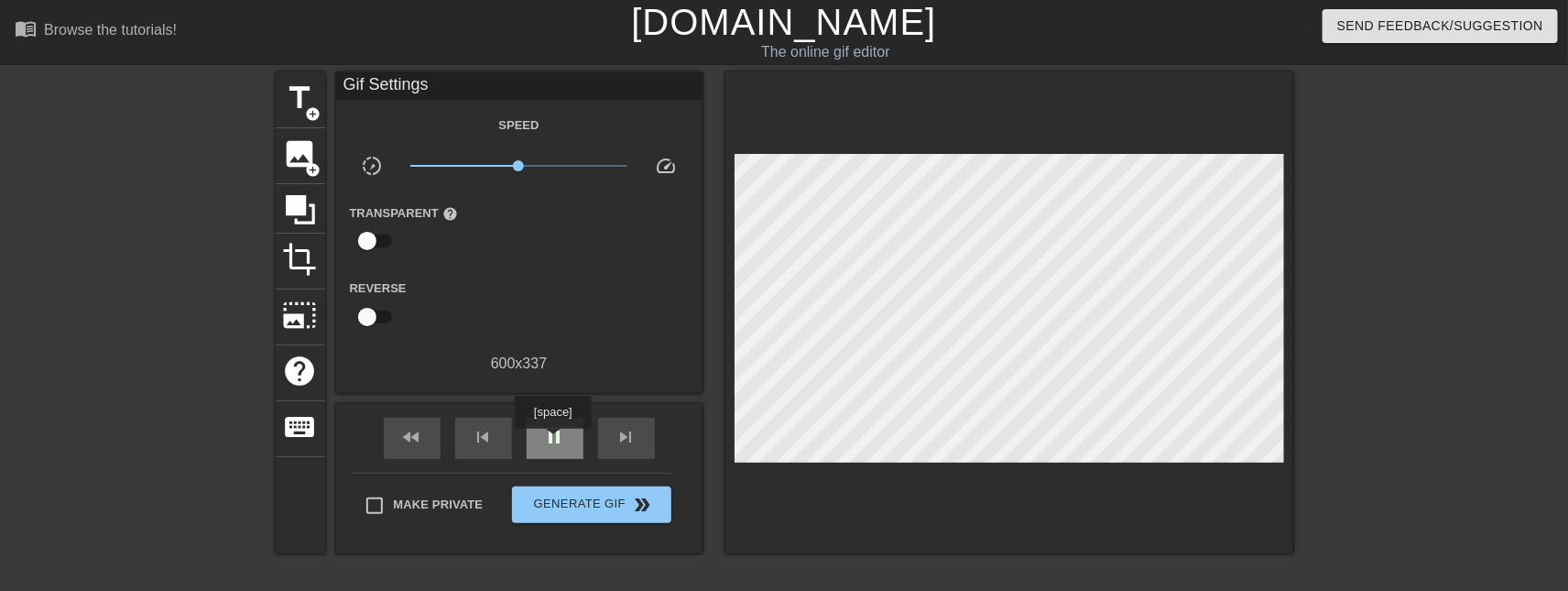 click on "pause" at bounding box center [555, 437] 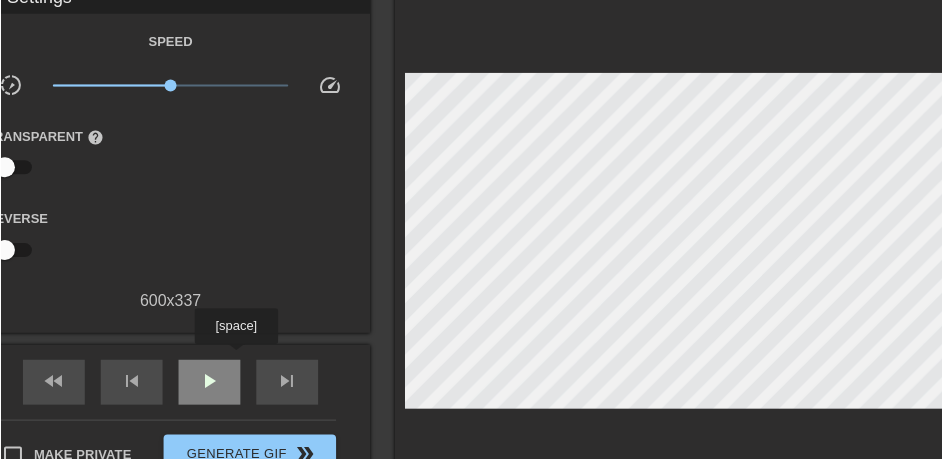 scroll, scrollTop: 100, scrollLeft: 0, axis: vertical 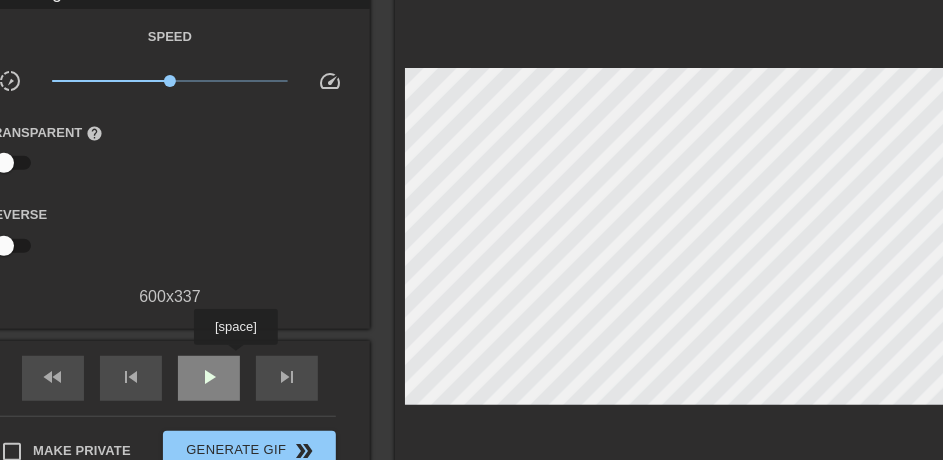 click on "play_arrow" at bounding box center (209, 377) 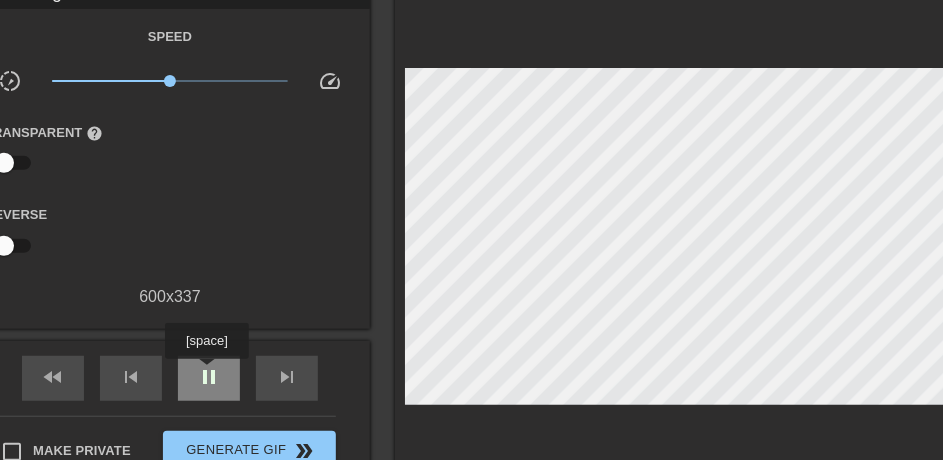click on "pause" at bounding box center (209, 377) 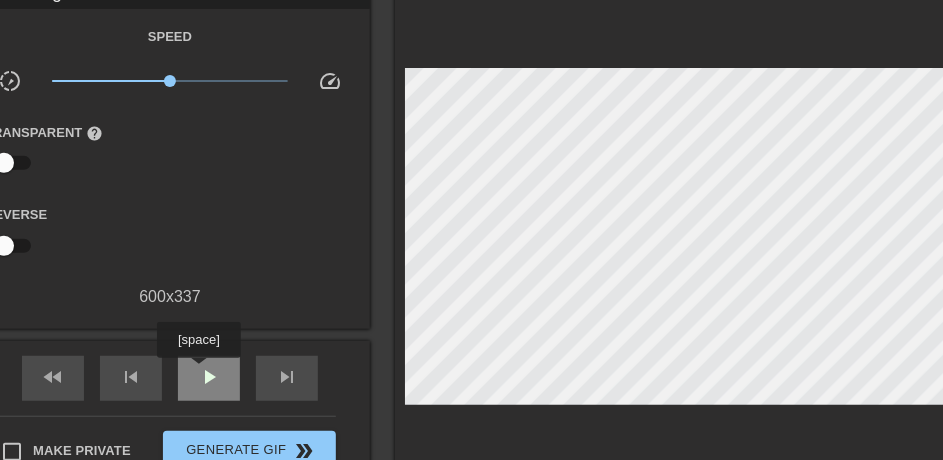 click on "play_arrow" at bounding box center [209, 377] 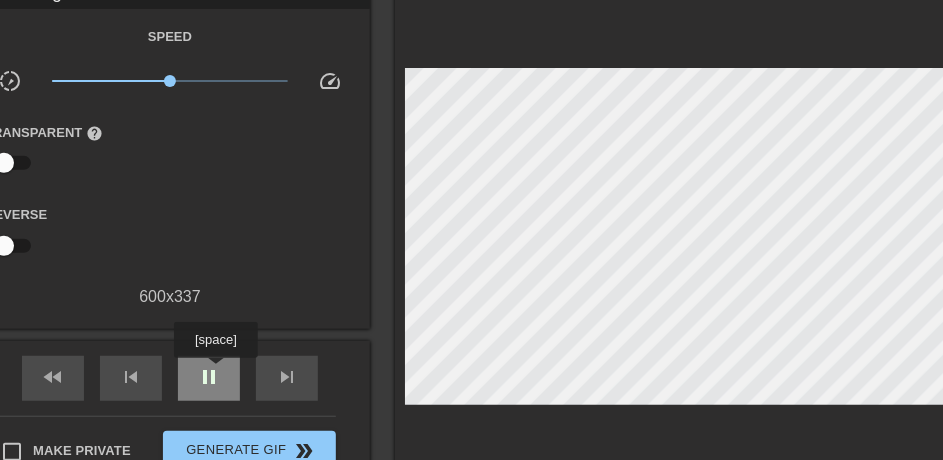 click on "pause" at bounding box center (209, 377) 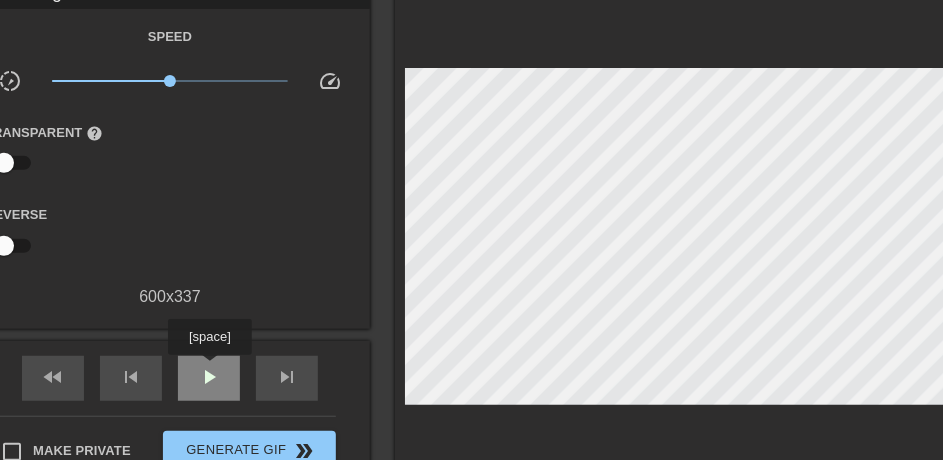click on "play_arrow" at bounding box center [209, 377] 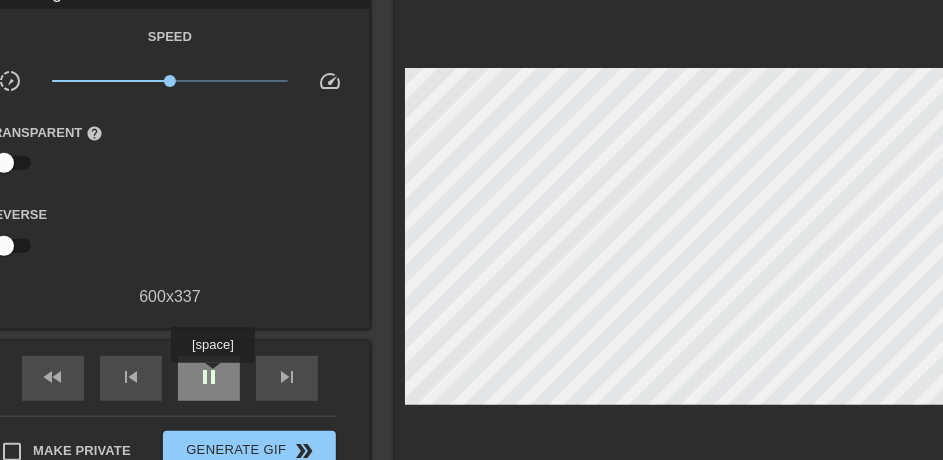 click on "pause" at bounding box center (209, 377) 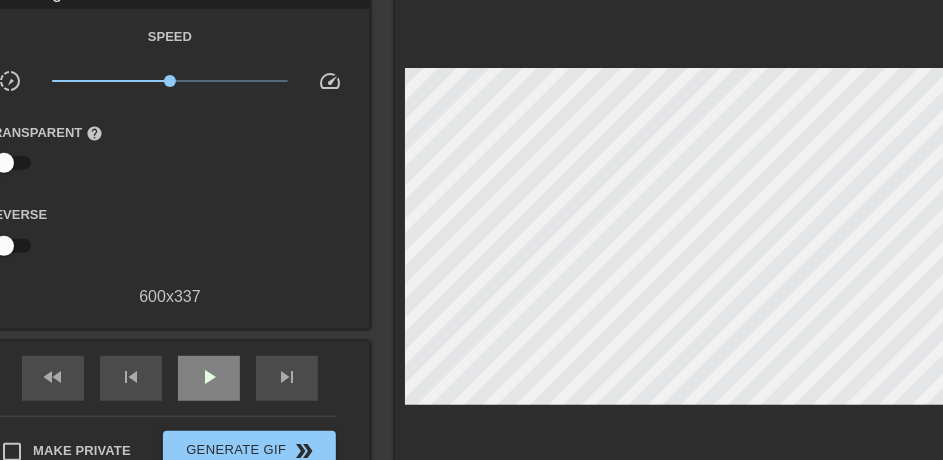 click on "play_arrow" at bounding box center [209, 378] 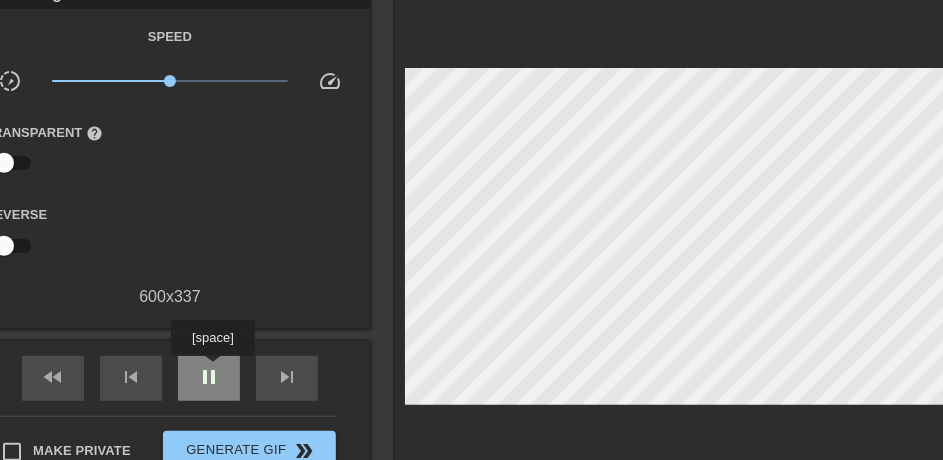click on "pause" at bounding box center (209, 377) 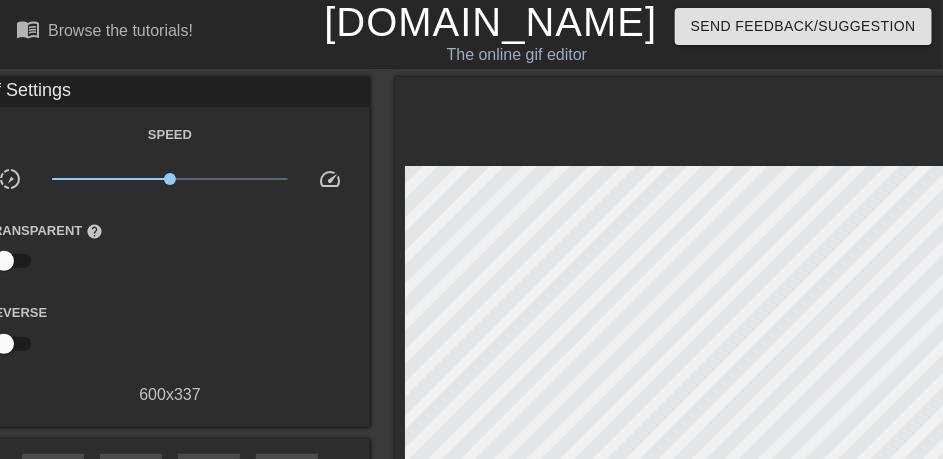 scroll, scrollTop: 0, scrollLeft: 0, axis: both 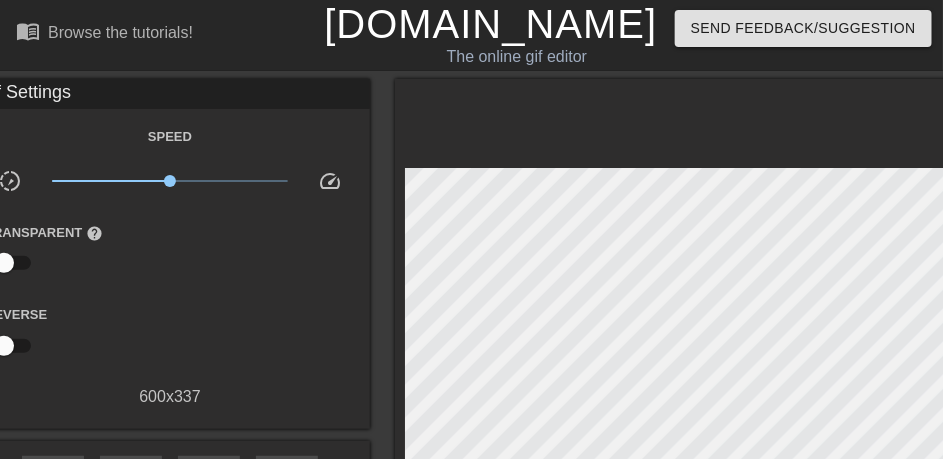 click on "[DOMAIN_NAME]" at bounding box center [490, 24] 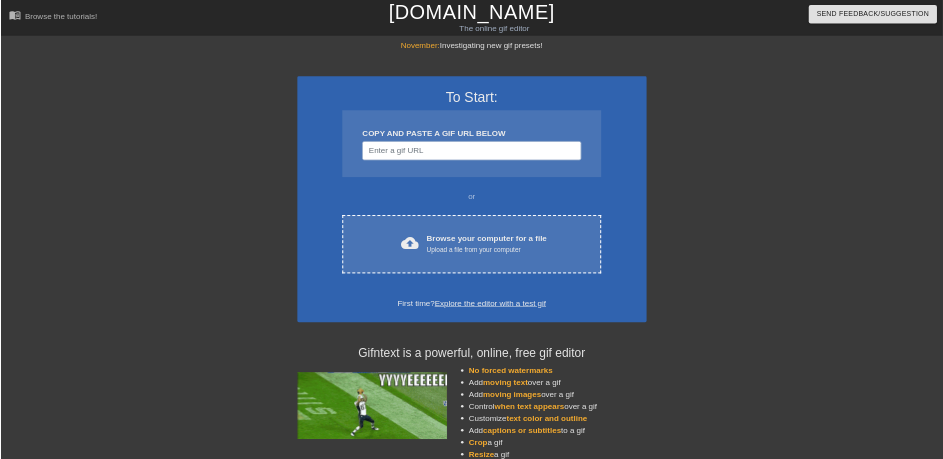 scroll, scrollTop: 0, scrollLeft: 0, axis: both 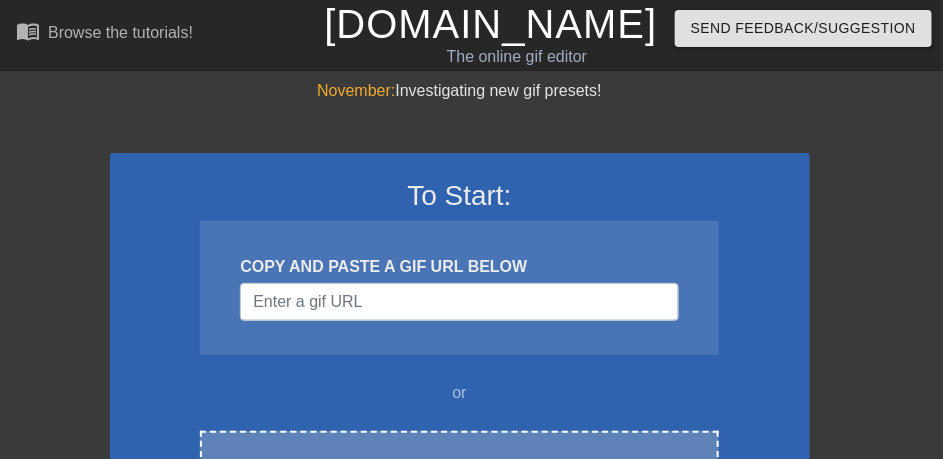 click on "cloud_upload Browse your computer for a file Upload a file from your computer Choose files" at bounding box center (459, 489) 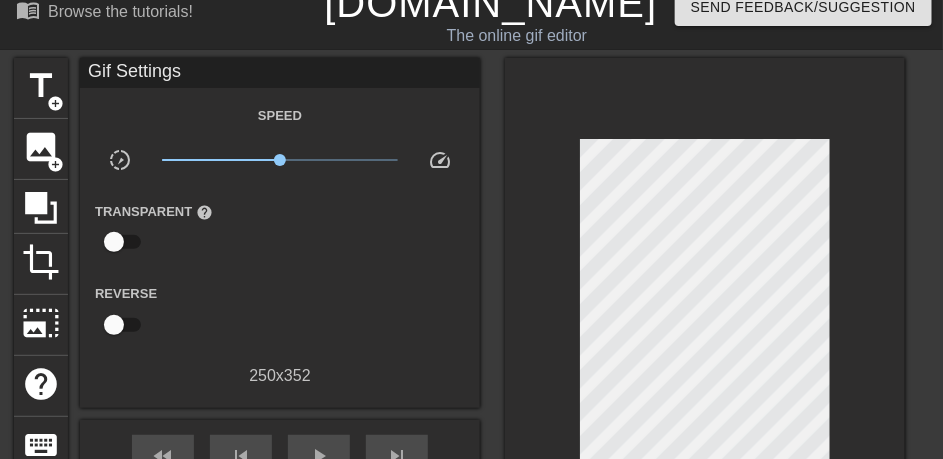 scroll, scrollTop: 50, scrollLeft: 0, axis: vertical 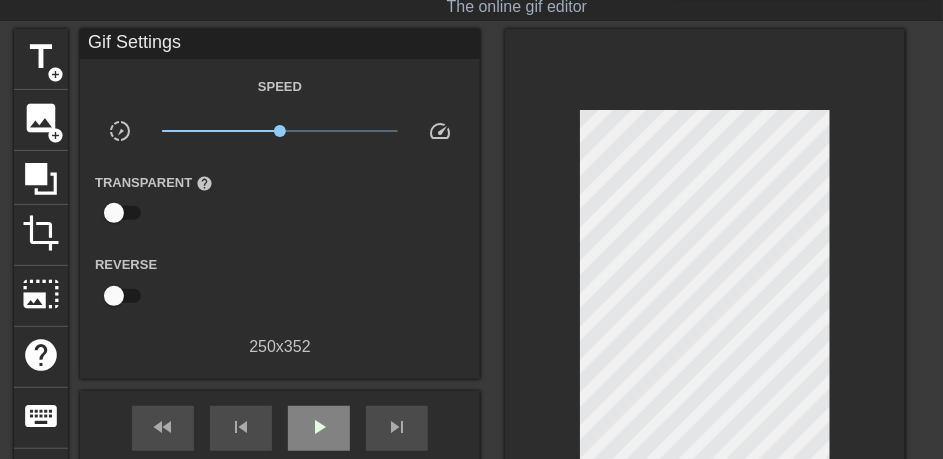 click on "play_arrow" at bounding box center (319, 428) 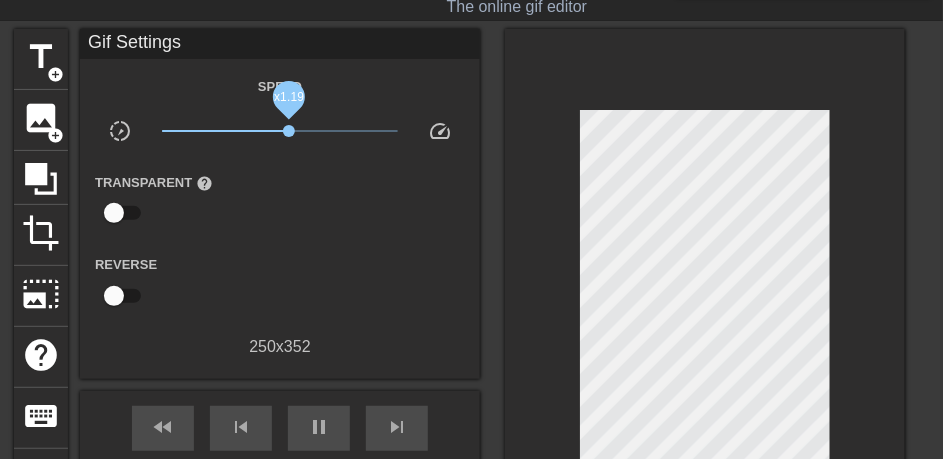 click on "x1.19" at bounding box center [289, 131] 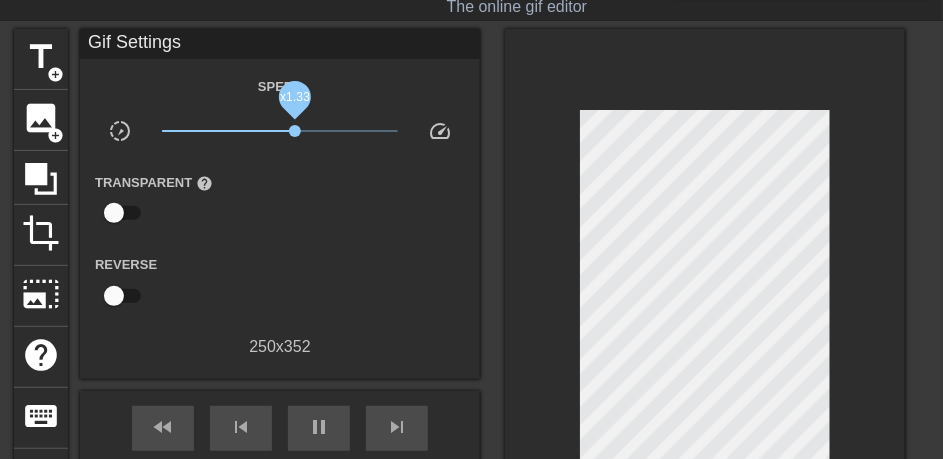 click on "x1.33" at bounding box center [295, 131] 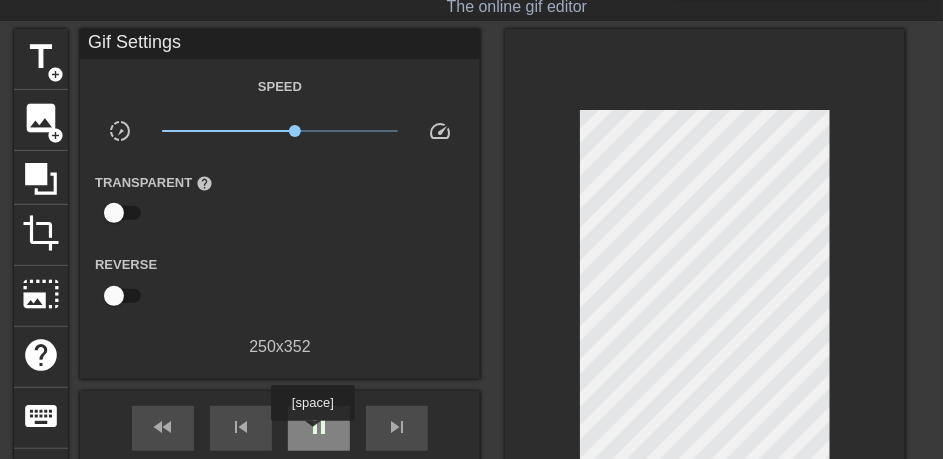 click on "pause" at bounding box center [319, 427] 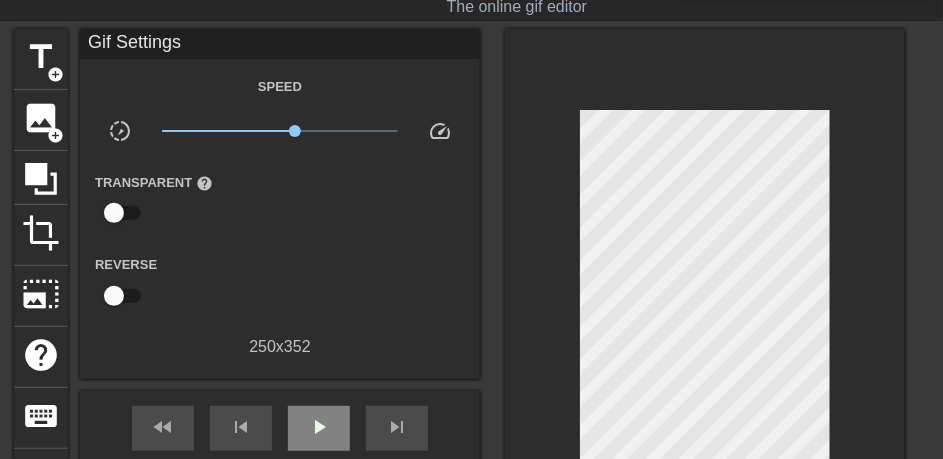 click on "play_arrow" at bounding box center [319, 428] 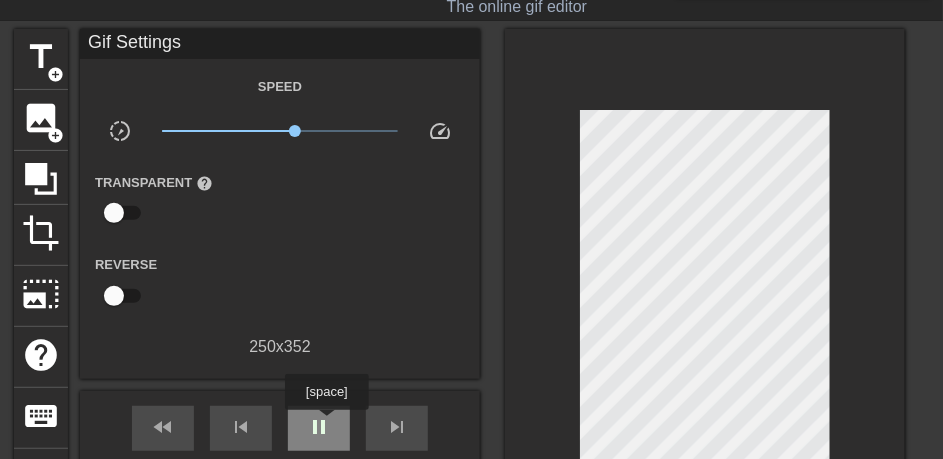 click on "pause" at bounding box center (319, 427) 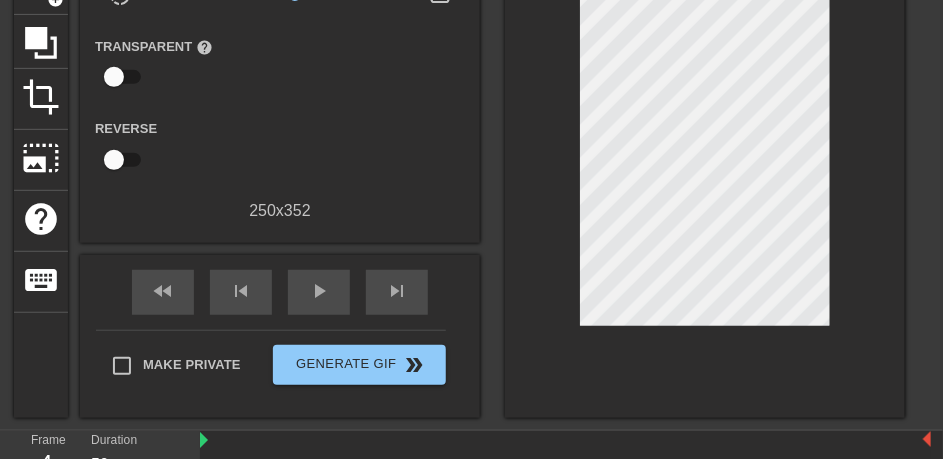 scroll, scrollTop: 250, scrollLeft: 0, axis: vertical 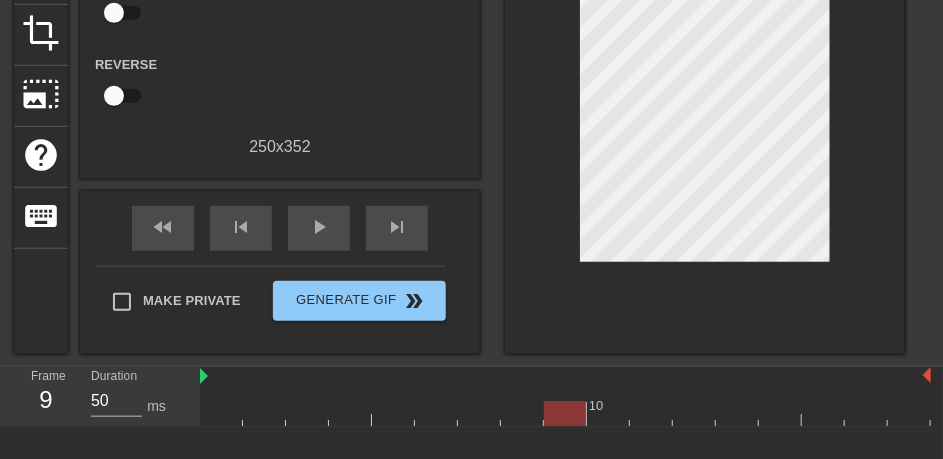 drag, startPoint x: 402, startPoint y: 410, endPoint x: 544, endPoint y: 415, distance: 142.088 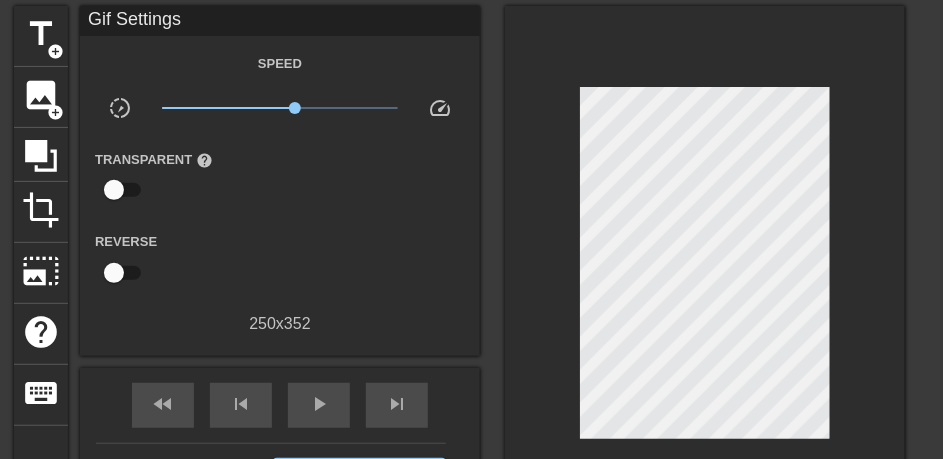 scroll, scrollTop: 50, scrollLeft: 0, axis: vertical 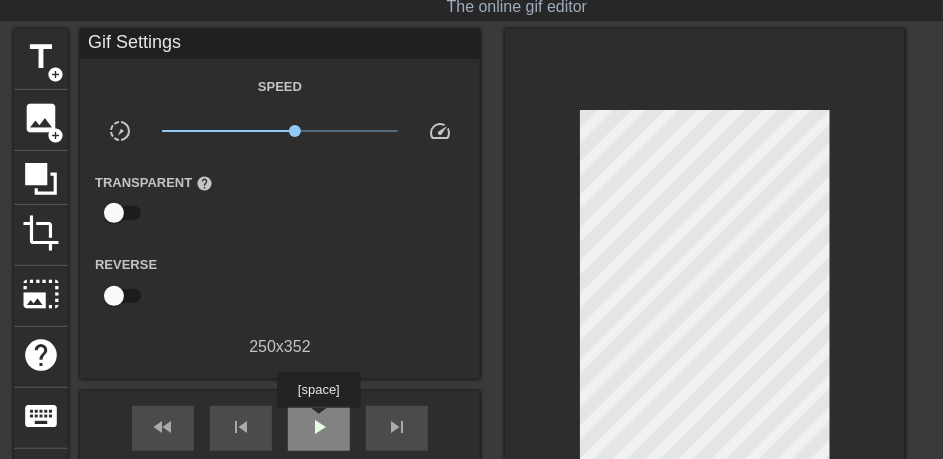 click on "play_arrow" at bounding box center [319, 427] 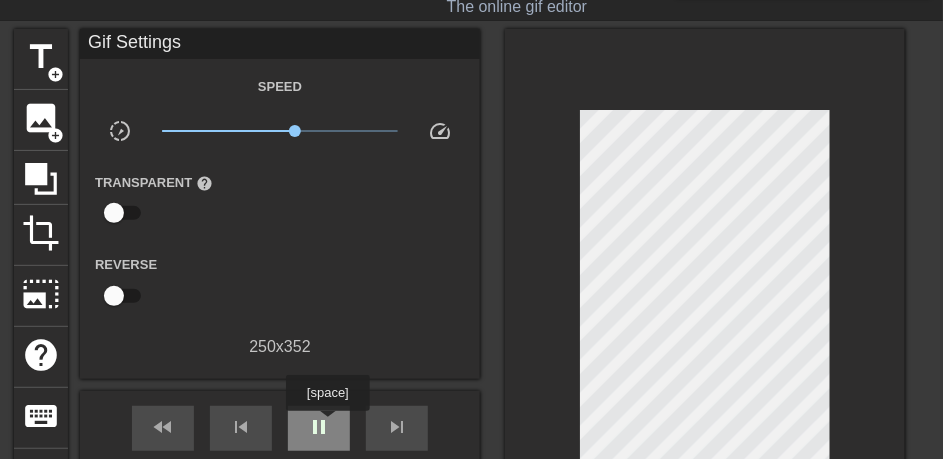 click on "pause" at bounding box center [319, 427] 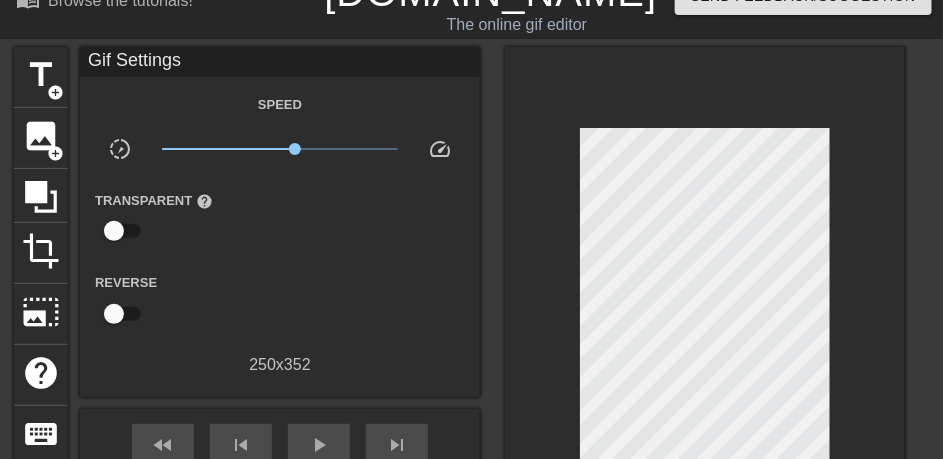 scroll, scrollTop: 0, scrollLeft: 0, axis: both 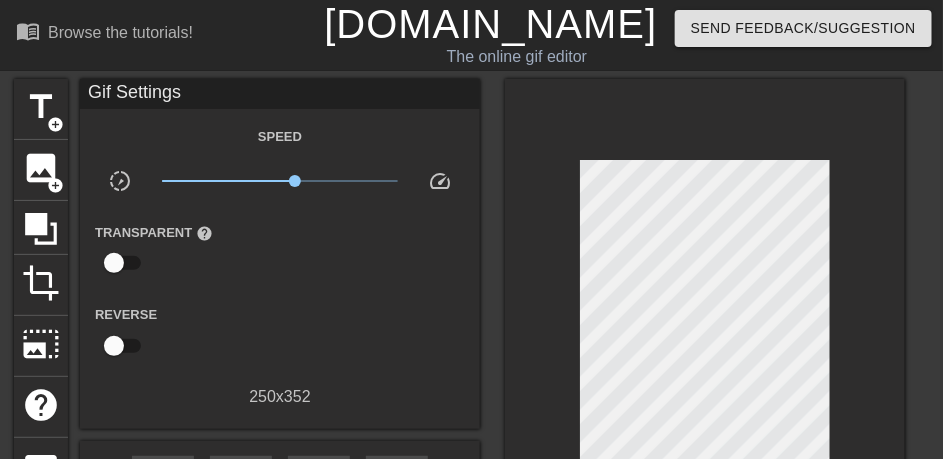 click on "[DOMAIN_NAME]" at bounding box center (490, 24) 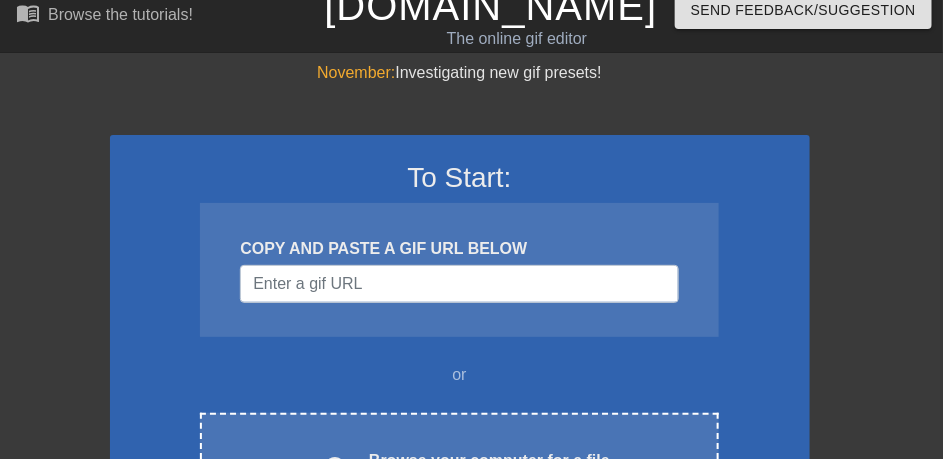 scroll, scrollTop: 50, scrollLeft: 0, axis: vertical 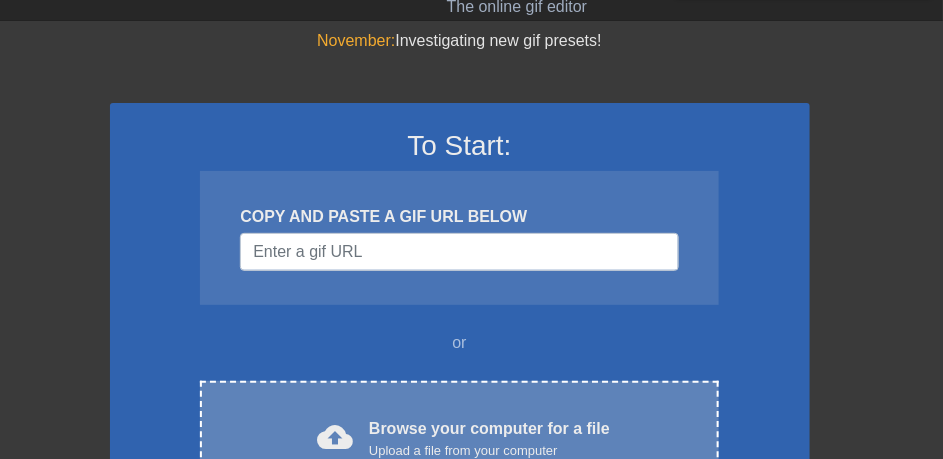 click on "cloud_upload Browse your computer for a file Upload a file from your computer Choose files" at bounding box center (459, 439) 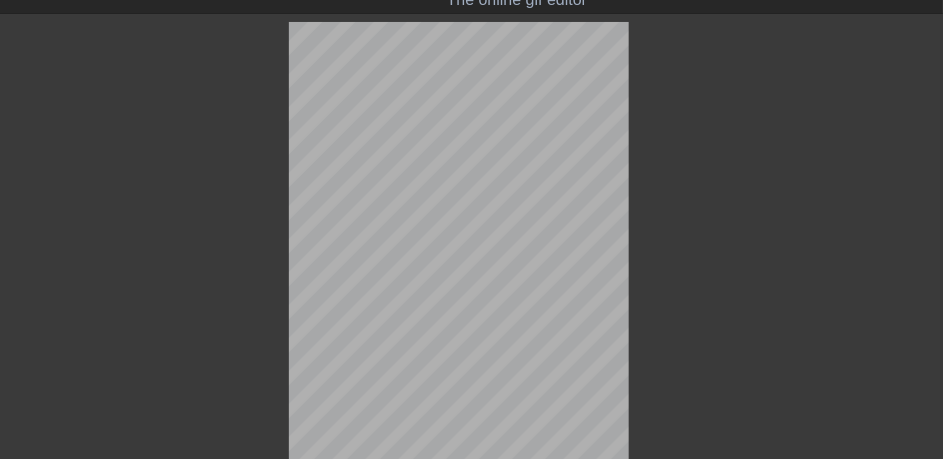scroll, scrollTop: 200, scrollLeft: 0, axis: vertical 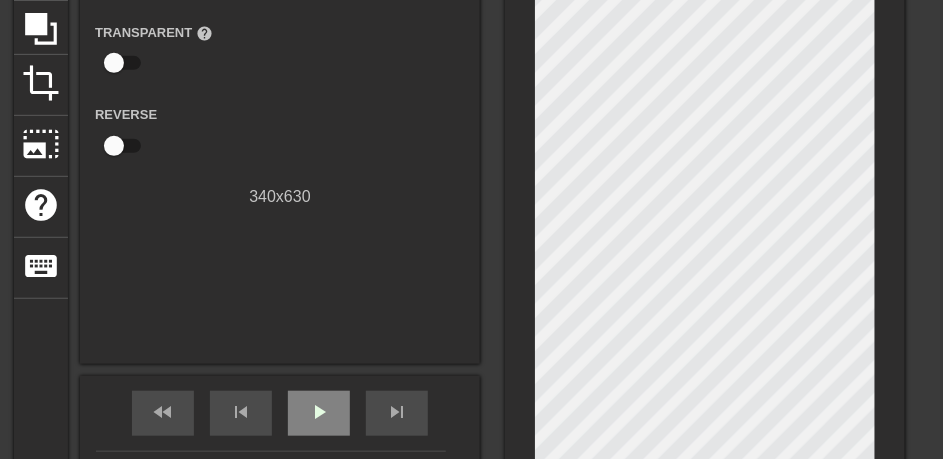 click on "play_arrow" at bounding box center [319, 412] 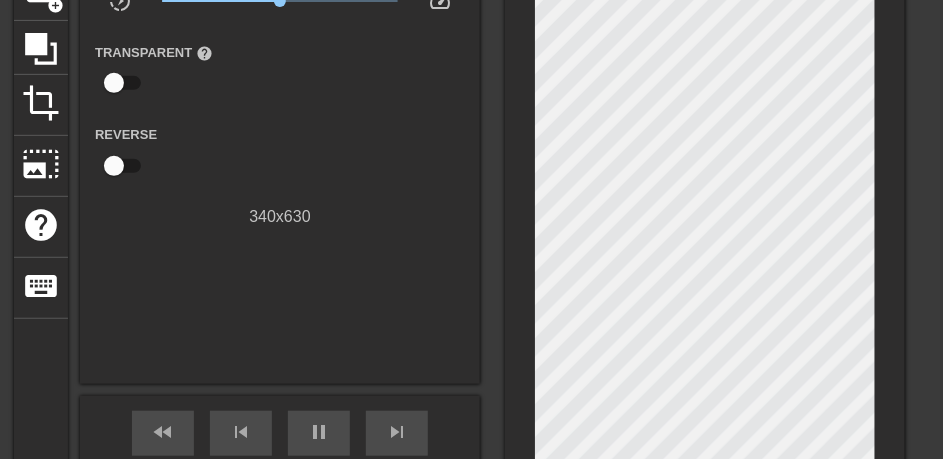 scroll, scrollTop: 100, scrollLeft: 0, axis: vertical 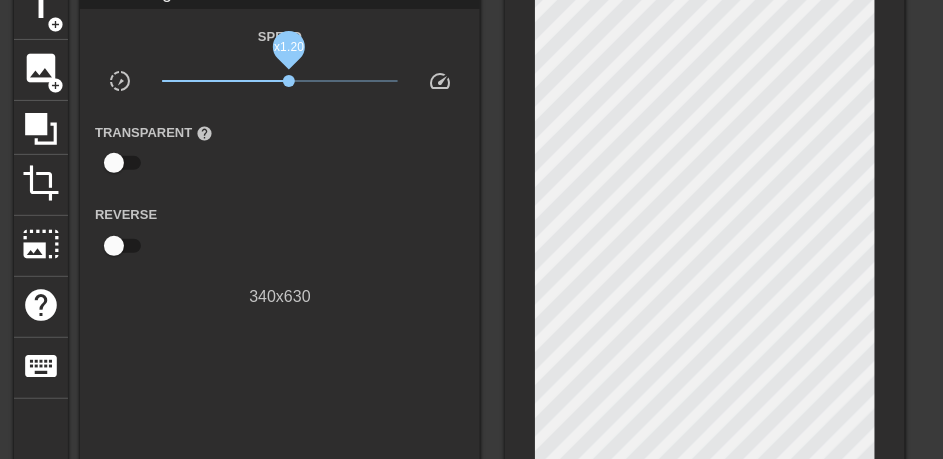 click on "x1.20" at bounding box center (280, 81) 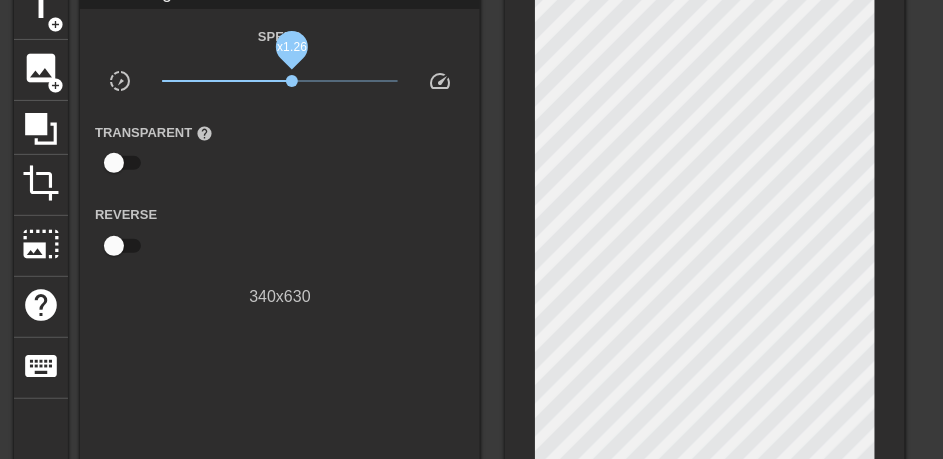 click on "x1.26" at bounding box center (292, 81) 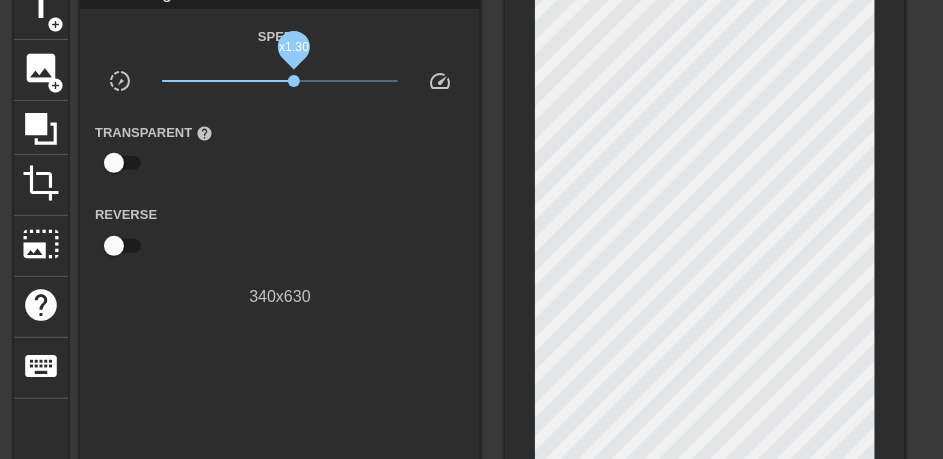 click on "x1.30" at bounding box center (294, 81) 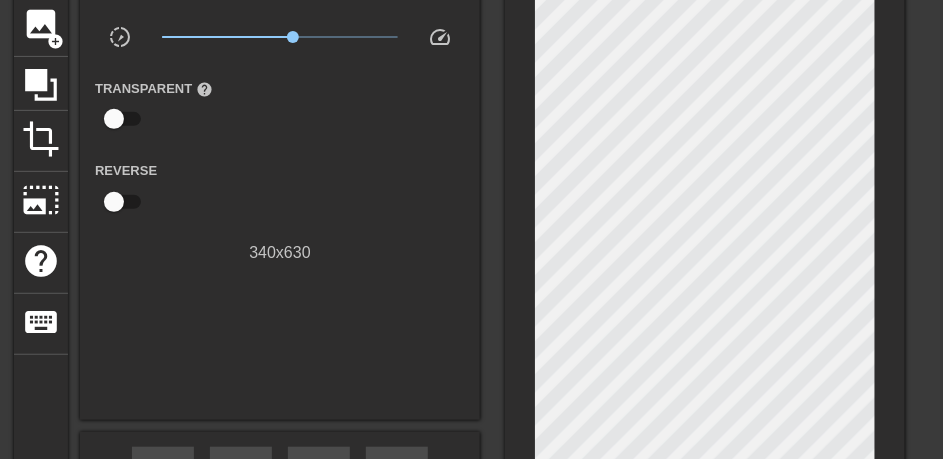 scroll, scrollTop: 250, scrollLeft: 0, axis: vertical 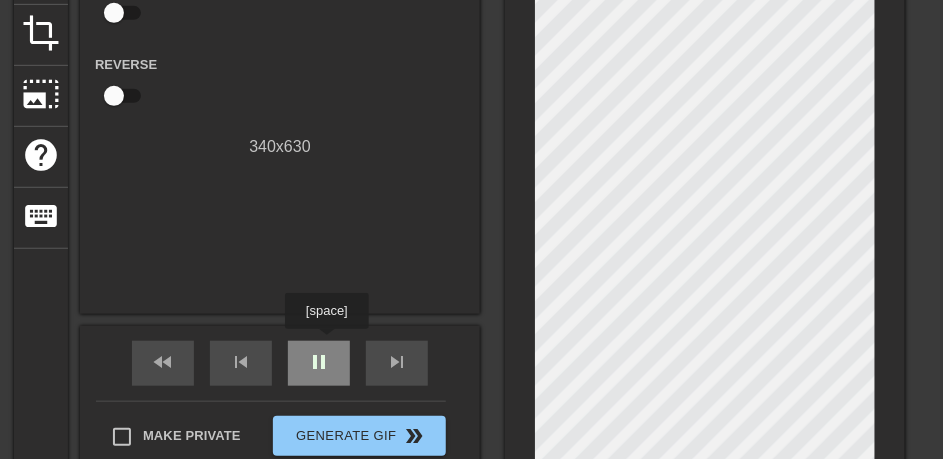 click on "pause" at bounding box center (319, 363) 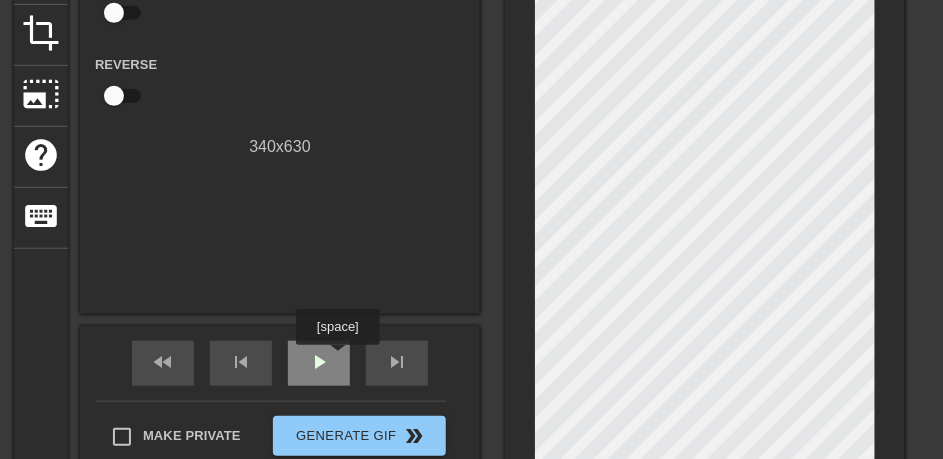 click on "play_arrow" at bounding box center [319, 363] 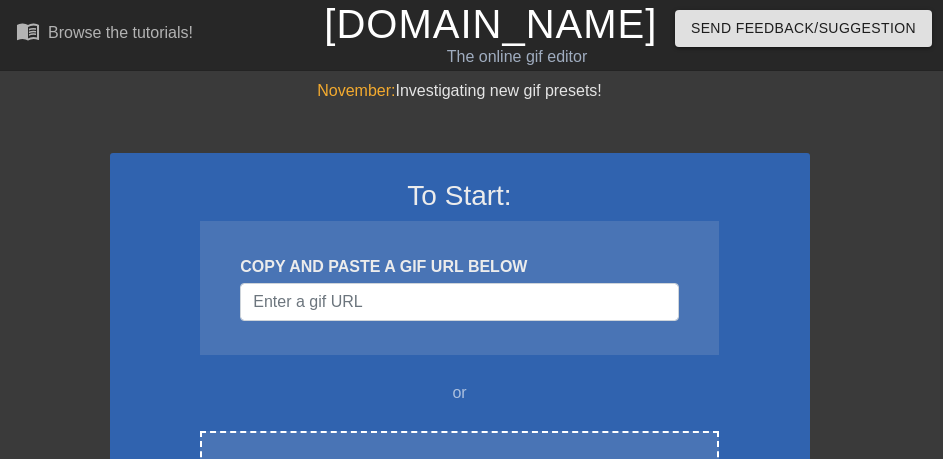 scroll, scrollTop: 0, scrollLeft: 0, axis: both 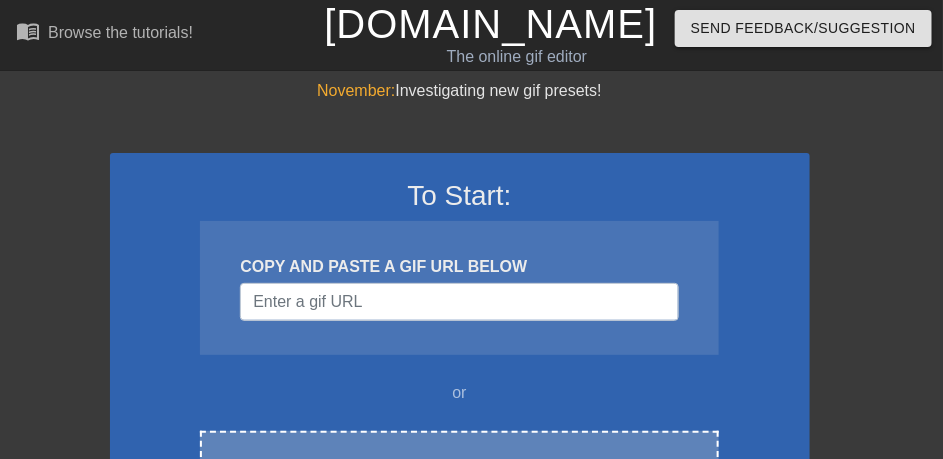 click on "cloud_upload Browse your computer for a file Upload a file from your computer Choose files" at bounding box center [459, 489] 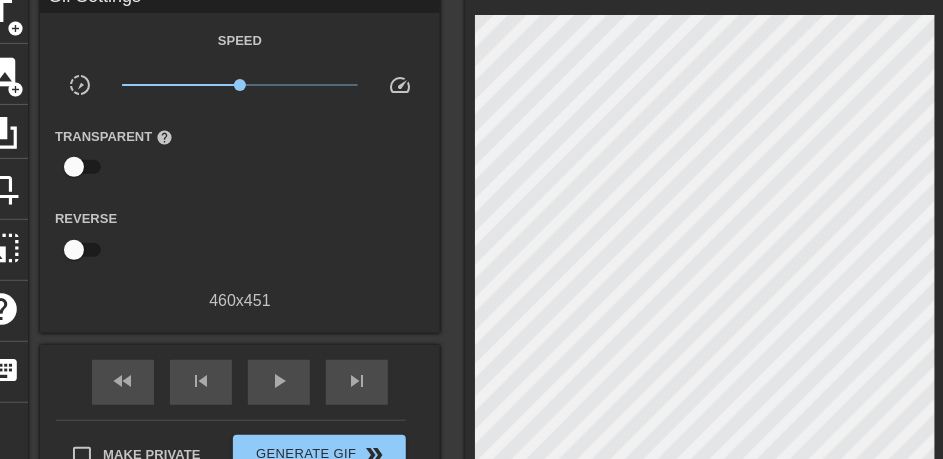 scroll, scrollTop: 100, scrollLeft: 0, axis: vertical 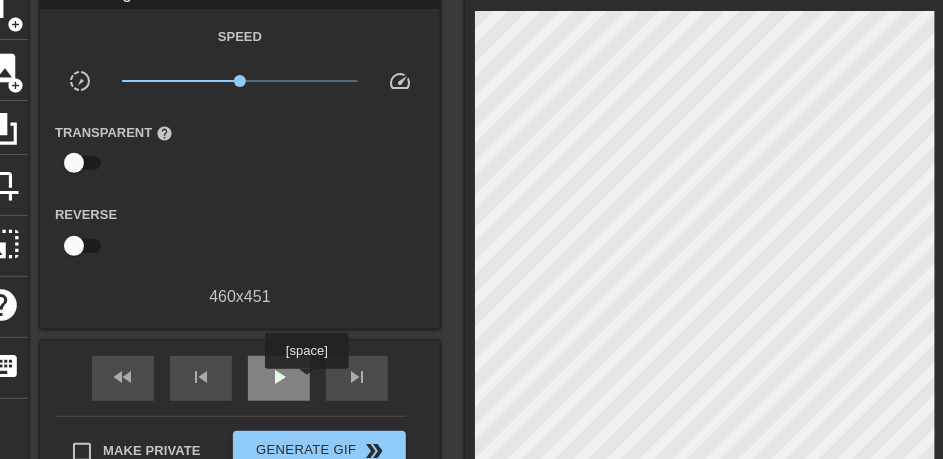 drag, startPoint x: 306, startPoint y: 383, endPoint x: 306, endPoint y: 209, distance: 174 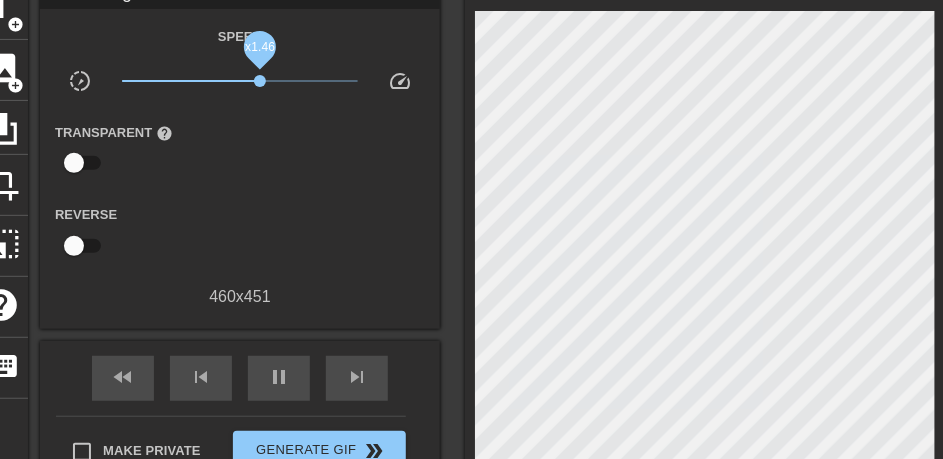 drag, startPoint x: 244, startPoint y: 78, endPoint x: 260, endPoint y: 76, distance: 16.124516 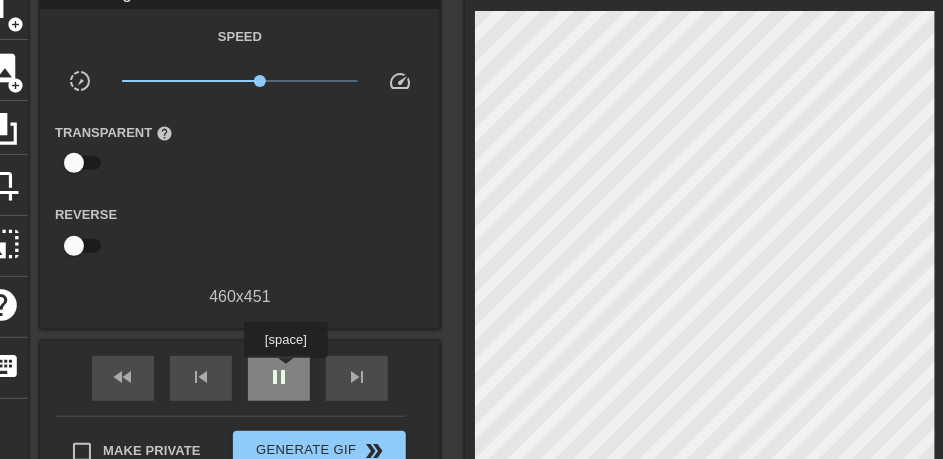 click on "pause" at bounding box center [279, 377] 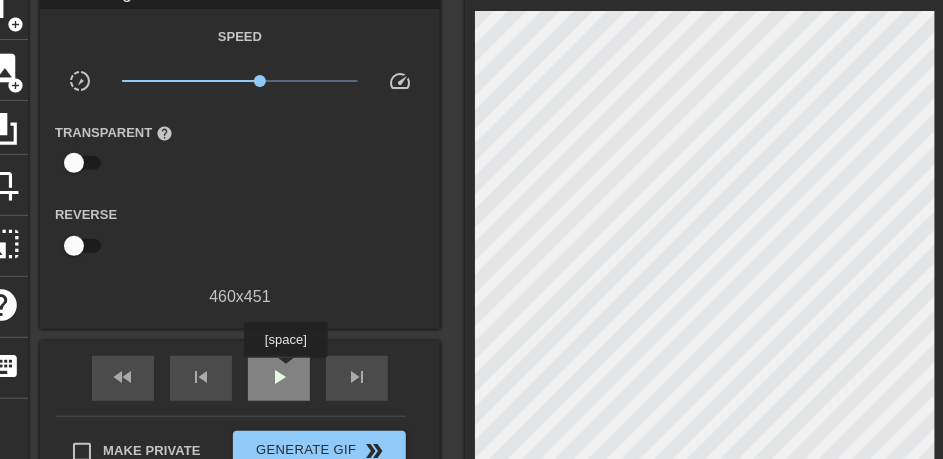 click on "play_arrow" at bounding box center [279, 377] 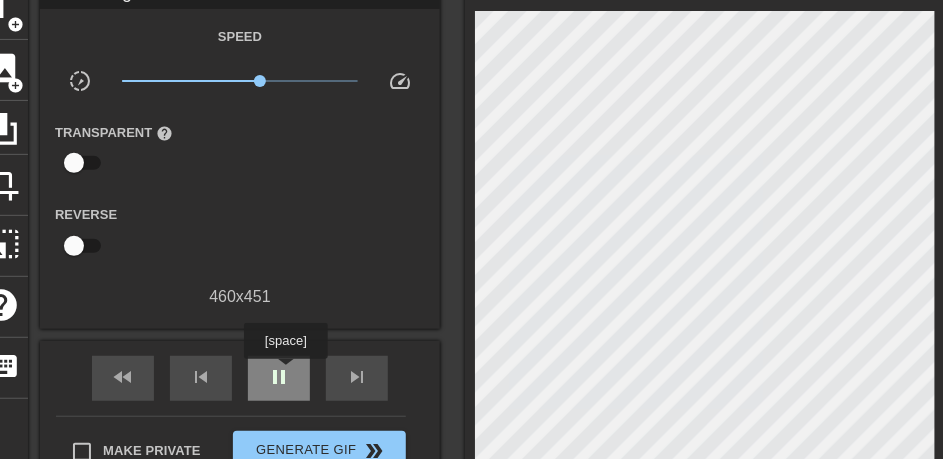 click on "pause" at bounding box center [279, 377] 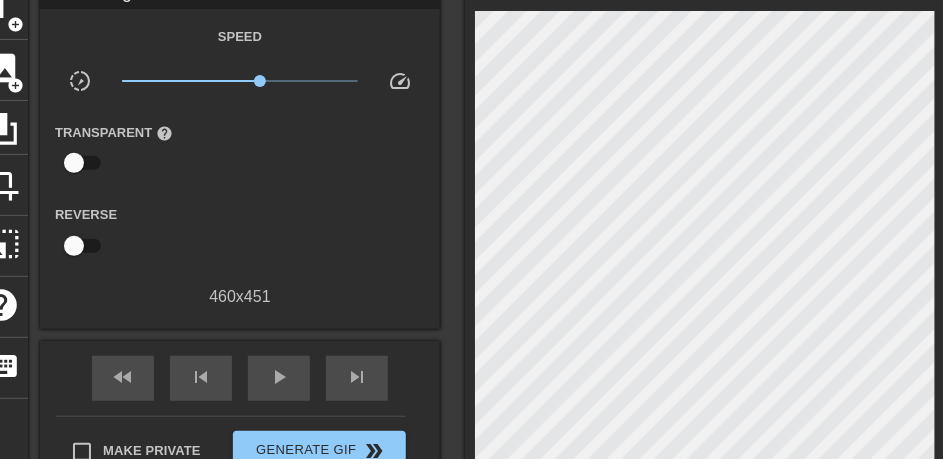 click on "Reverse" at bounding box center (240, 233) 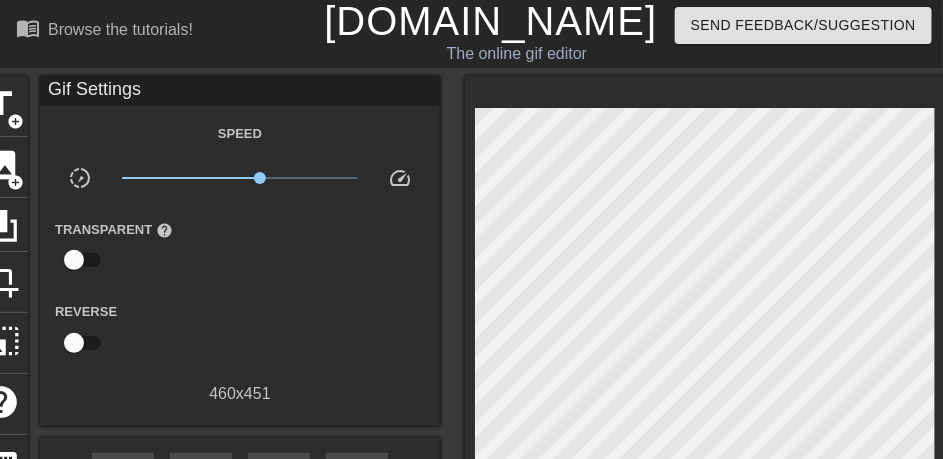 scroll, scrollTop: 0, scrollLeft: 0, axis: both 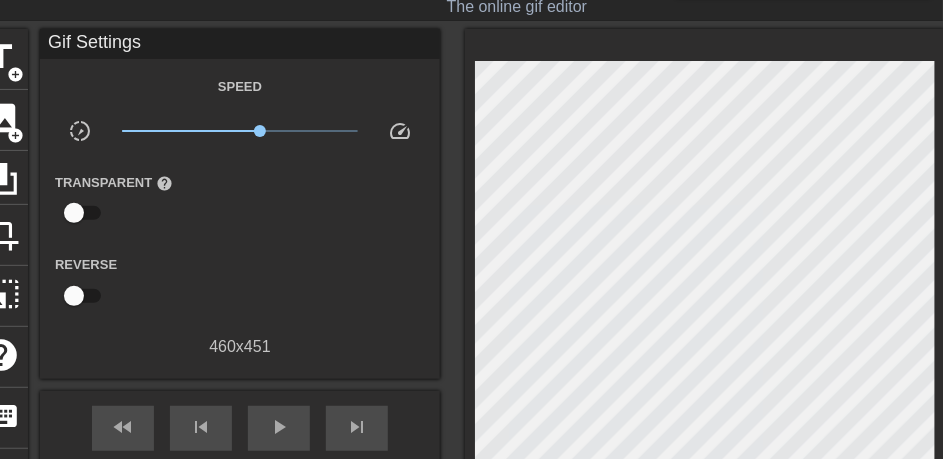 click on "Speed slow_motion_video x1.46 speed Transparent help Reverse 460  x  451" at bounding box center (240, 216) 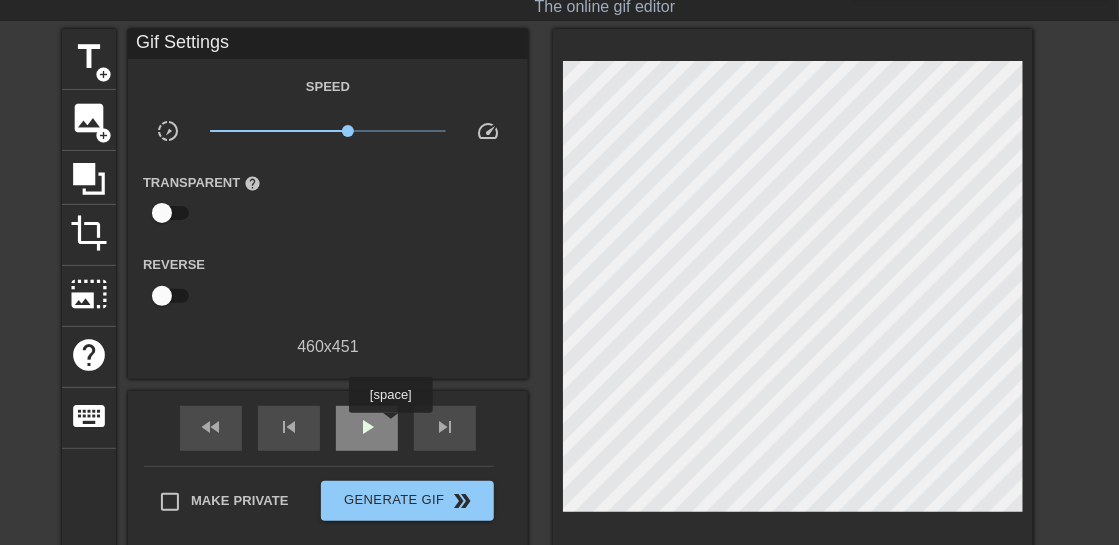click on "play_arrow" at bounding box center [367, 428] 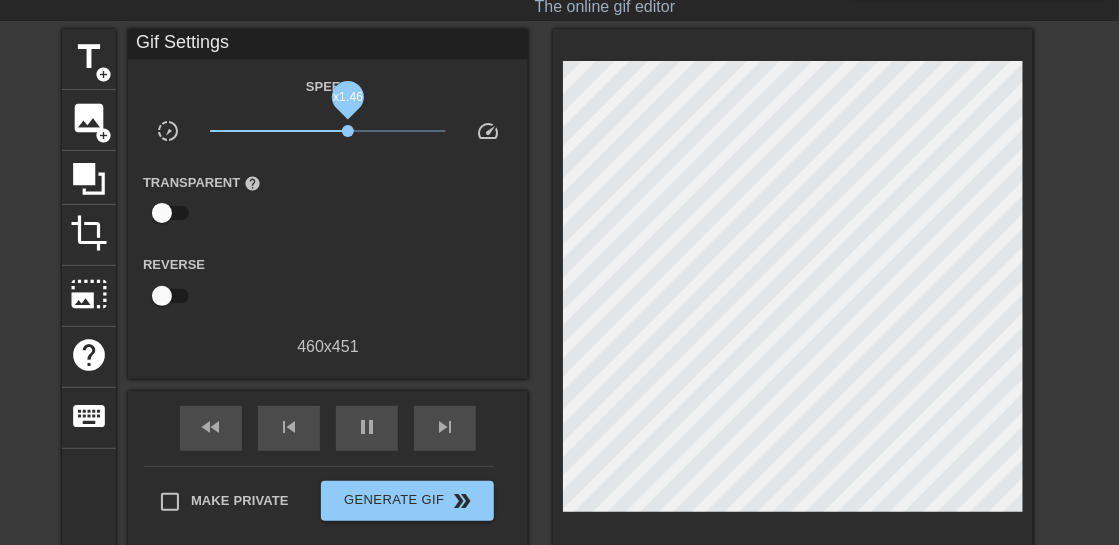click on "x1.46" at bounding box center (348, 131) 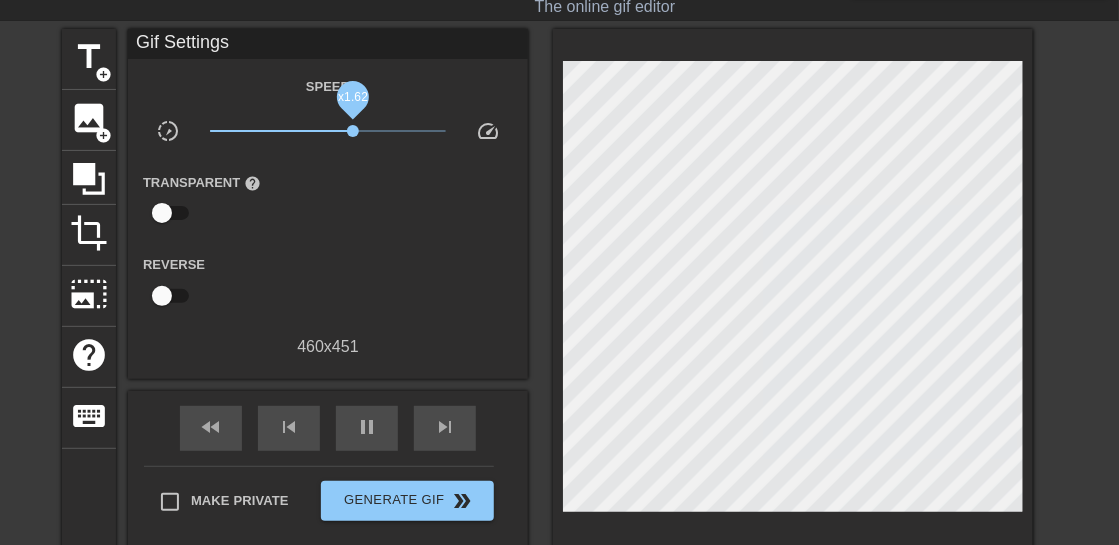 click on "x1.62" at bounding box center (353, 131) 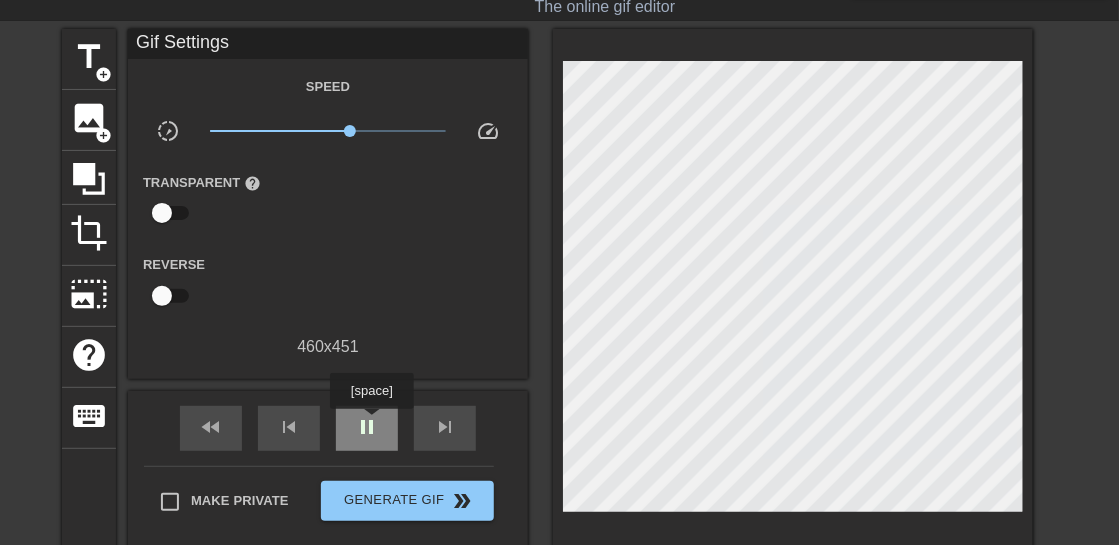 click on "pause" at bounding box center [367, 427] 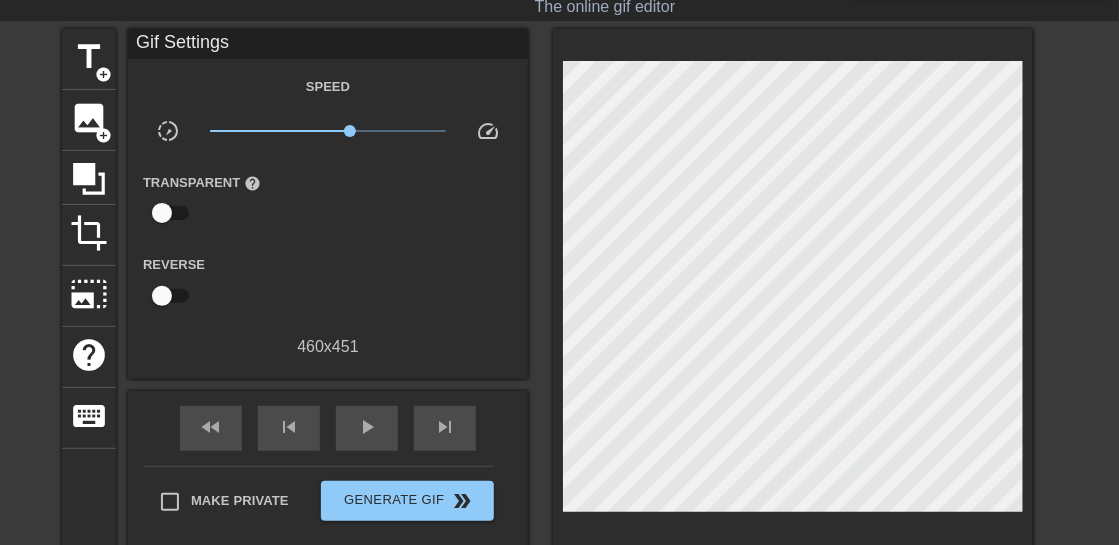 click on "Speed slow_motion_video x1.53 speed Transparent help Reverse 460  x  451" at bounding box center [328, 216] 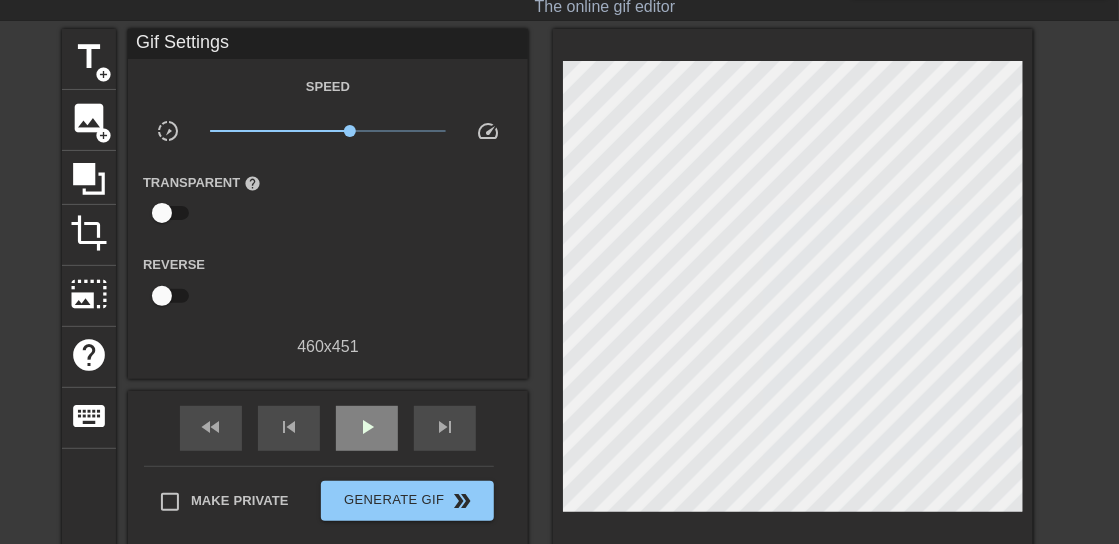drag, startPoint x: 357, startPoint y: 413, endPoint x: 367, endPoint y: 423, distance: 14.142136 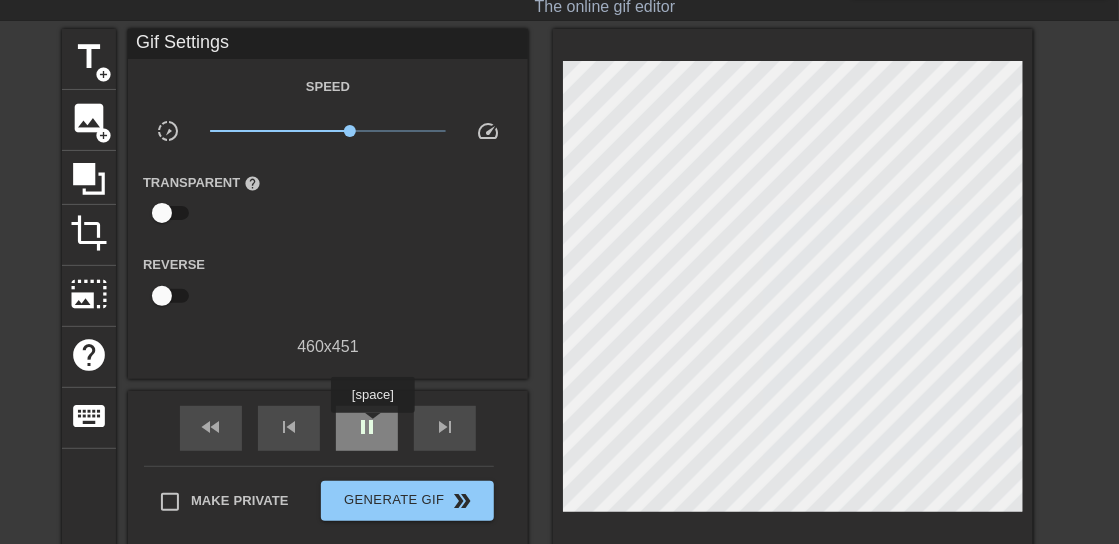 click on "pause" at bounding box center (367, 427) 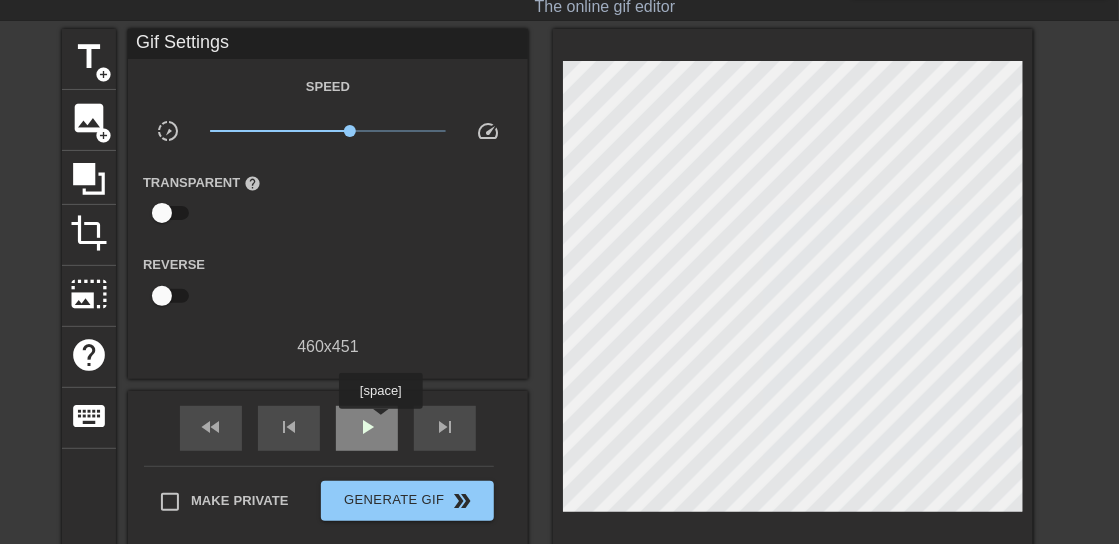 click on "play_arrow" at bounding box center [367, 428] 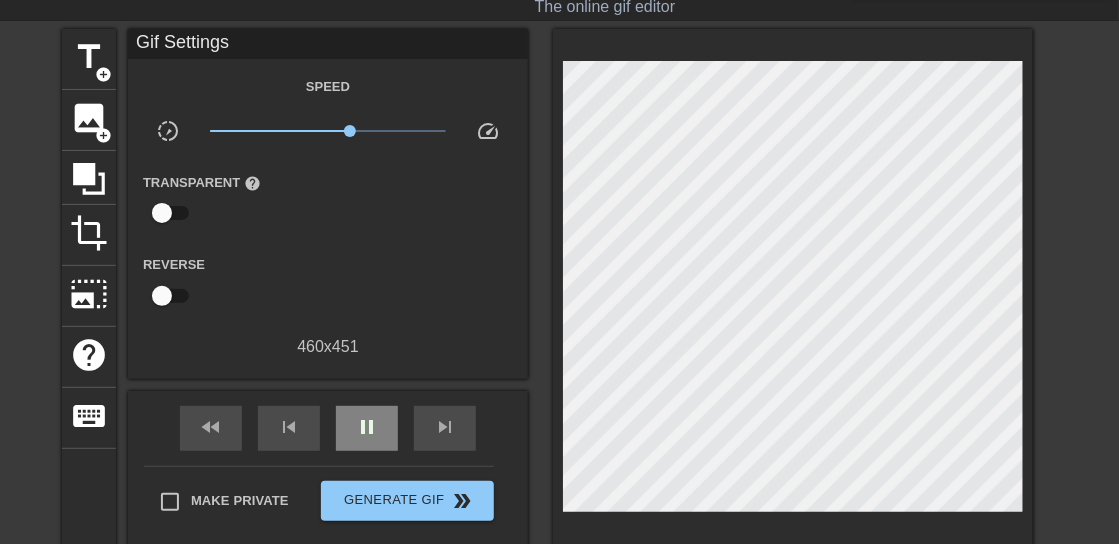 click on "pause" at bounding box center [367, 428] 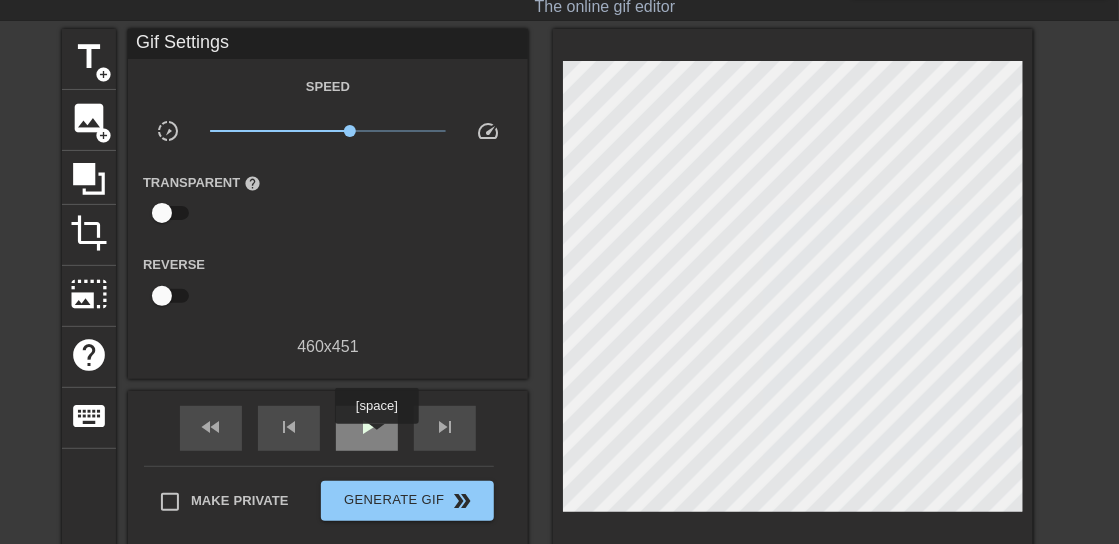 click on "play_arrow" at bounding box center (367, 428) 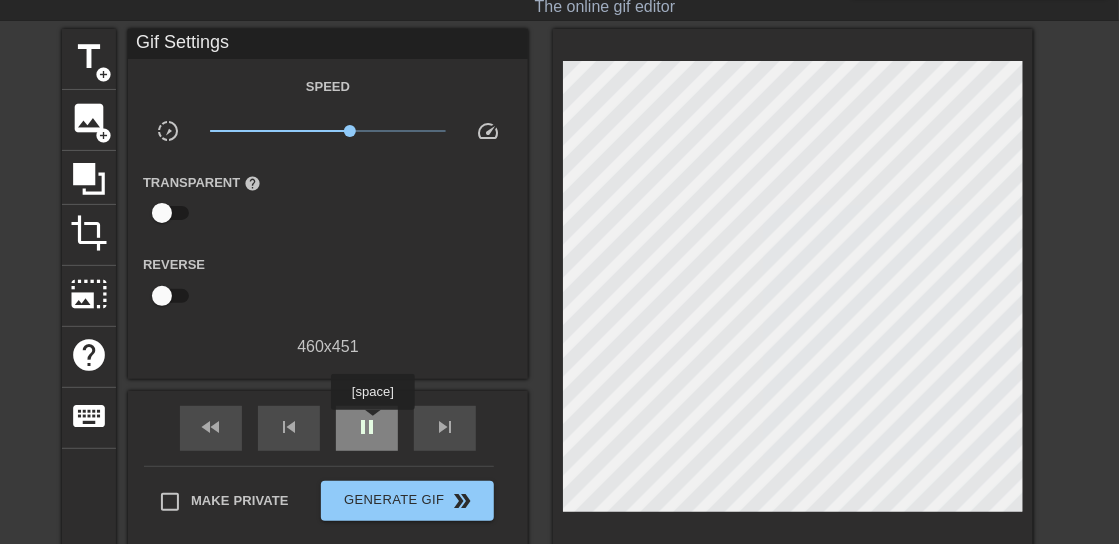 click on "pause" at bounding box center (367, 427) 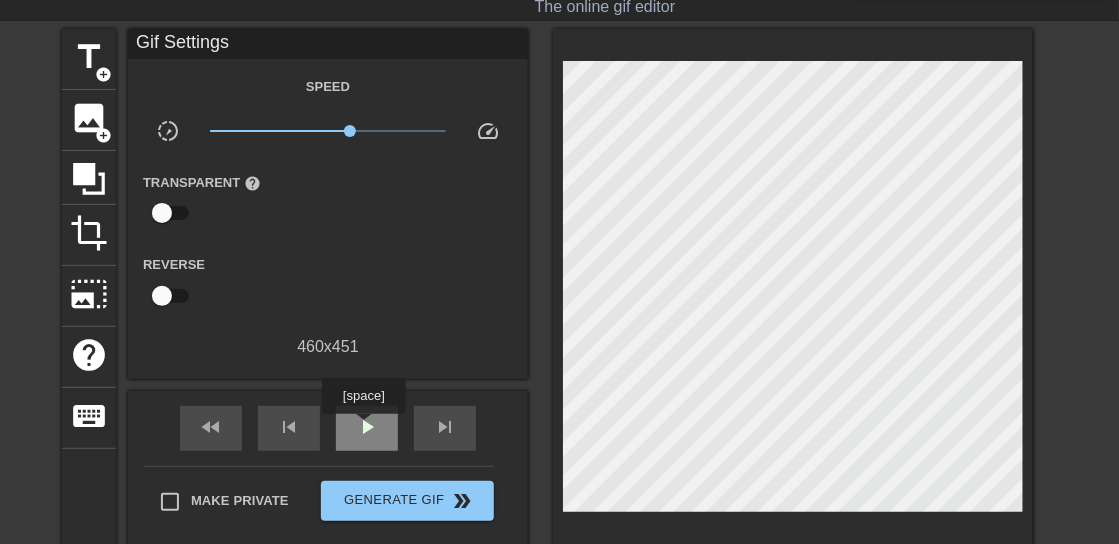 click on "play_arrow" at bounding box center (367, 427) 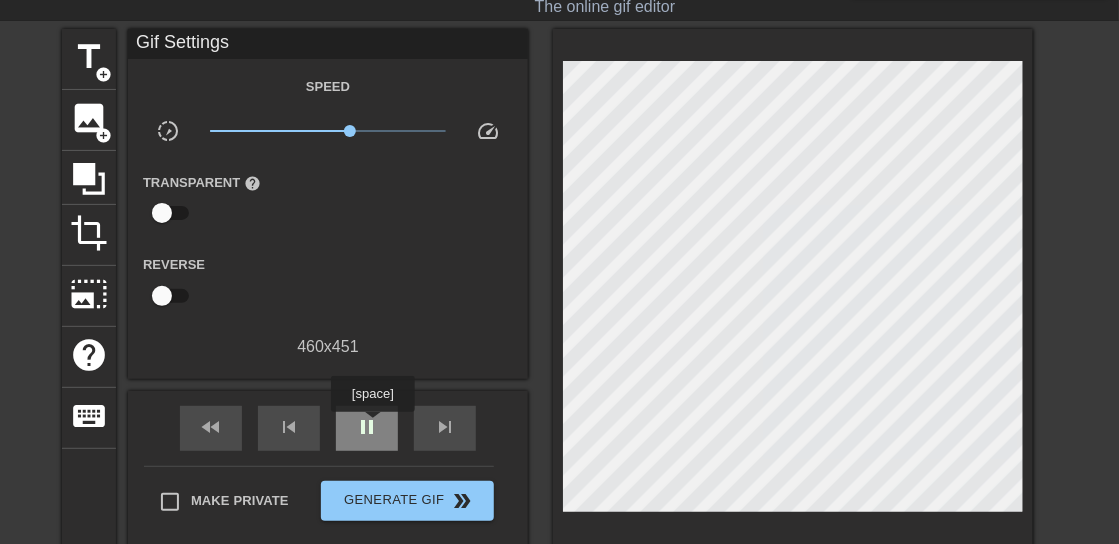click on "pause" at bounding box center (367, 427) 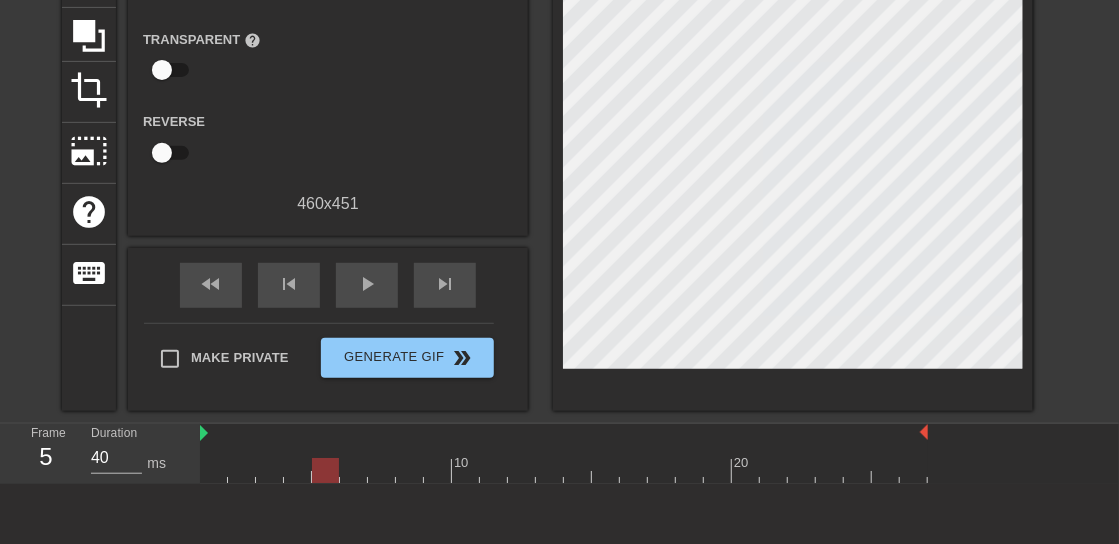scroll, scrollTop: 200, scrollLeft: 0, axis: vertical 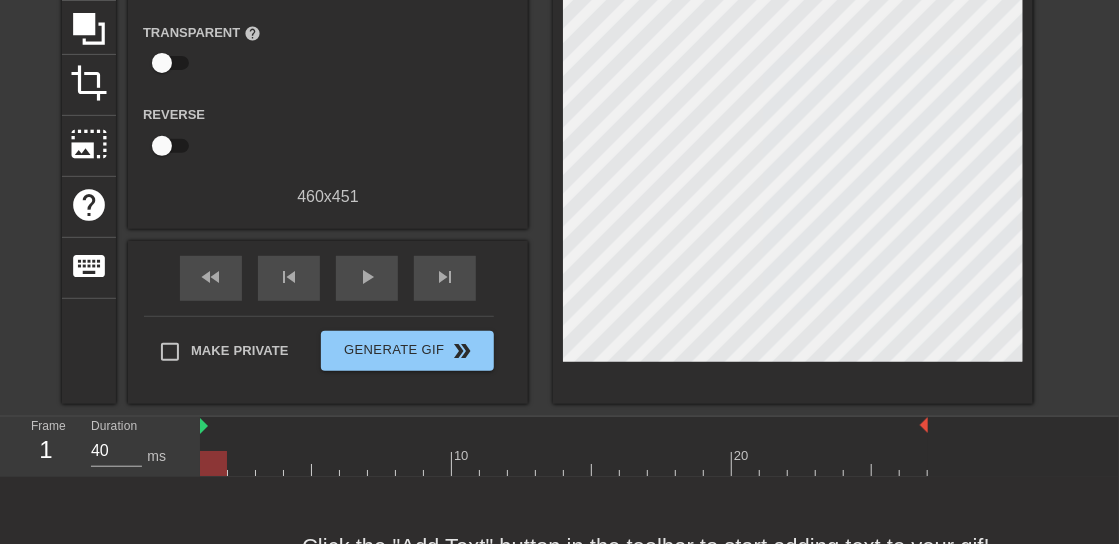 drag, startPoint x: 272, startPoint y: 455, endPoint x: 175, endPoint y: 443, distance: 97.73945 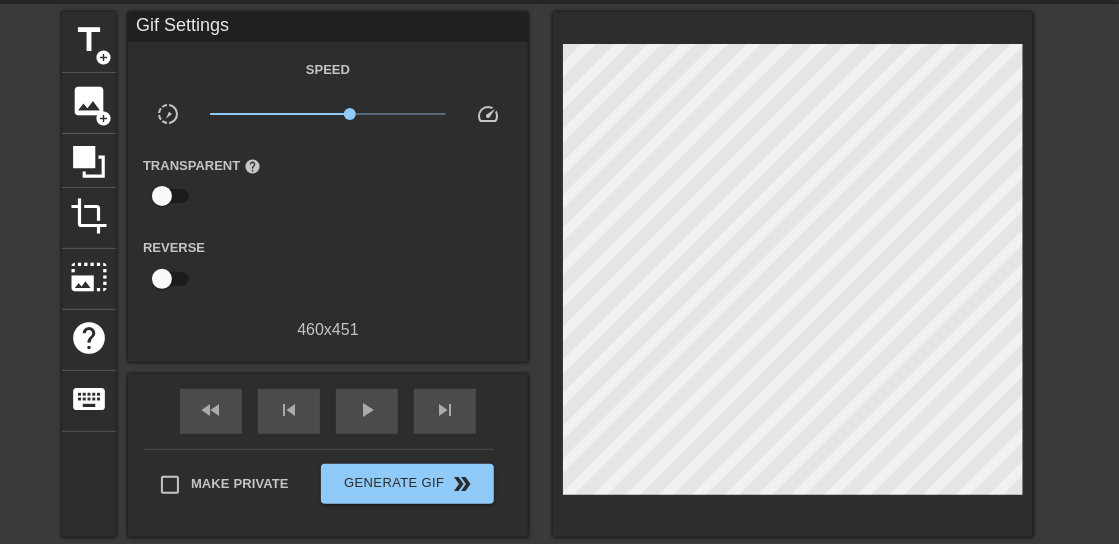 scroll, scrollTop: 50, scrollLeft: 0, axis: vertical 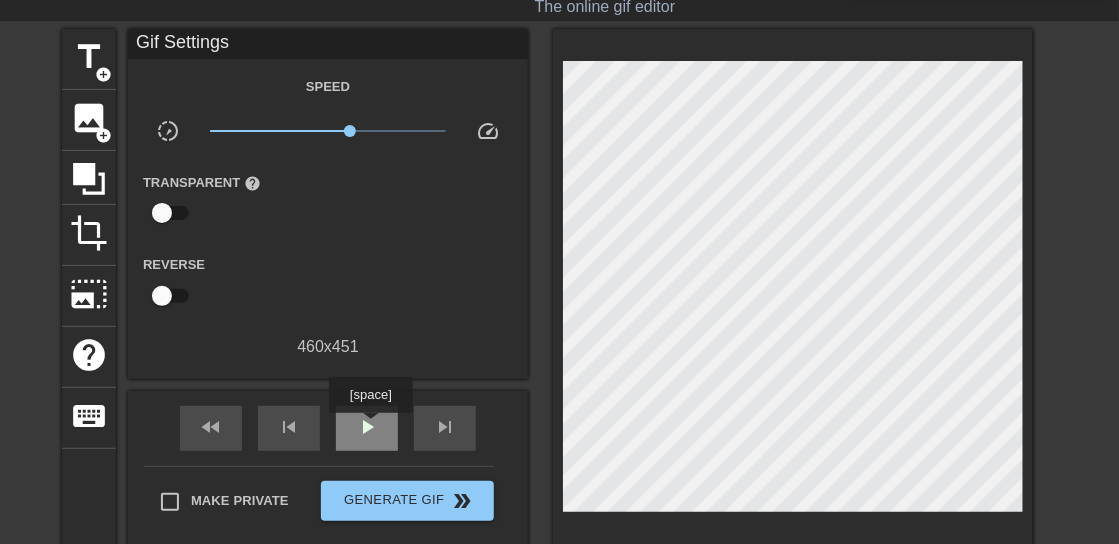 click on "play_arrow" at bounding box center [367, 427] 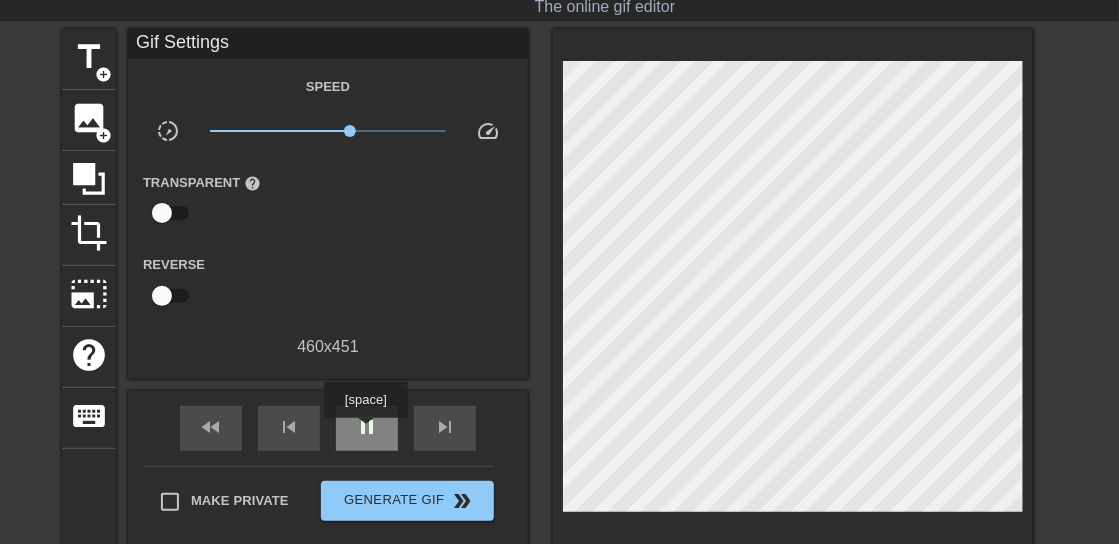 click on "pause" at bounding box center [367, 427] 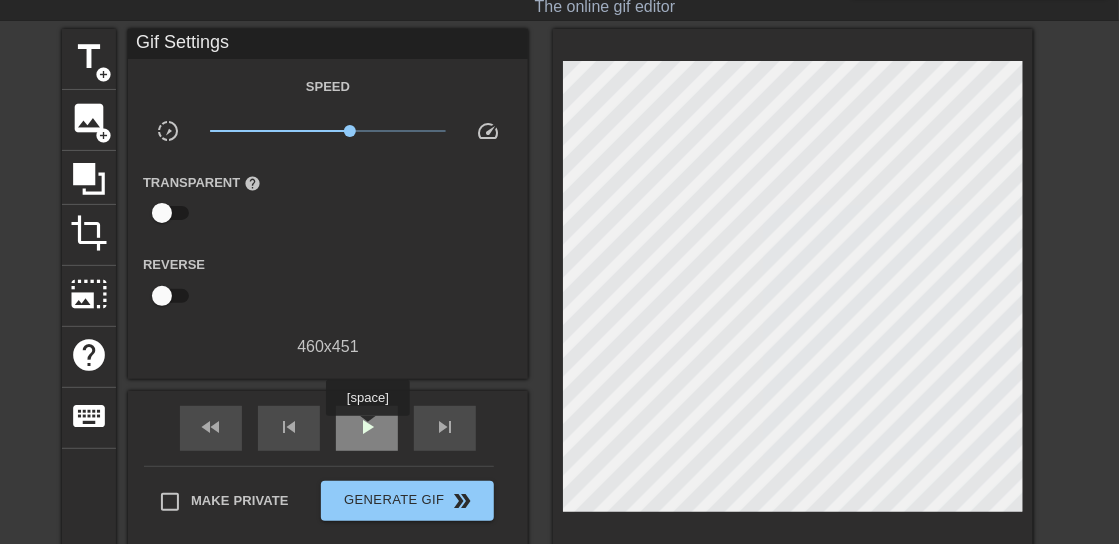 click on "play_arrow" at bounding box center (367, 427) 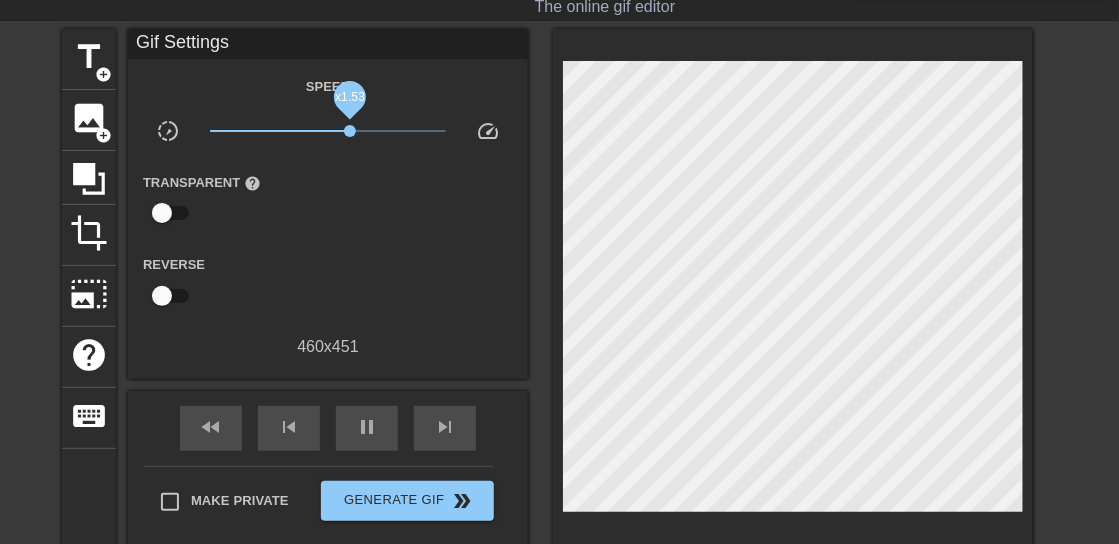 click on "x1.53" at bounding box center (350, 131) 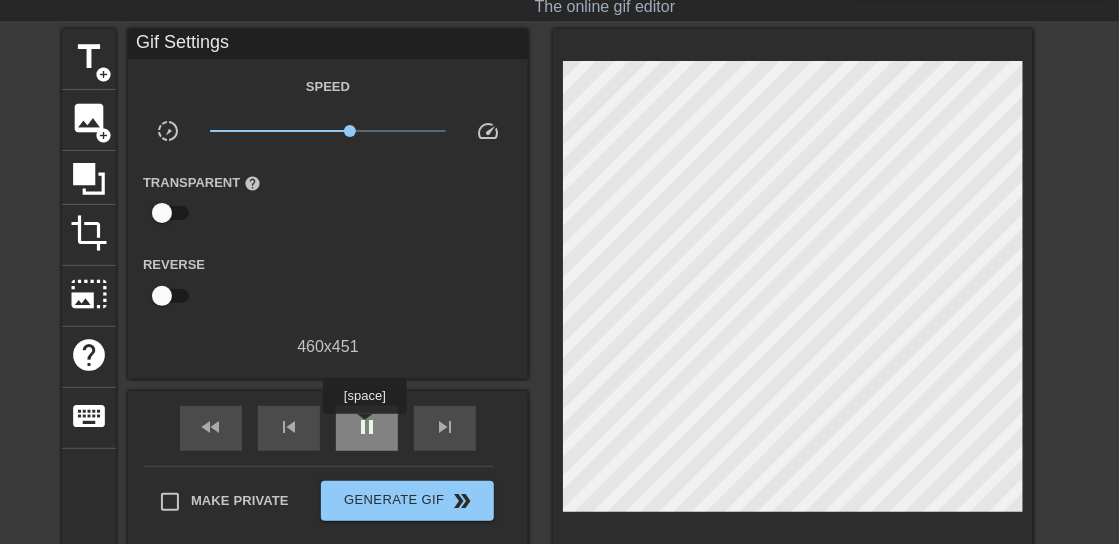 click on "pause" at bounding box center [367, 427] 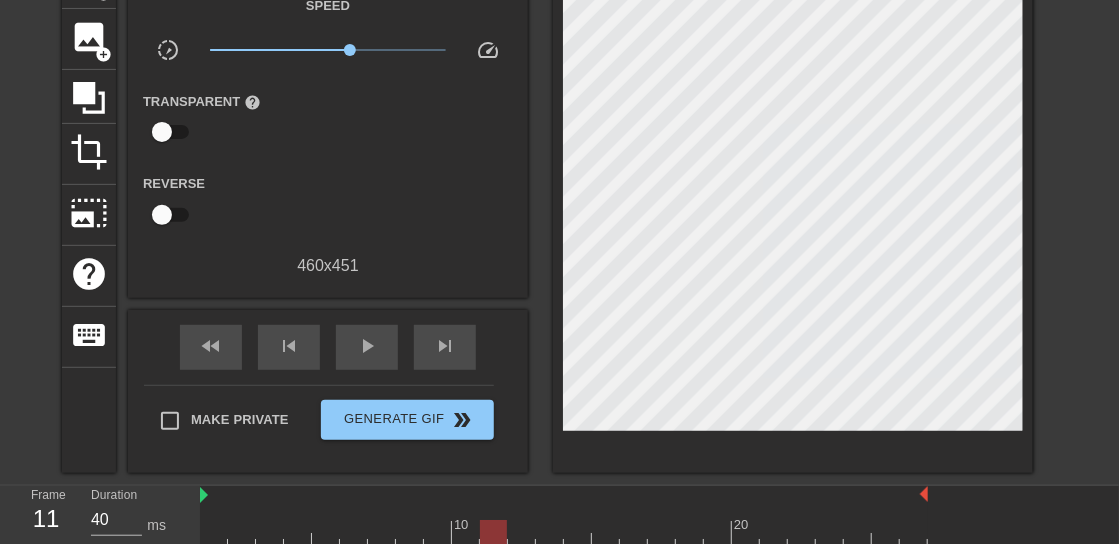 scroll, scrollTop: 150, scrollLeft: 0, axis: vertical 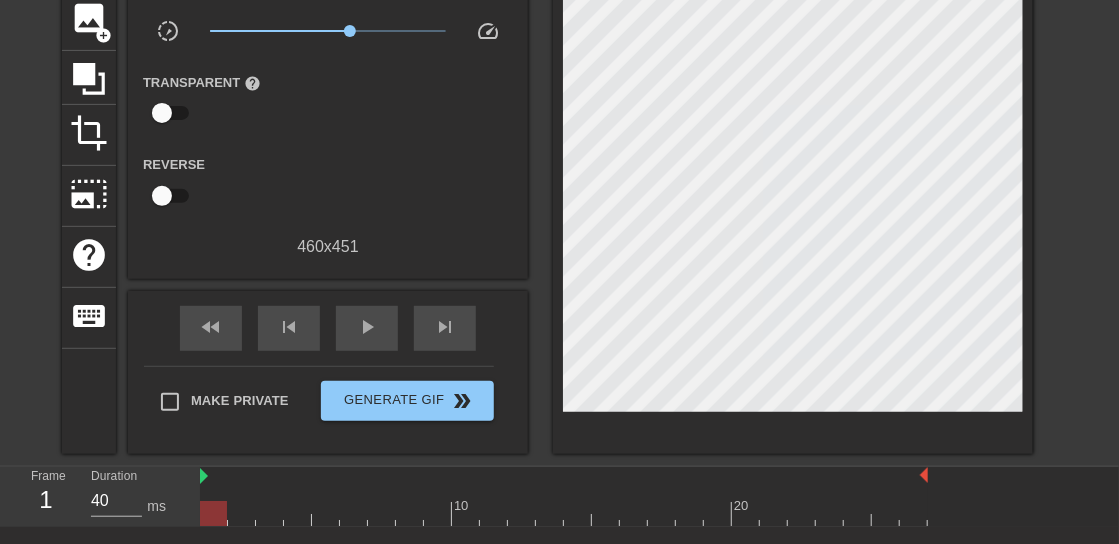 drag, startPoint x: 344, startPoint y: 502, endPoint x: 168, endPoint y: 515, distance: 176.47946 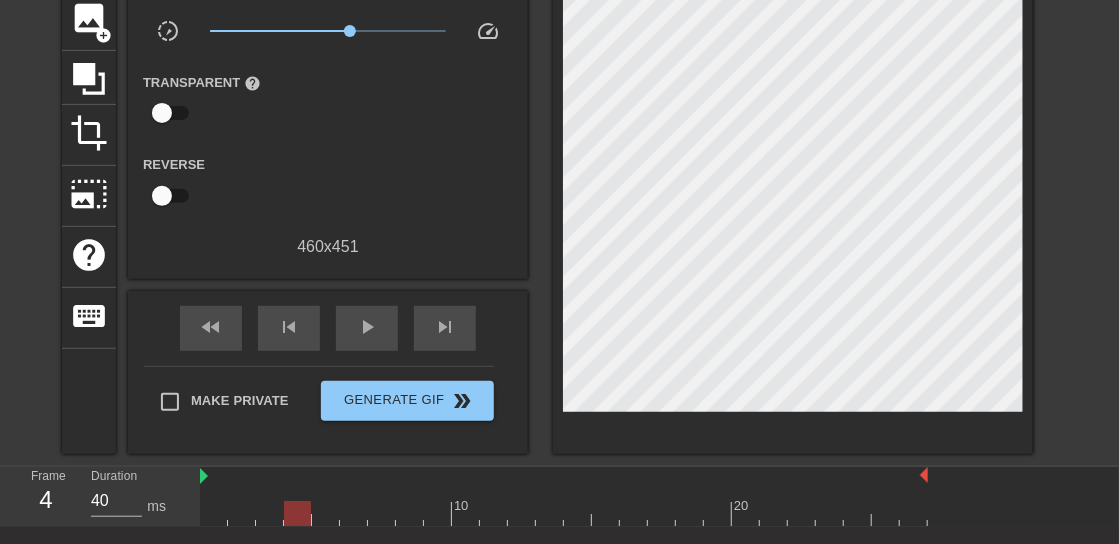 drag, startPoint x: 266, startPoint y: 510, endPoint x: 291, endPoint y: 517, distance: 25.96151 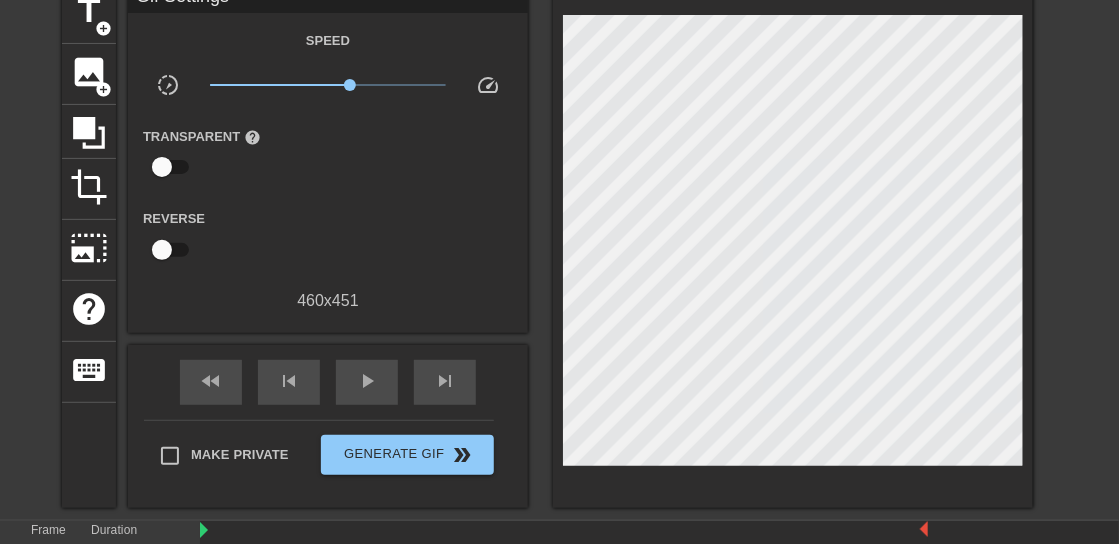 scroll, scrollTop: 100, scrollLeft: 0, axis: vertical 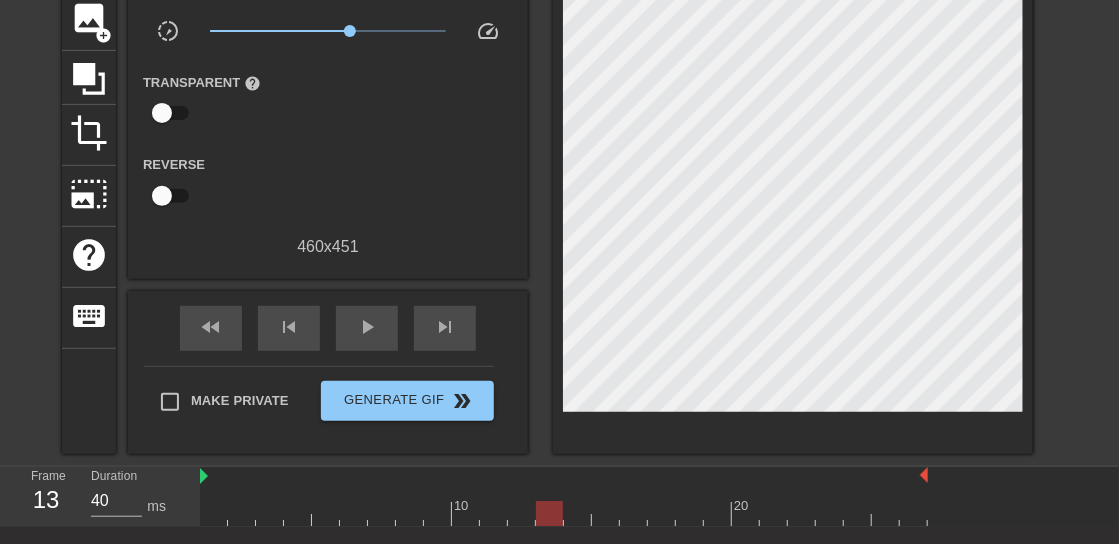 drag, startPoint x: 341, startPoint y: 512, endPoint x: 542, endPoint y: 514, distance: 201.00995 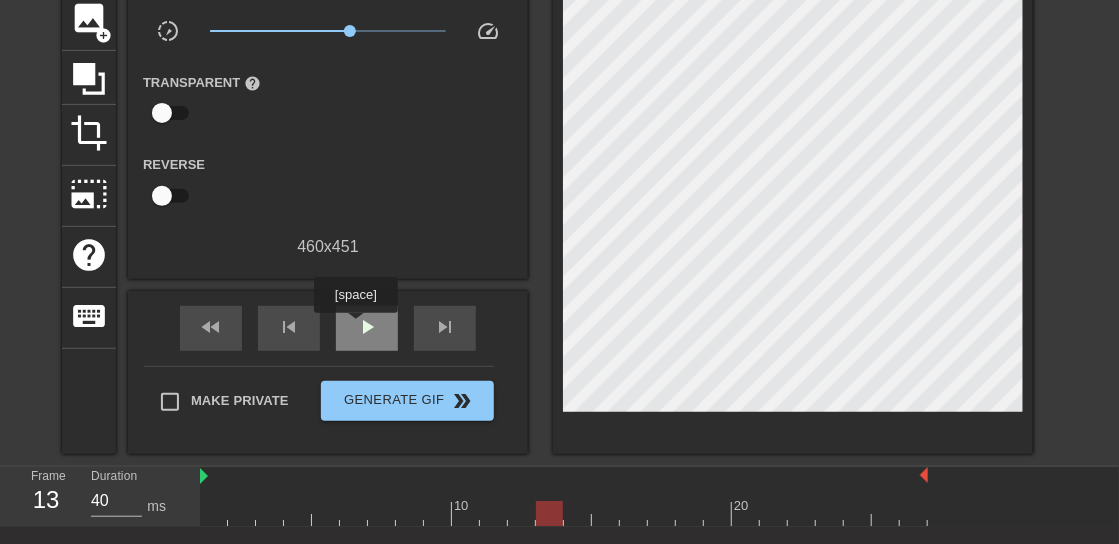click on "play_arrow" at bounding box center (367, 328) 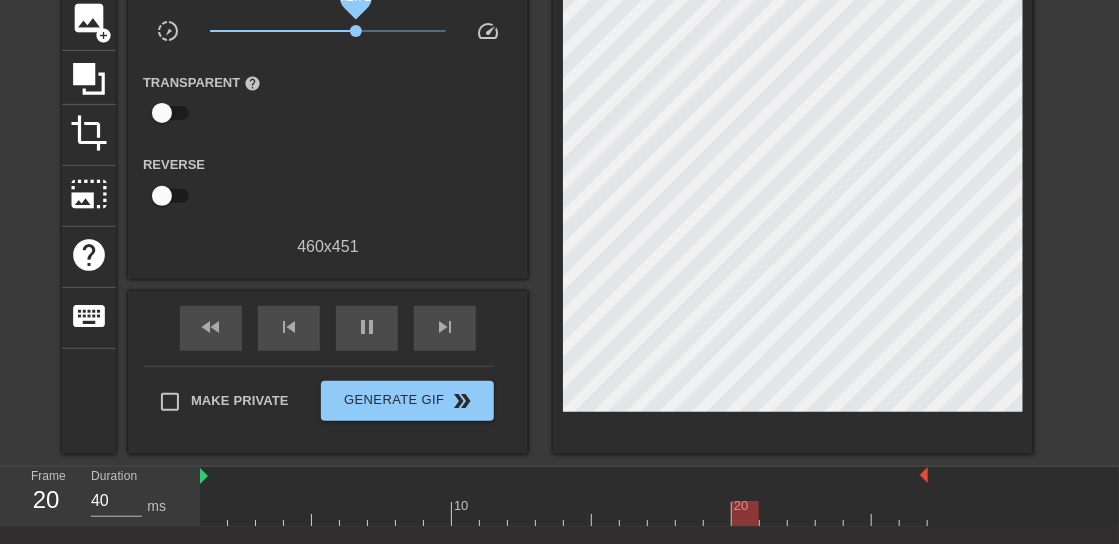 click on "x1.72" at bounding box center (356, 31) 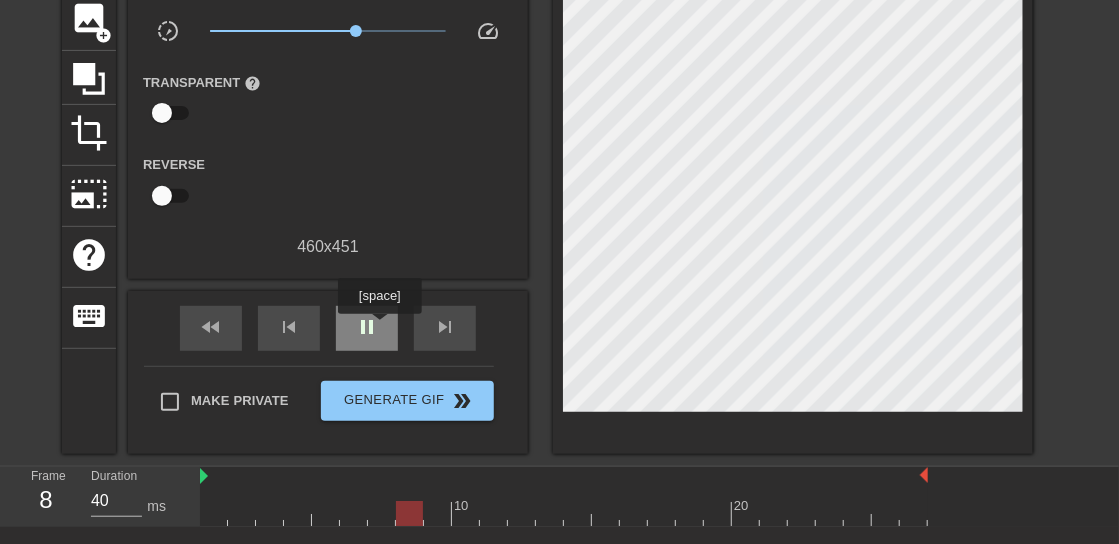 click on "pause" at bounding box center [367, 328] 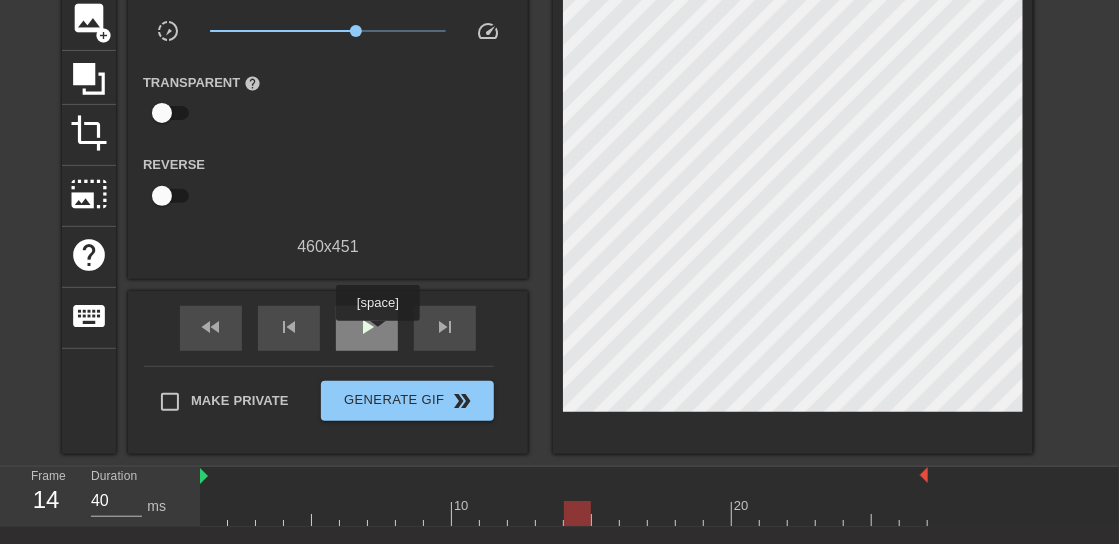 click on "play_arrow" at bounding box center [367, 327] 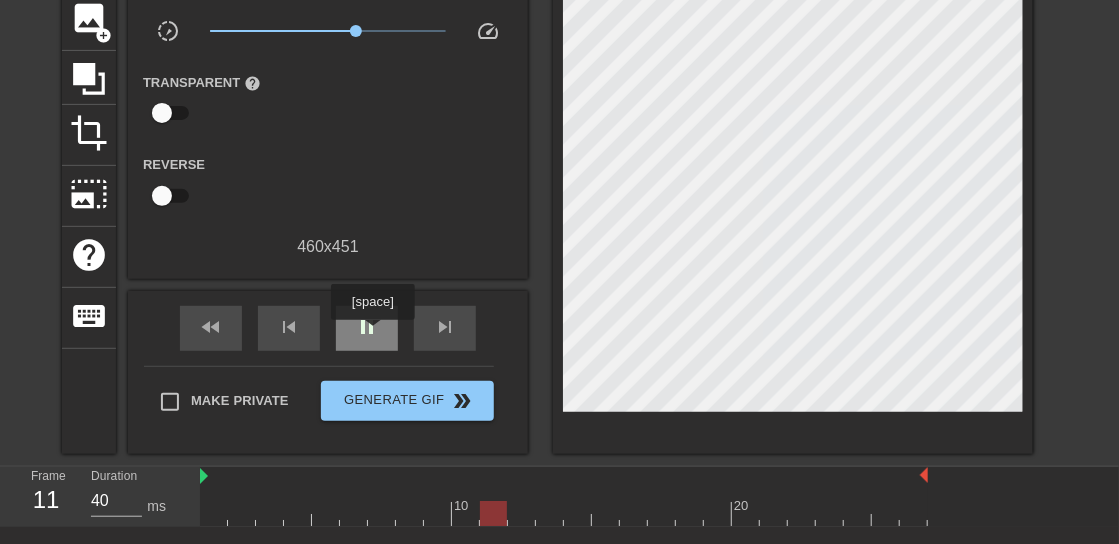 click on "pause" at bounding box center (367, 327) 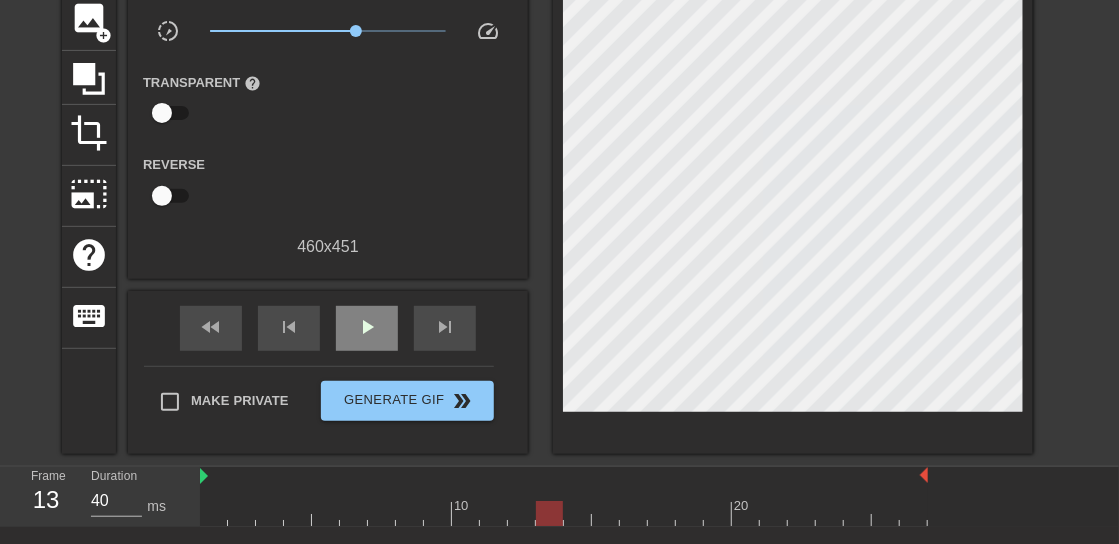 click on "play_arrow" at bounding box center [367, 328] 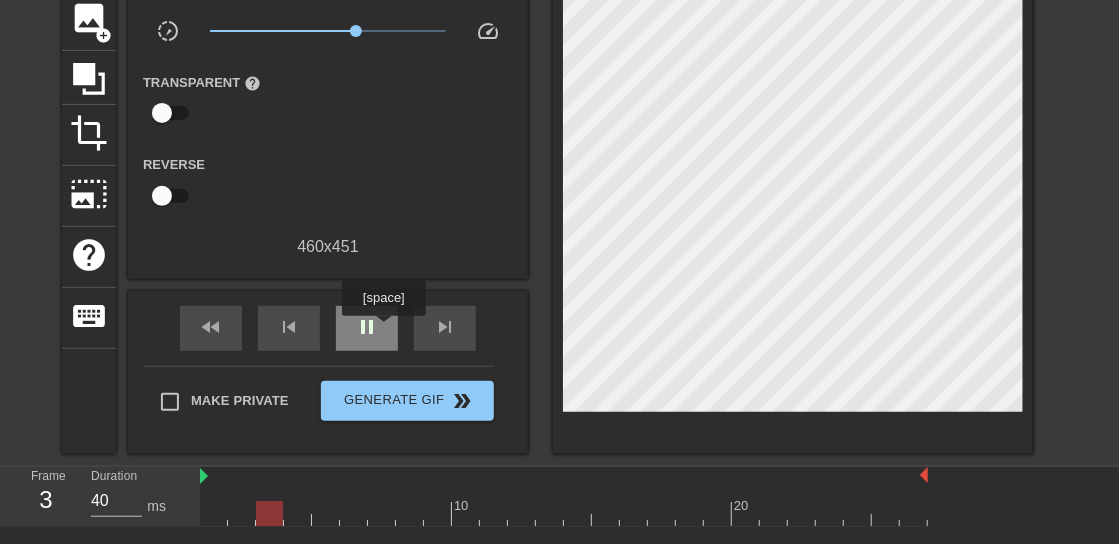 click on "pause" at bounding box center [367, 328] 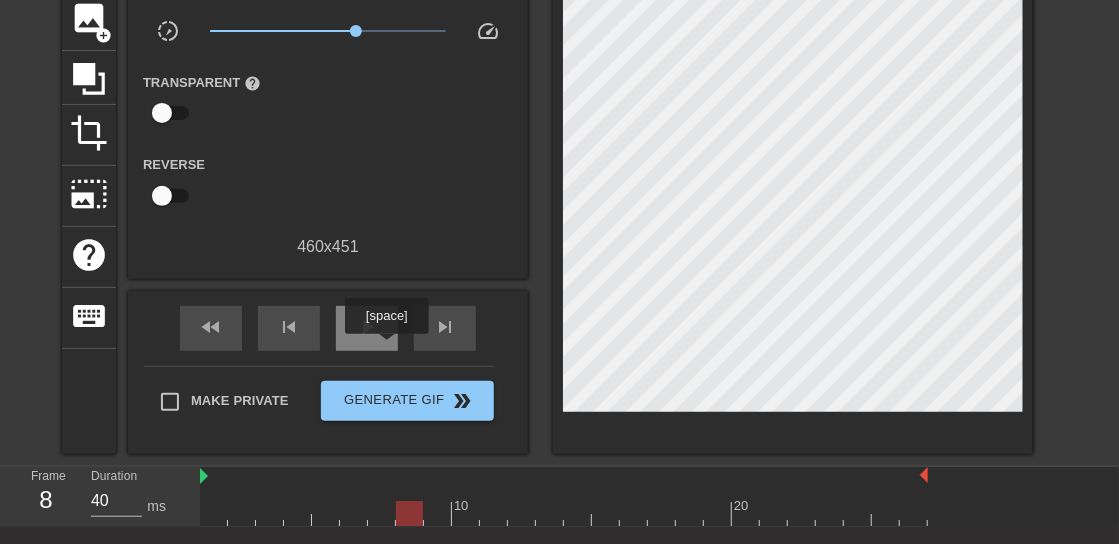 click on "play_arrow" at bounding box center [367, 328] 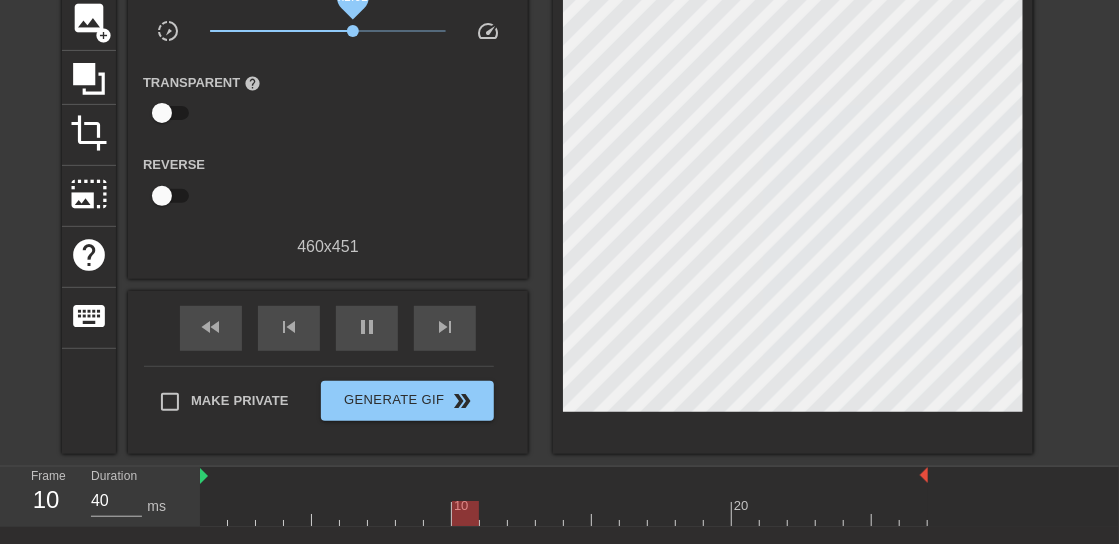 click on "x1.62" at bounding box center [353, 31] 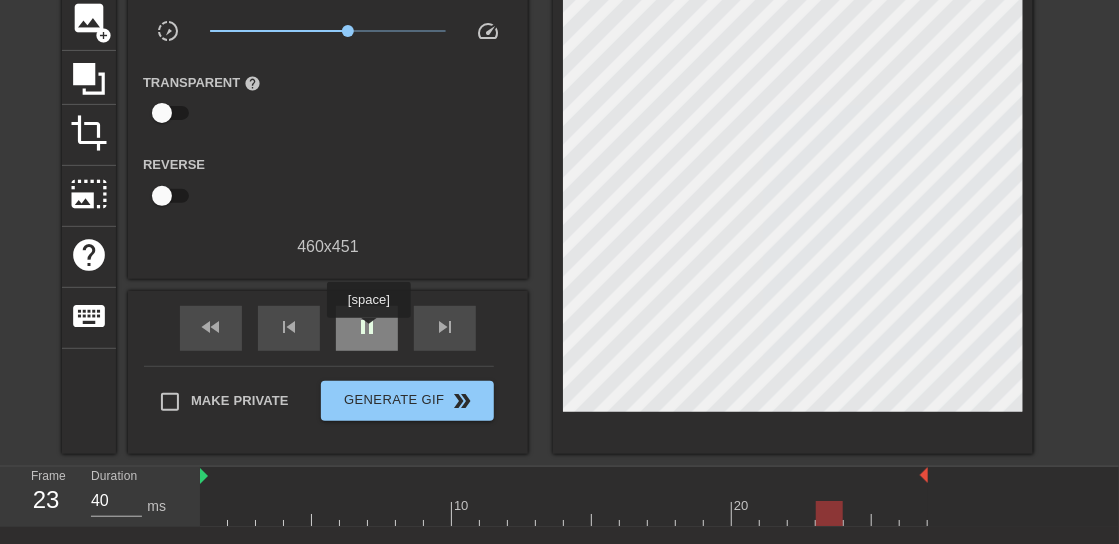 click on "pause" at bounding box center (367, 327) 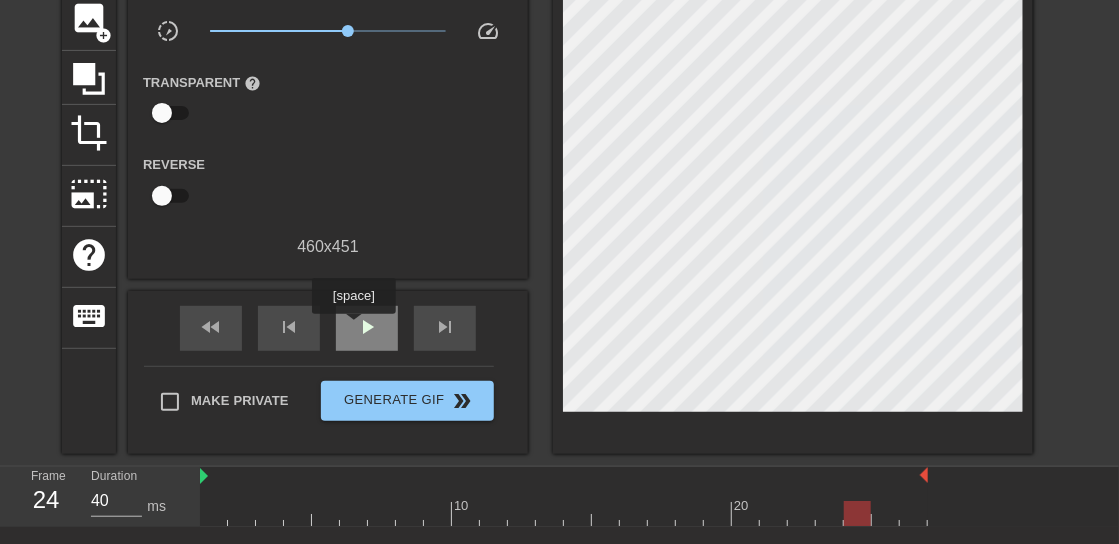 click on "play_arrow" at bounding box center (367, 328) 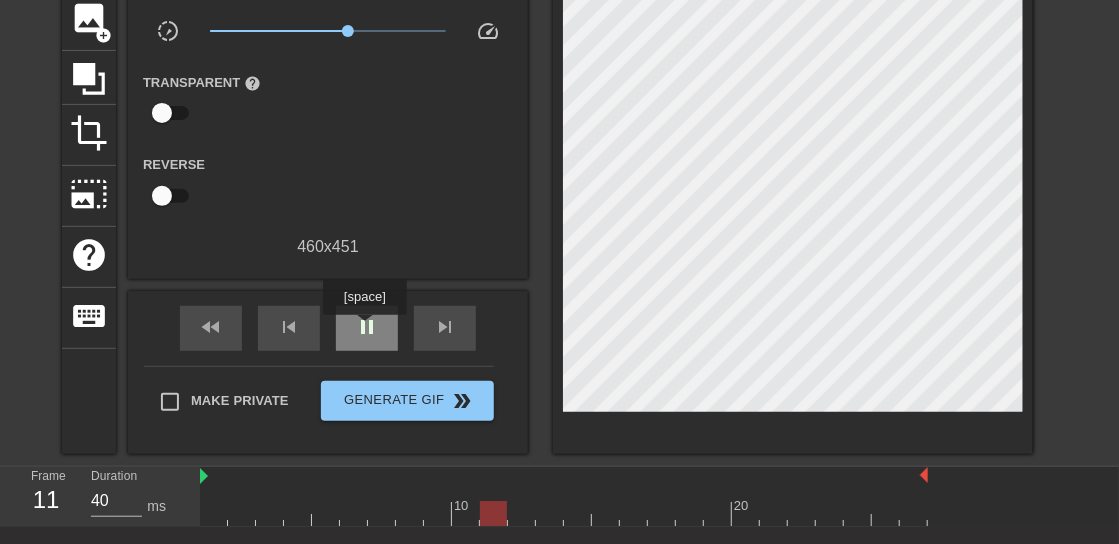 click on "pause" at bounding box center [367, 327] 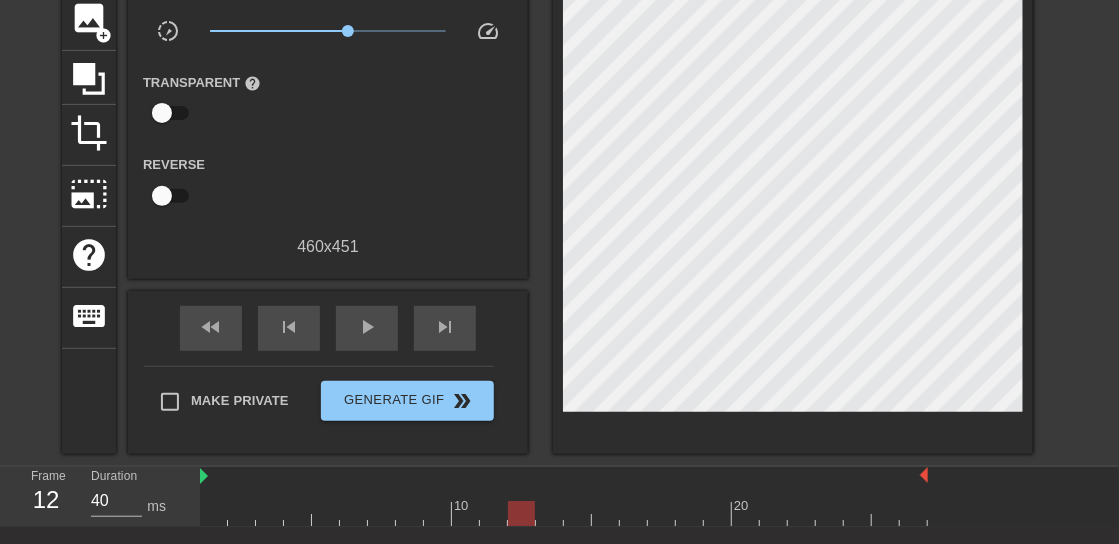 drag, startPoint x: 623, startPoint y: 492, endPoint x: 523, endPoint y: 508, distance: 101.27191 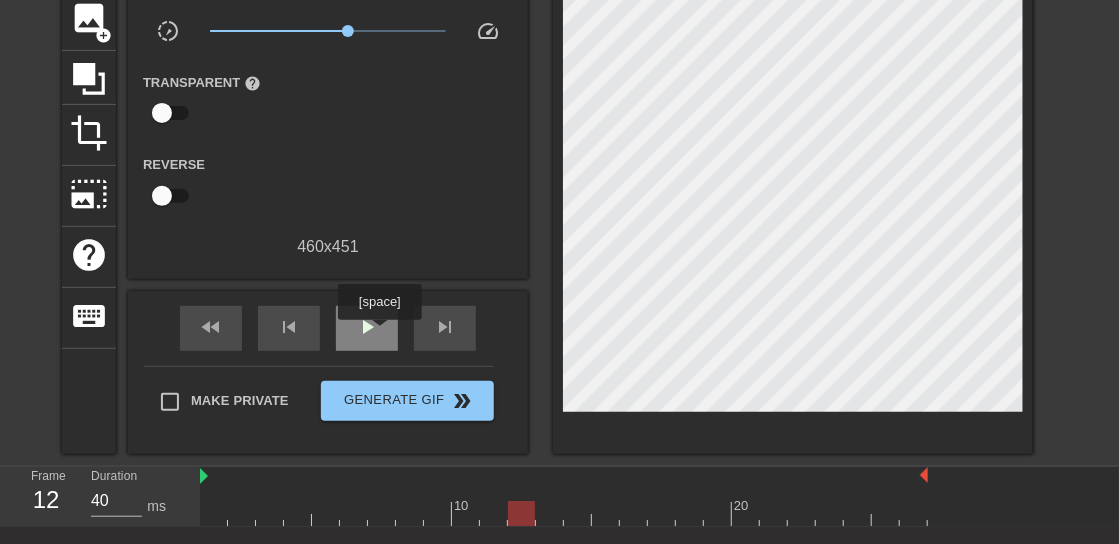 click on "play_arrow" at bounding box center (367, 328) 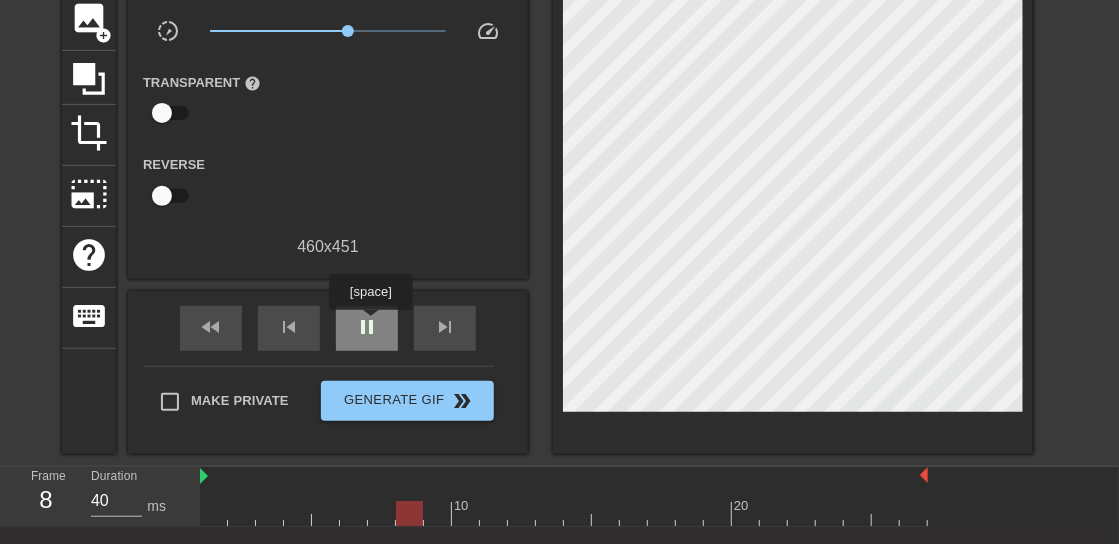click on "pause" at bounding box center (367, 327) 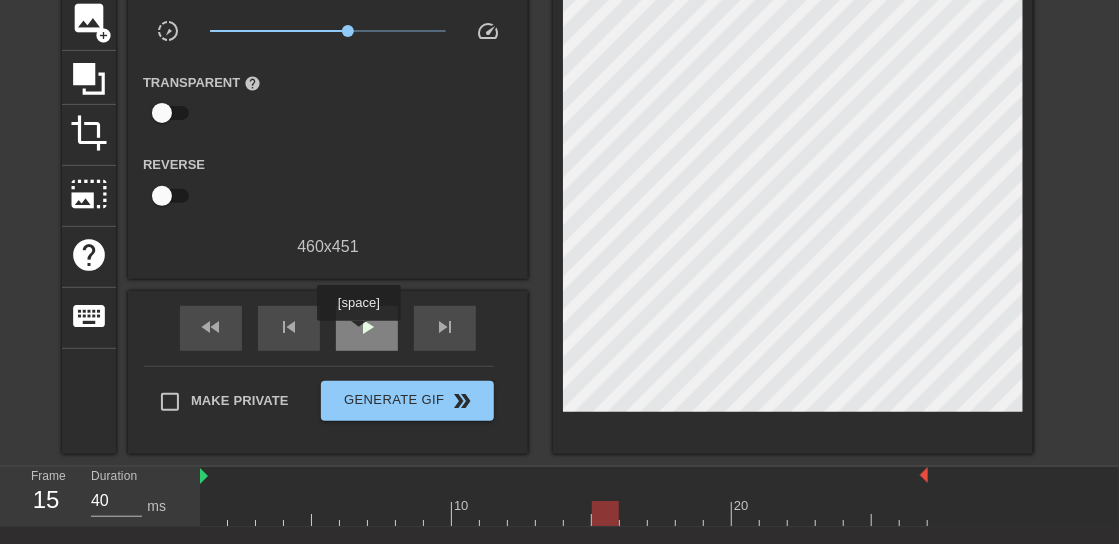 click on "play_arrow" at bounding box center [367, 328] 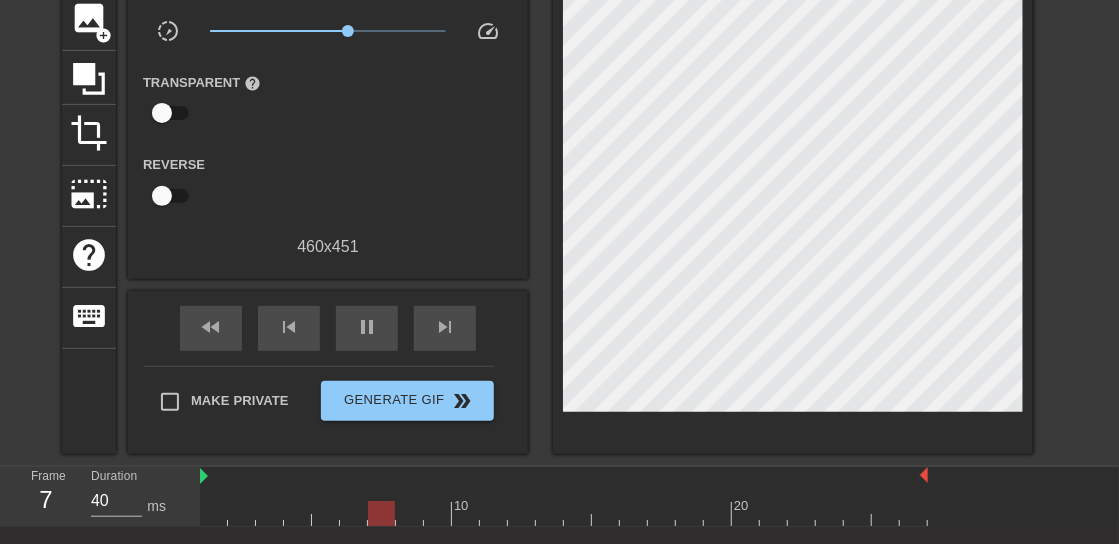 click on "x1.46" at bounding box center [328, 31] 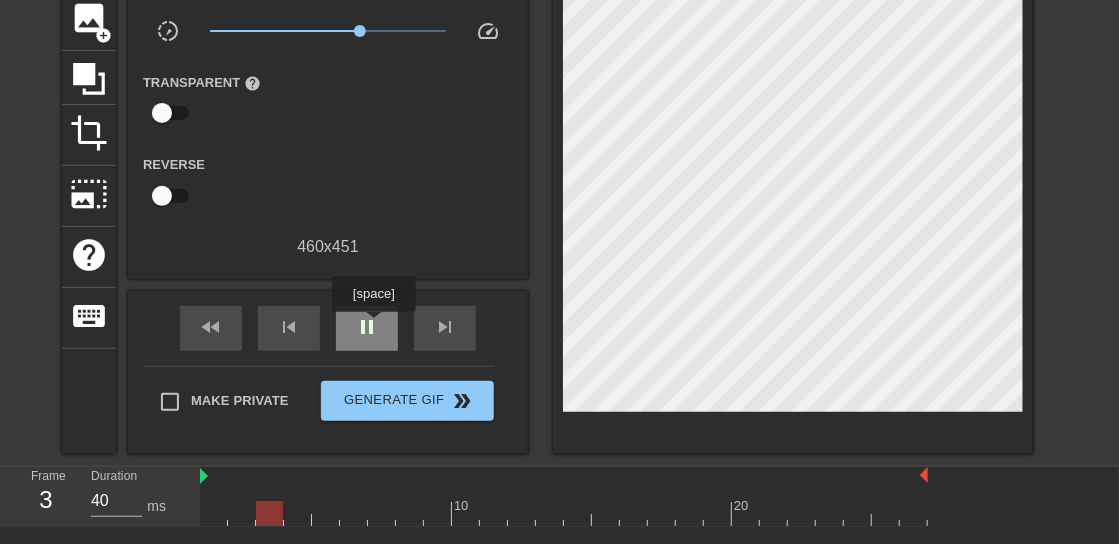 click on "pause" at bounding box center (367, 327) 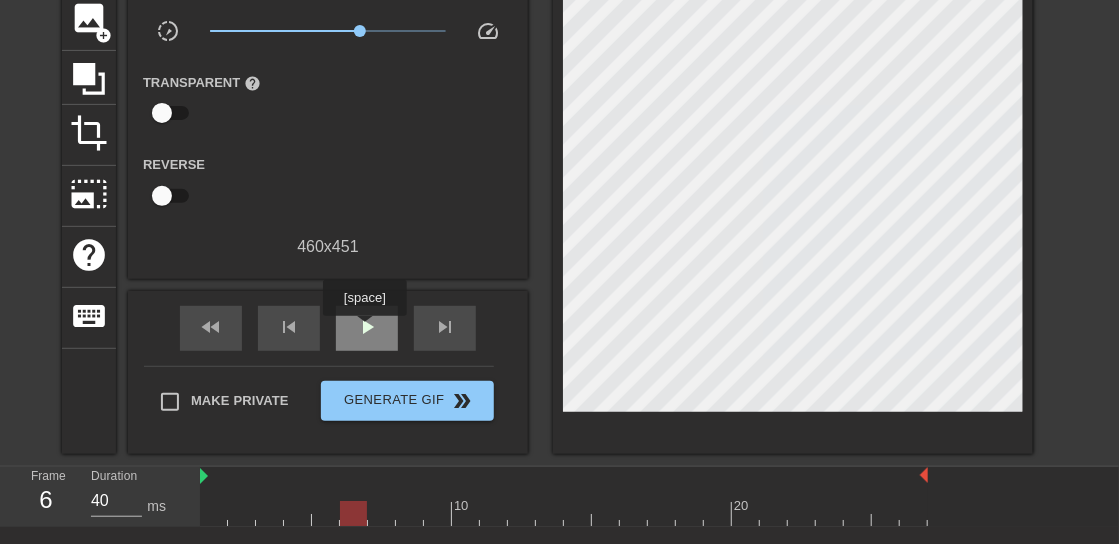 click on "play_arrow" at bounding box center [367, 327] 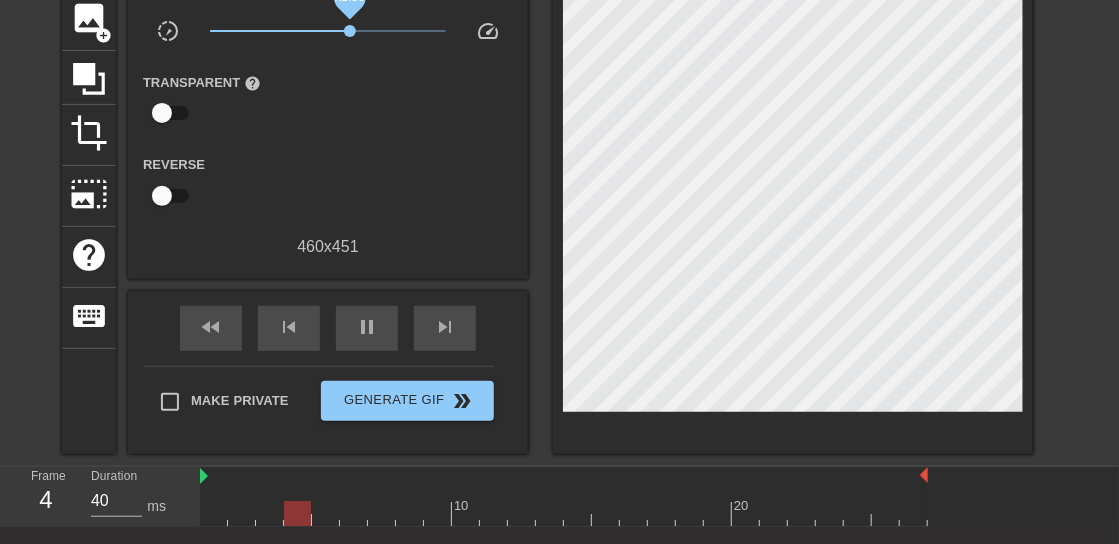 click on "x1.55" at bounding box center [350, 31] 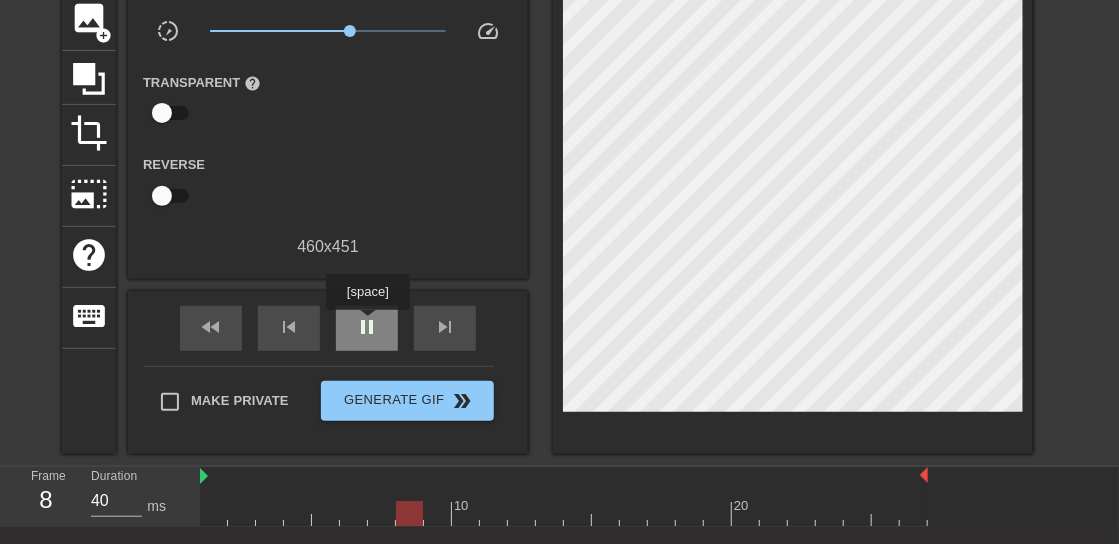 click on "pause" at bounding box center (367, 327) 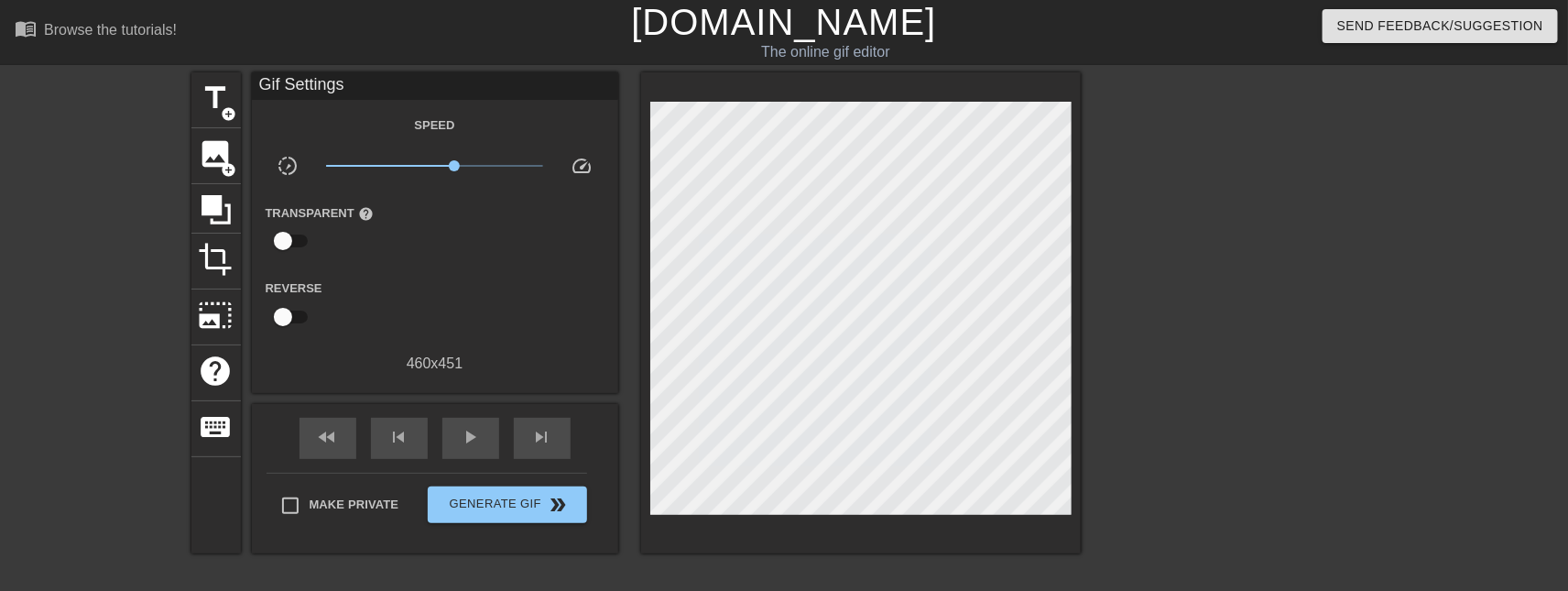 scroll, scrollTop: 0, scrollLeft: 0, axis: both 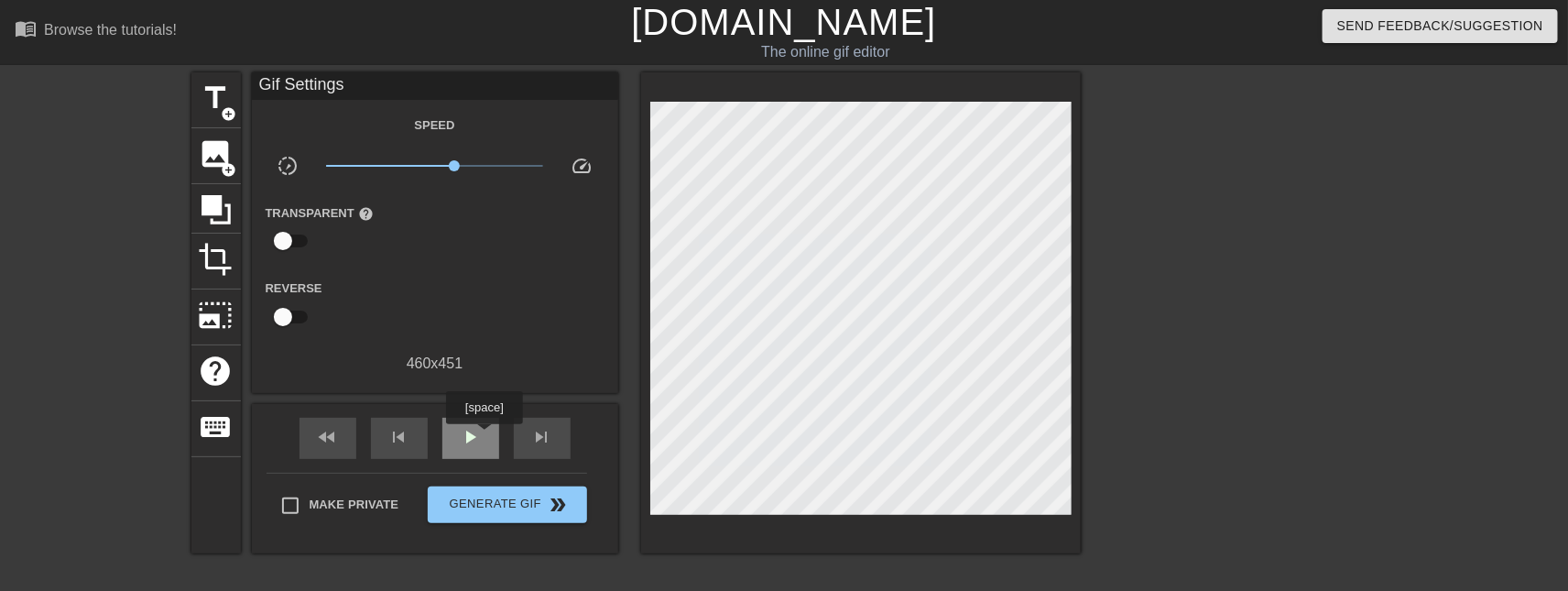 click on "play_arrow" at bounding box center [471, 438] 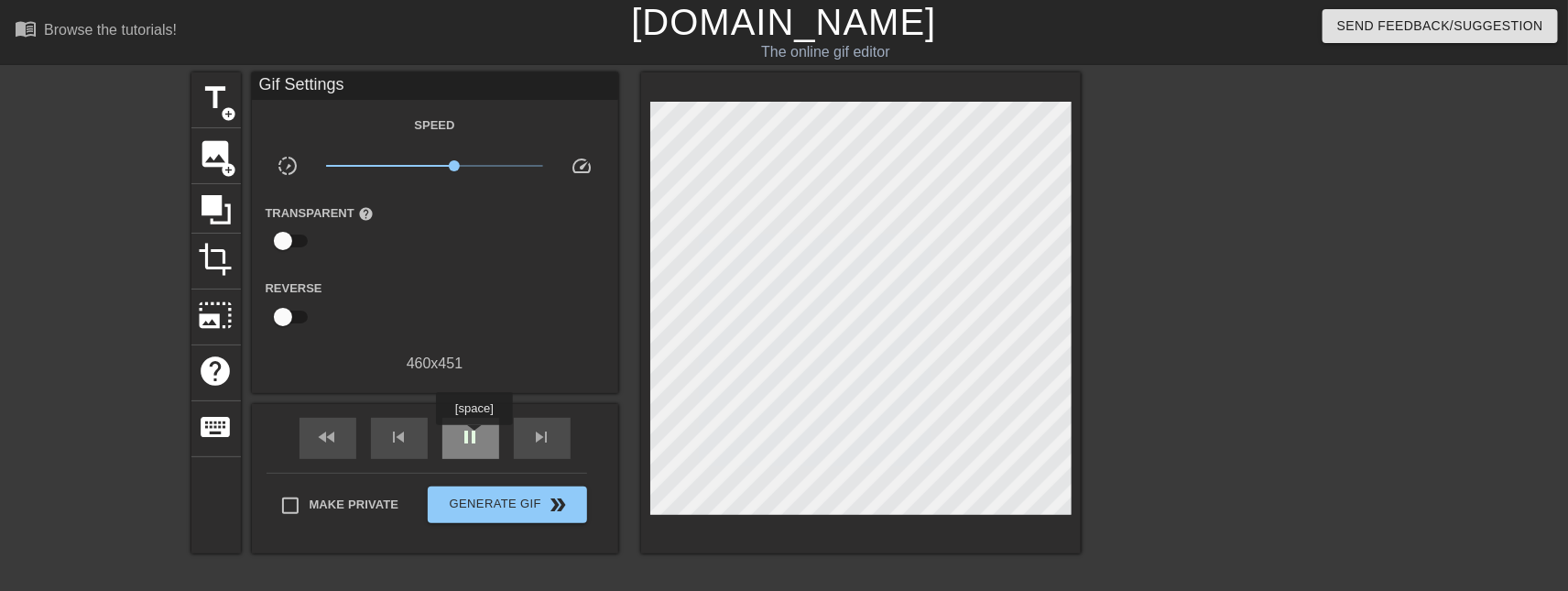 click on "pause" at bounding box center [471, 437] 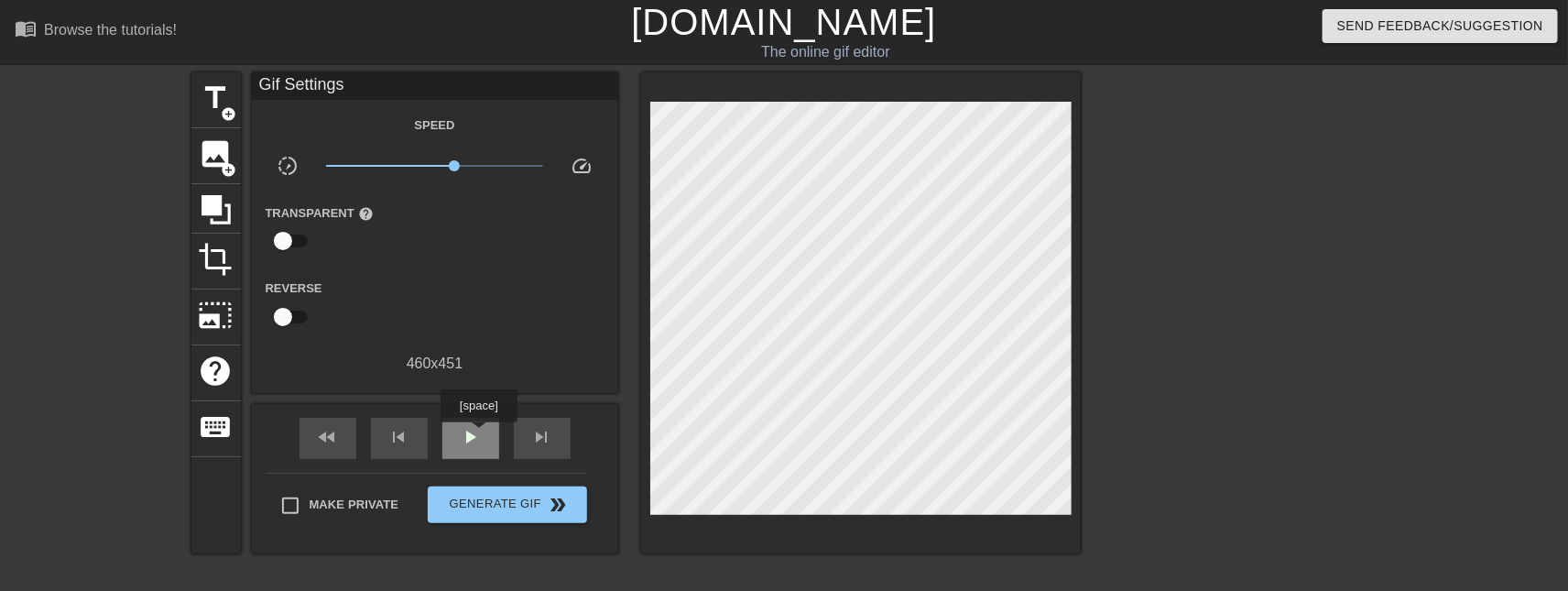 click on "play_arrow" at bounding box center (471, 437) 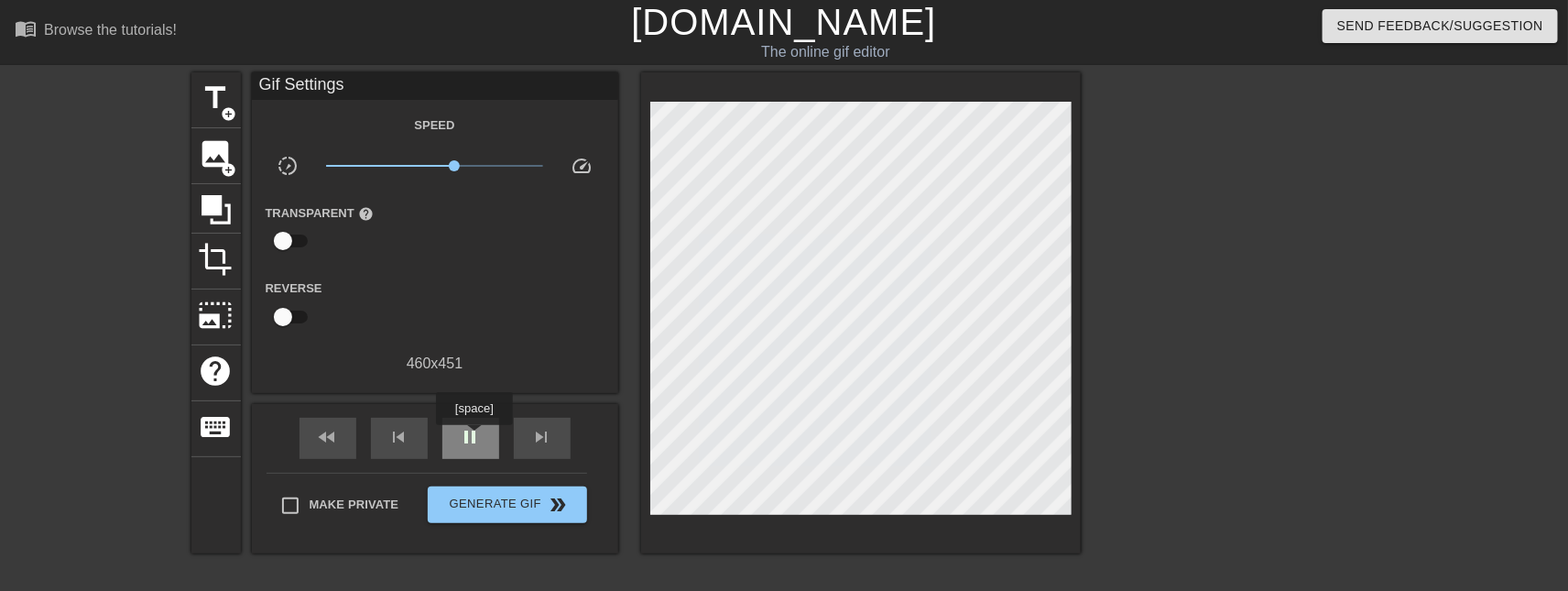 click on "pause" at bounding box center [471, 437] 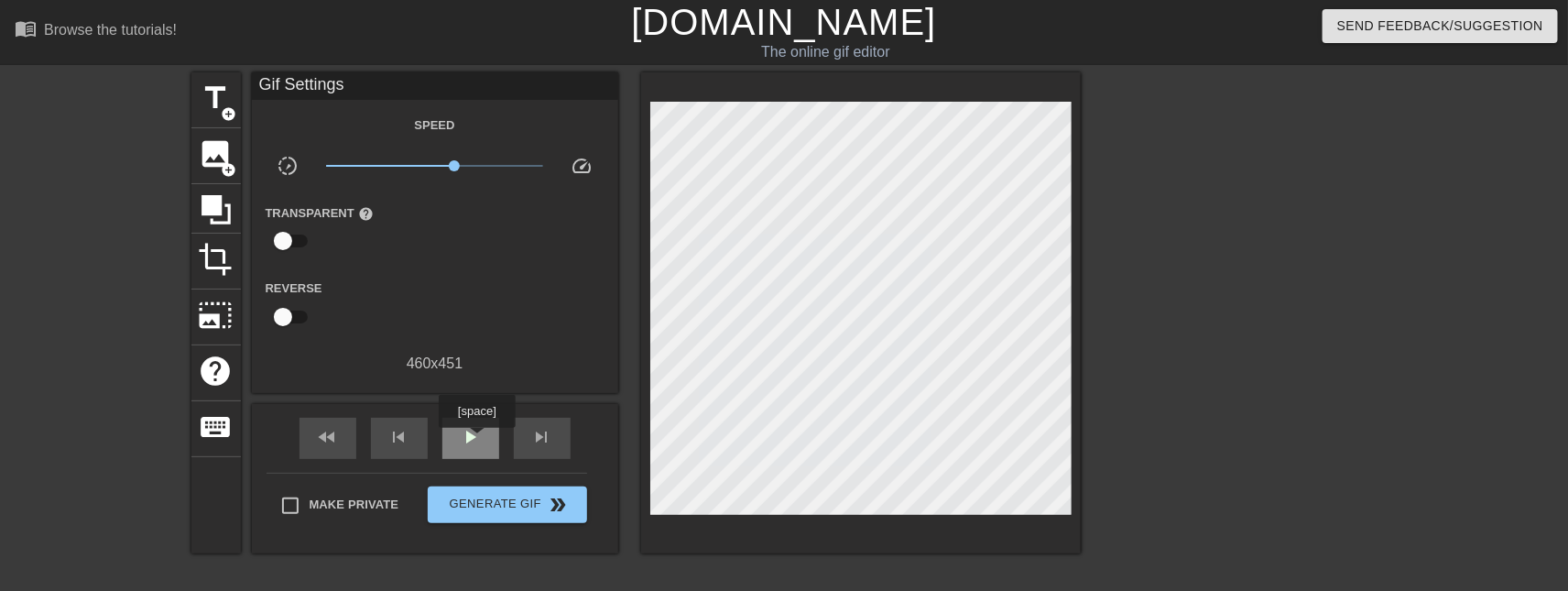 click on "play_arrow" at bounding box center (471, 437) 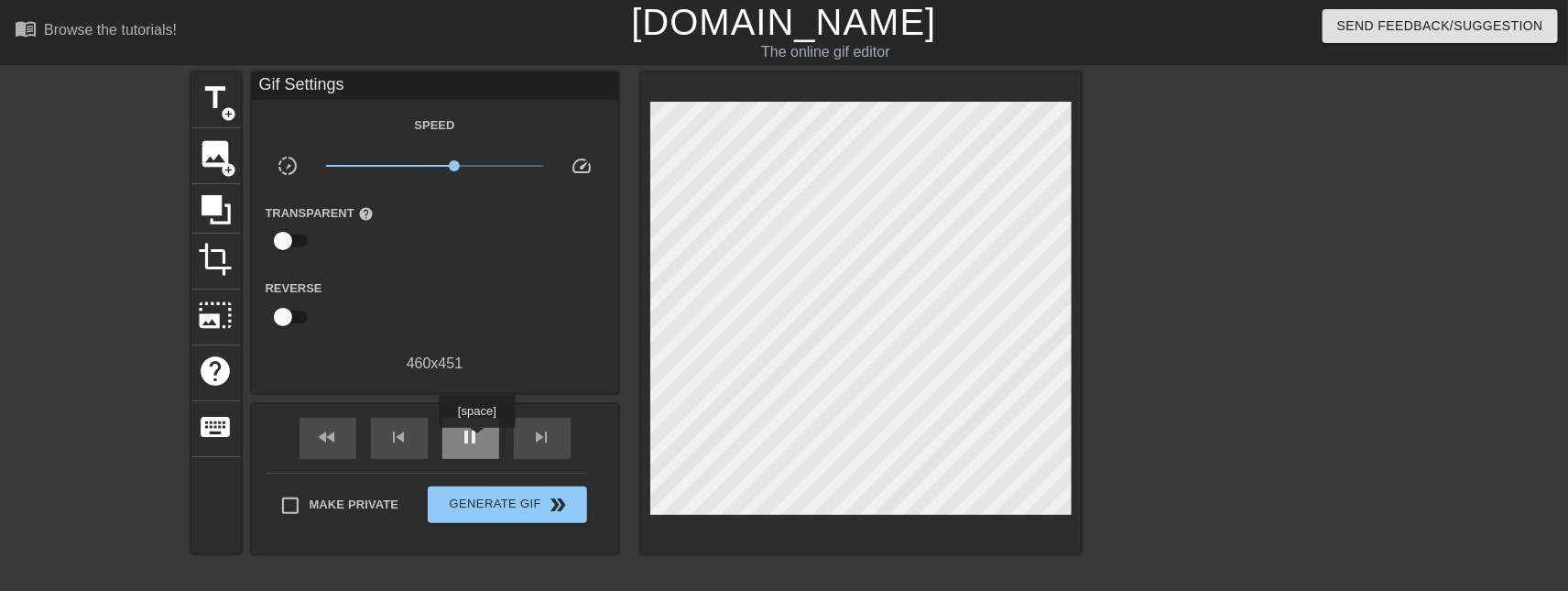 click on "pause" at bounding box center (471, 437) 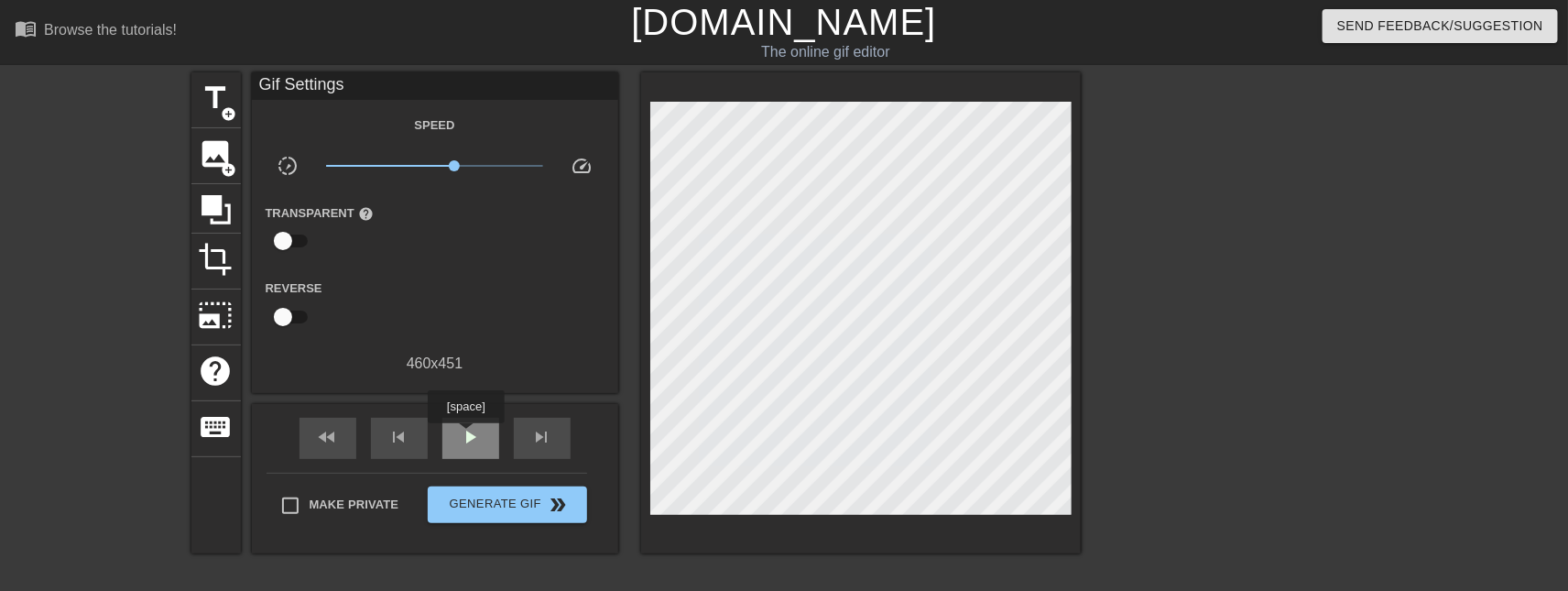 click on "play_arrow" at bounding box center [471, 437] 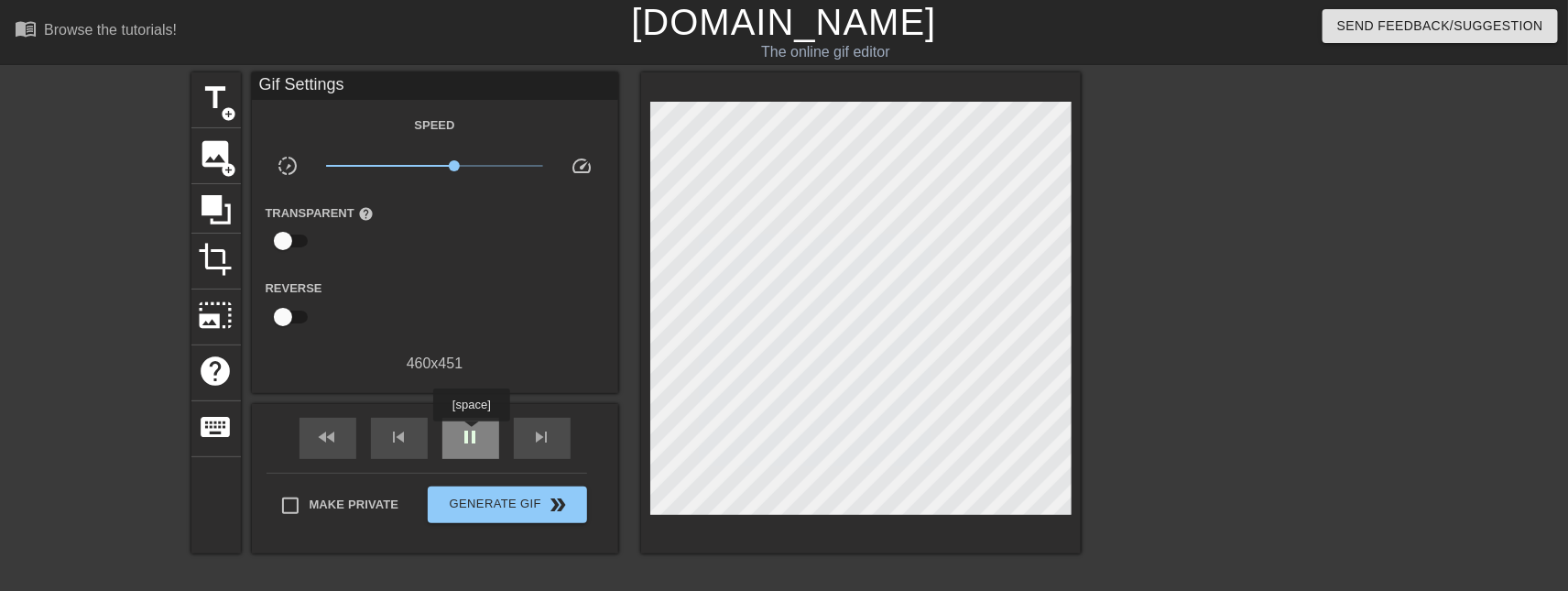 click on "pause" at bounding box center (471, 437) 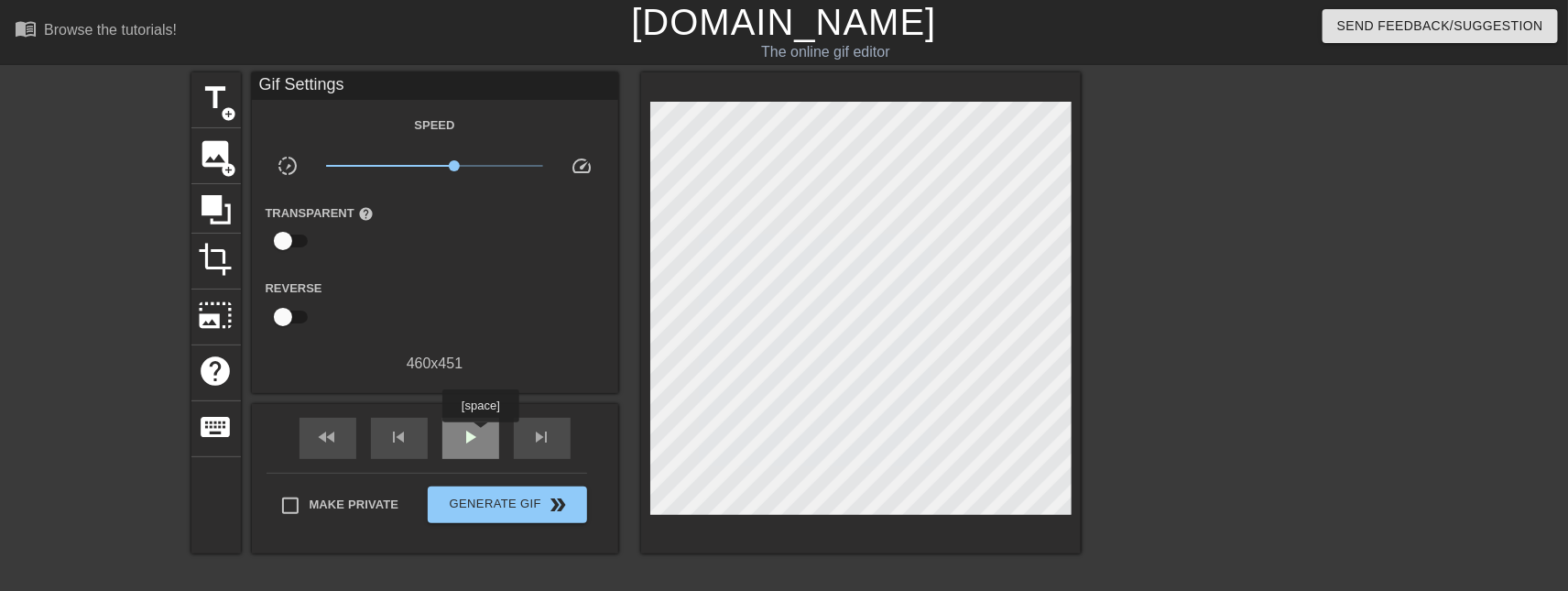 click on "play_arrow" at bounding box center [471, 437] 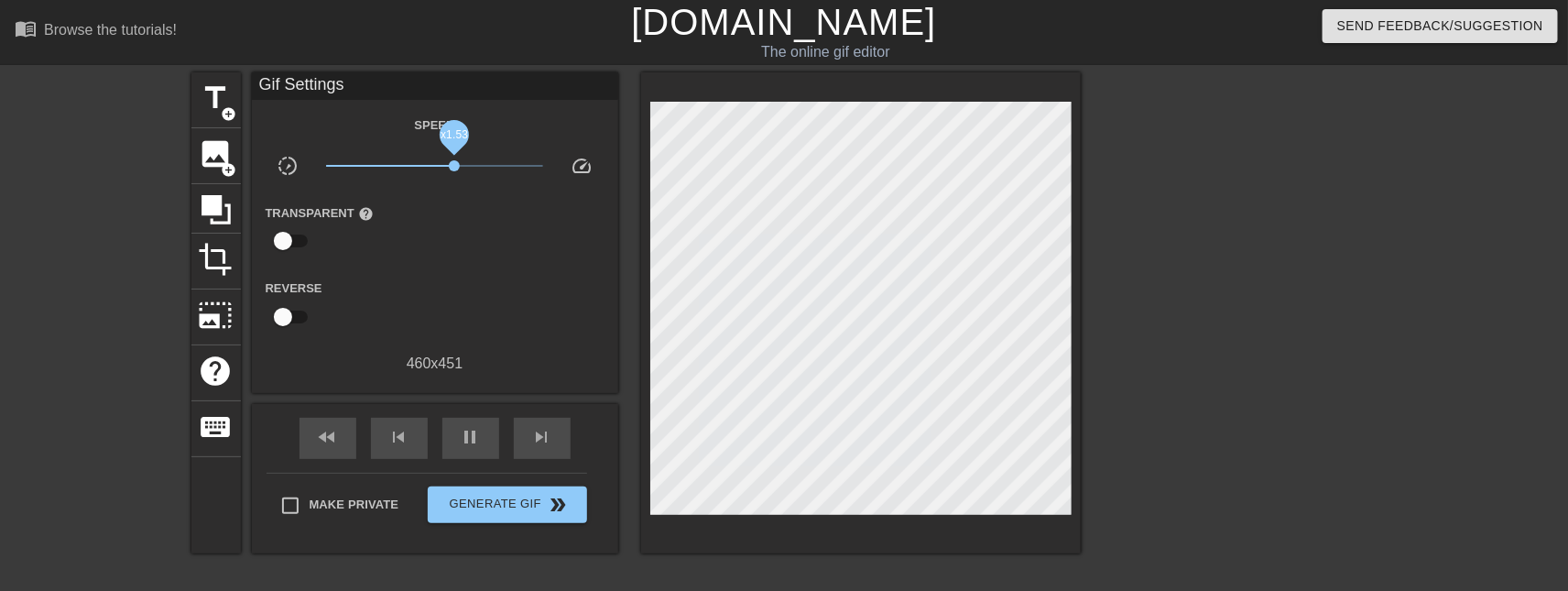 click on "x1.53" at bounding box center (454, 166) 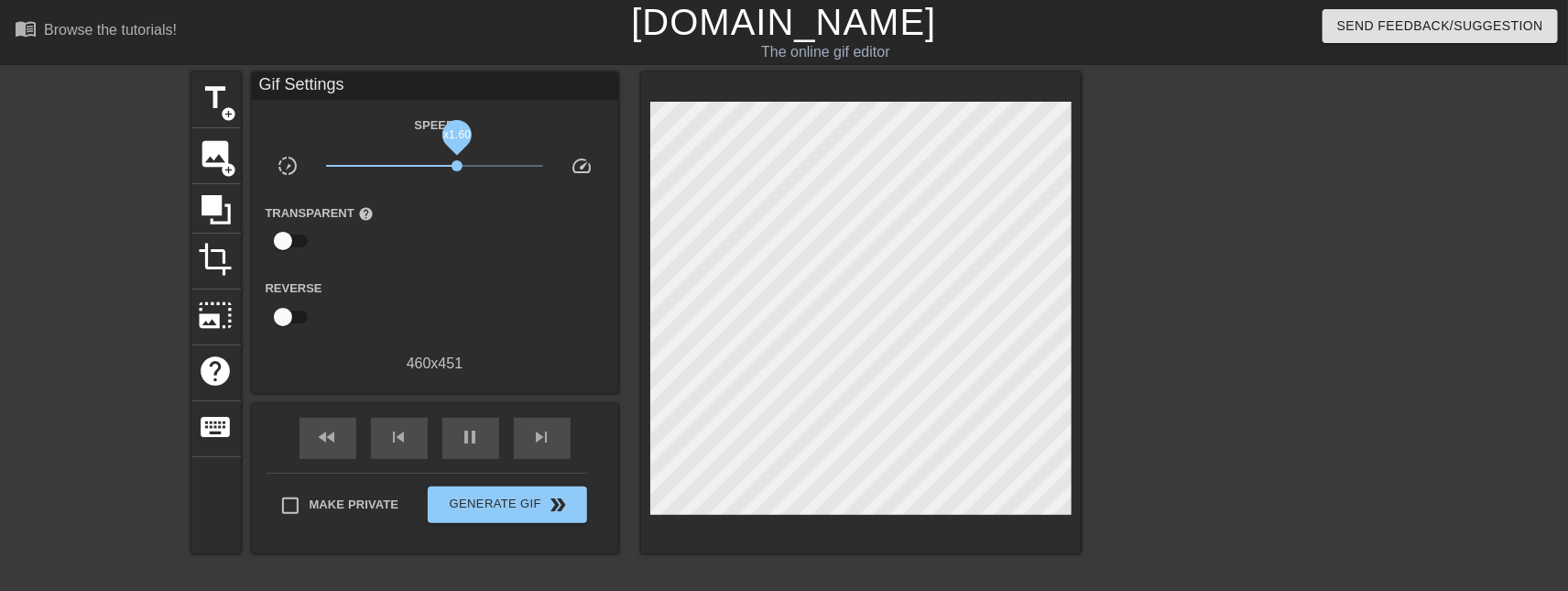 click on "x1.60" at bounding box center (457, 166) 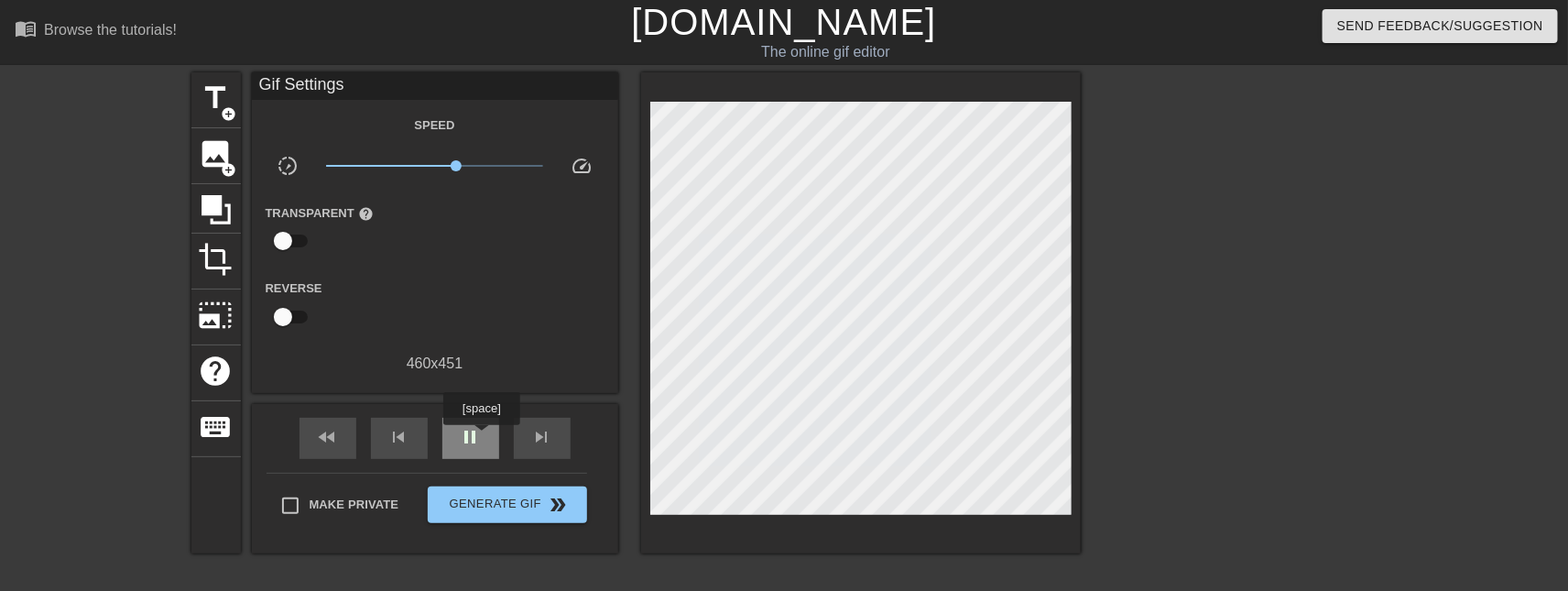 click on "pause" at bounding box center [471, 438] 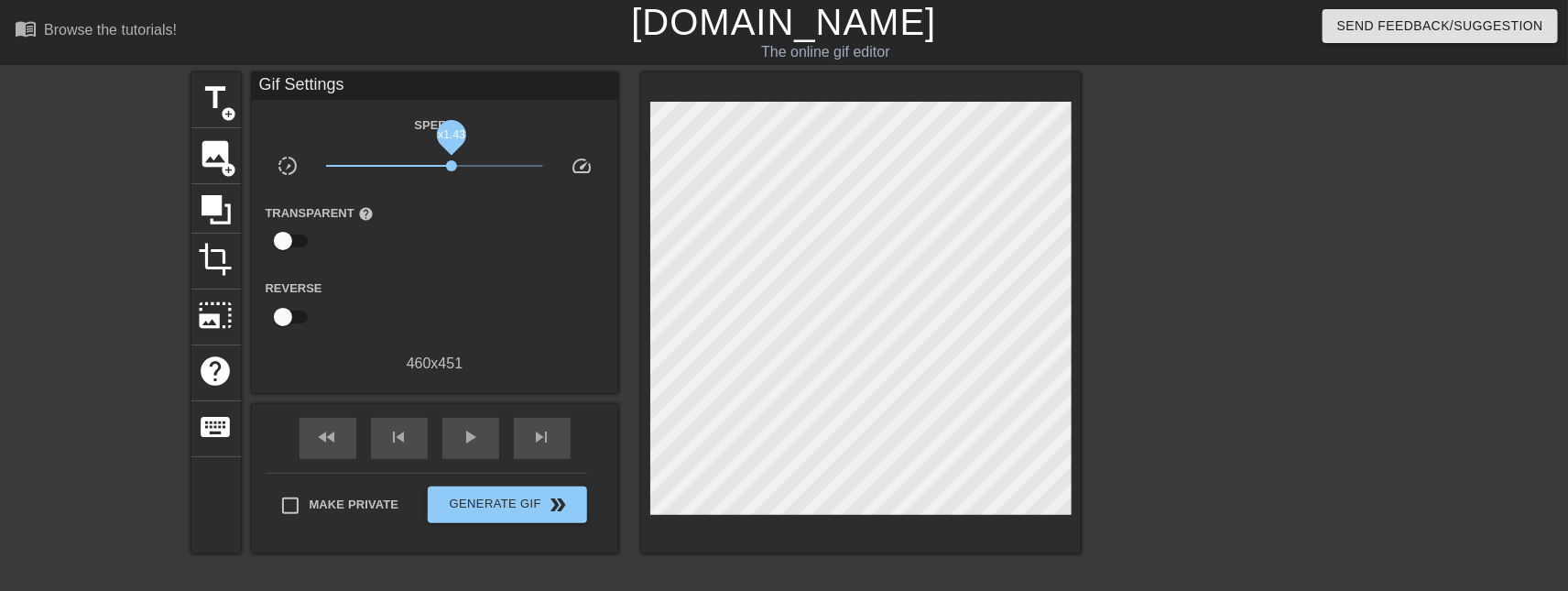 click on "x1.43" at bounding box center (452, 166) 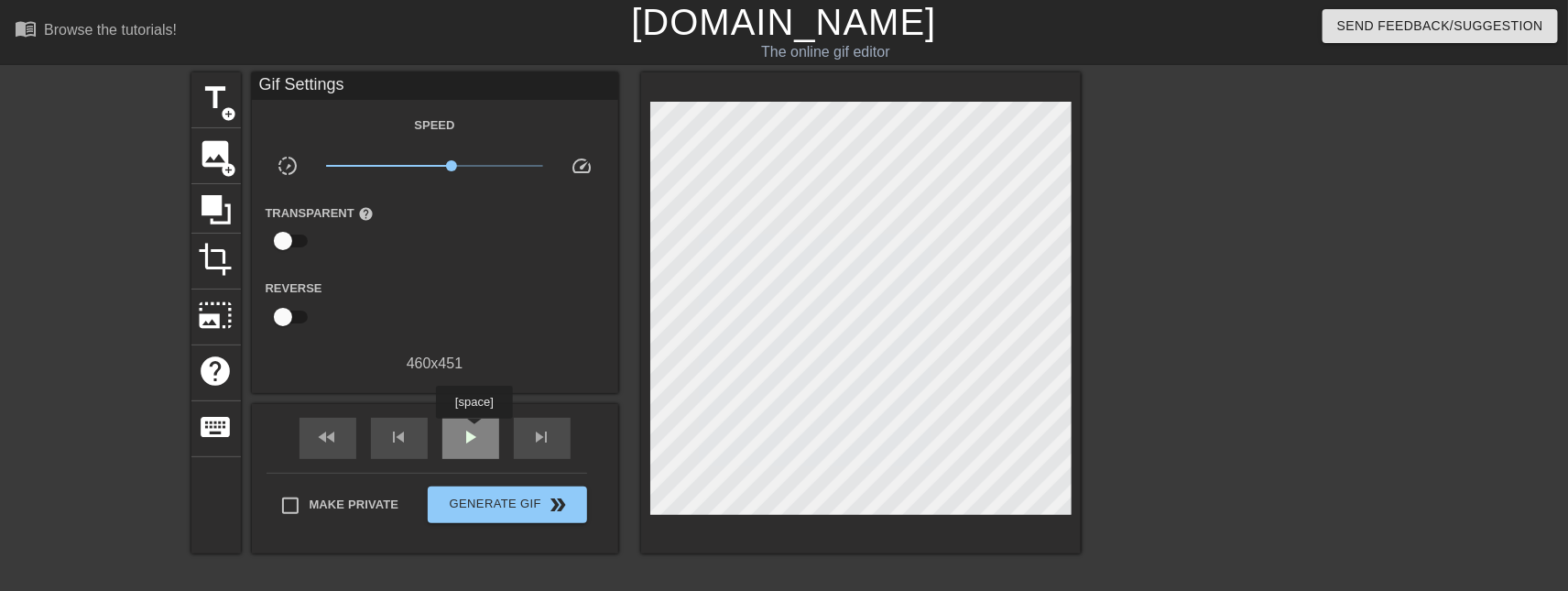click on "play_arrow" at bounding box center (471, 437) 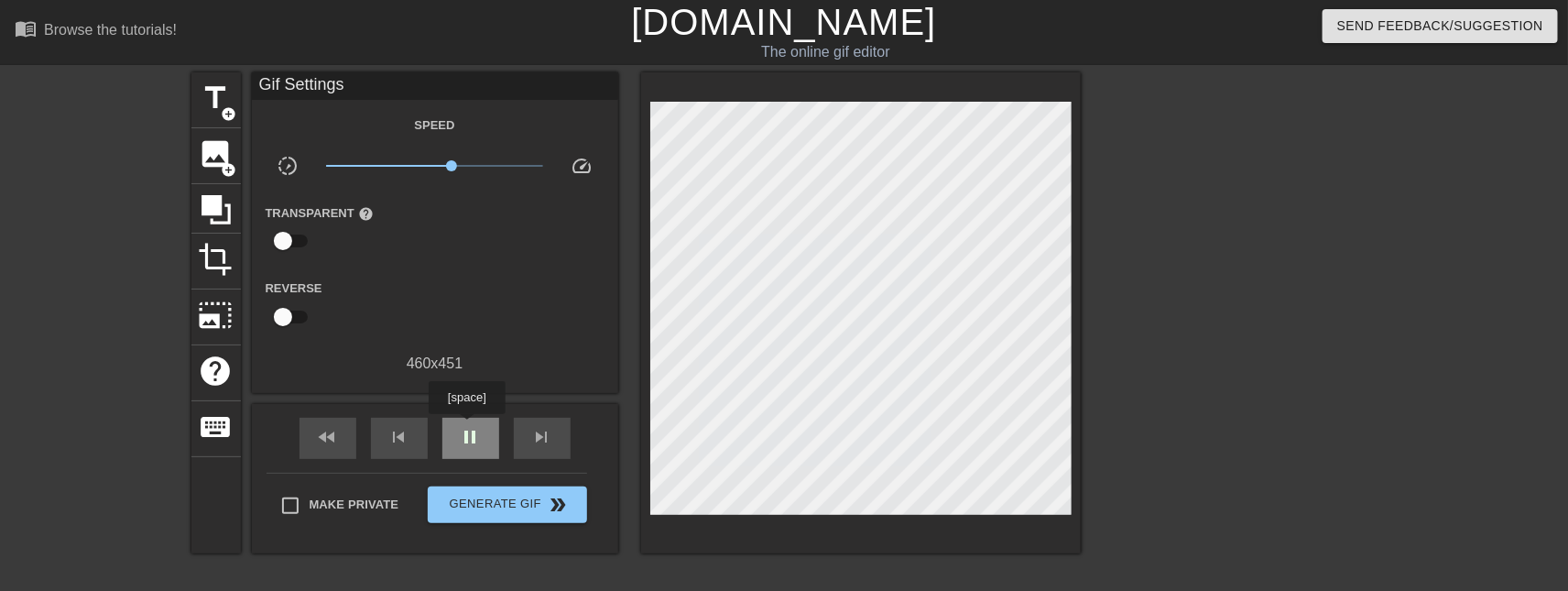 click on "pause" at bounding box center (471, 437) 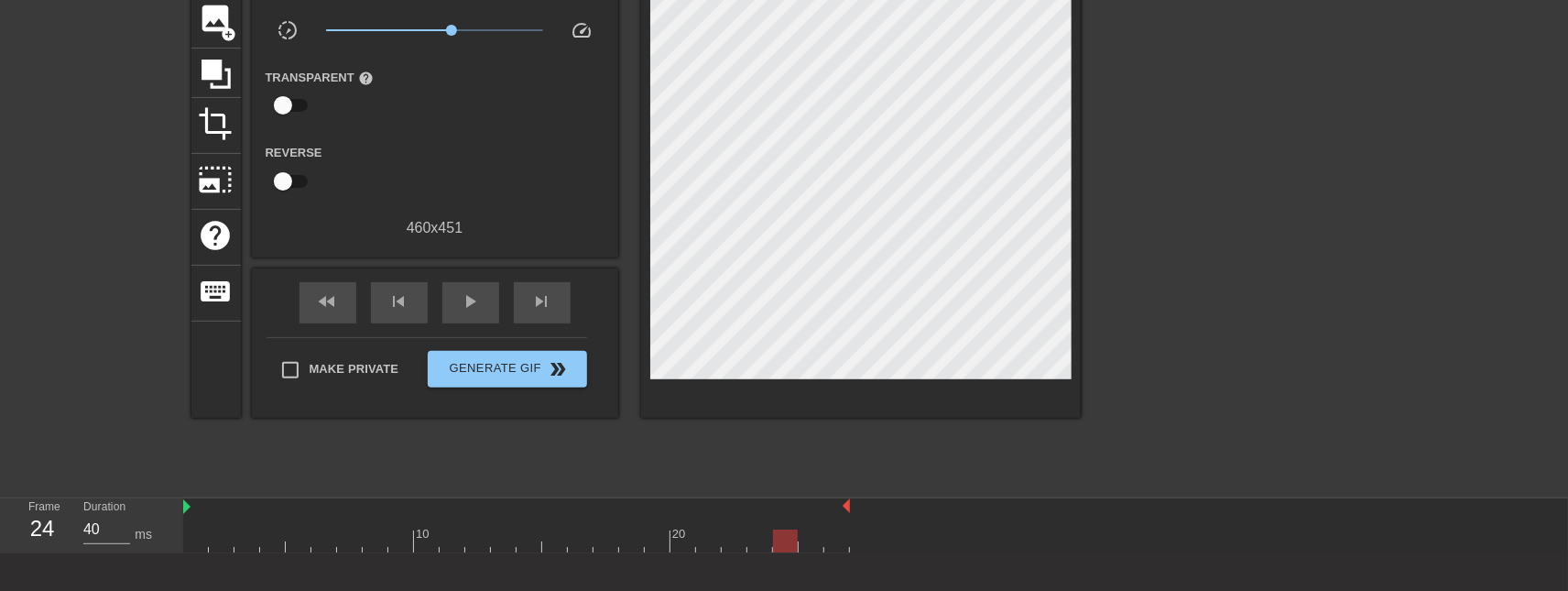 scroll, scrollTop: 137, scrollLeft: 0, axis: vertical 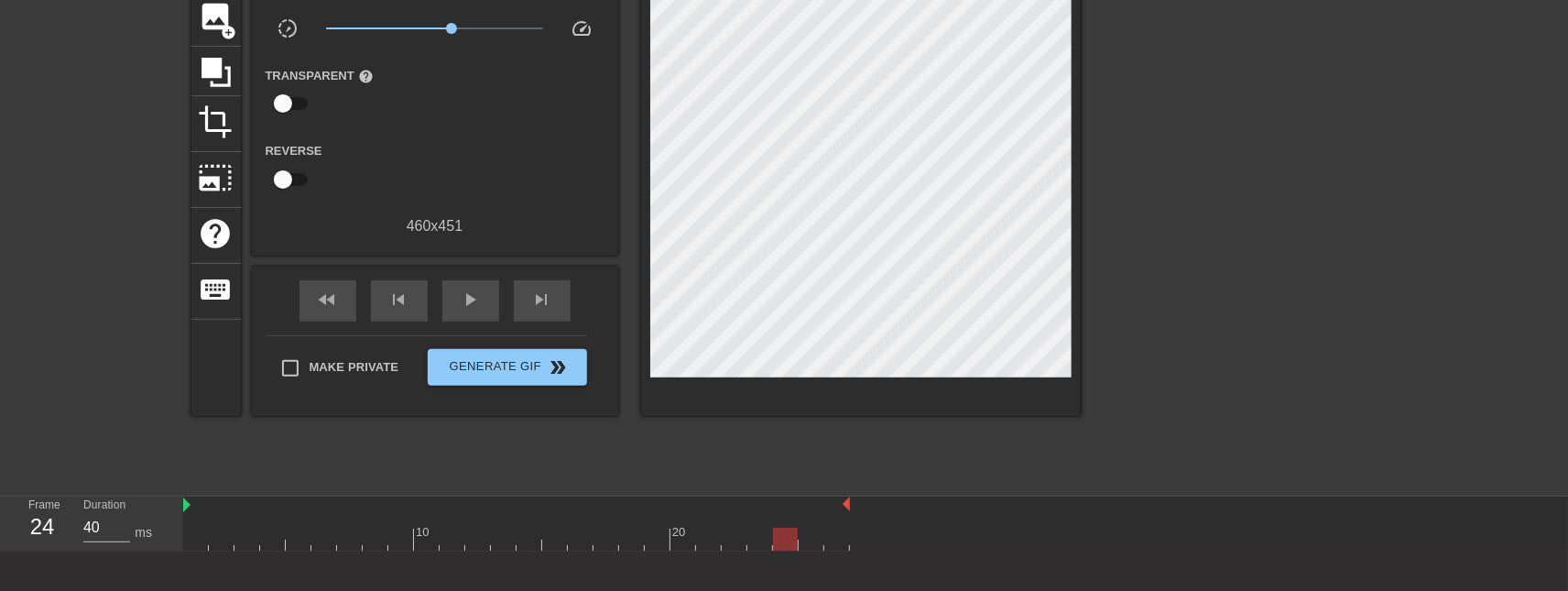 drag, startPoint x: 797, startPoint y: 553, endPoint x: 798, endPoint y: 541, distance: 12.041595 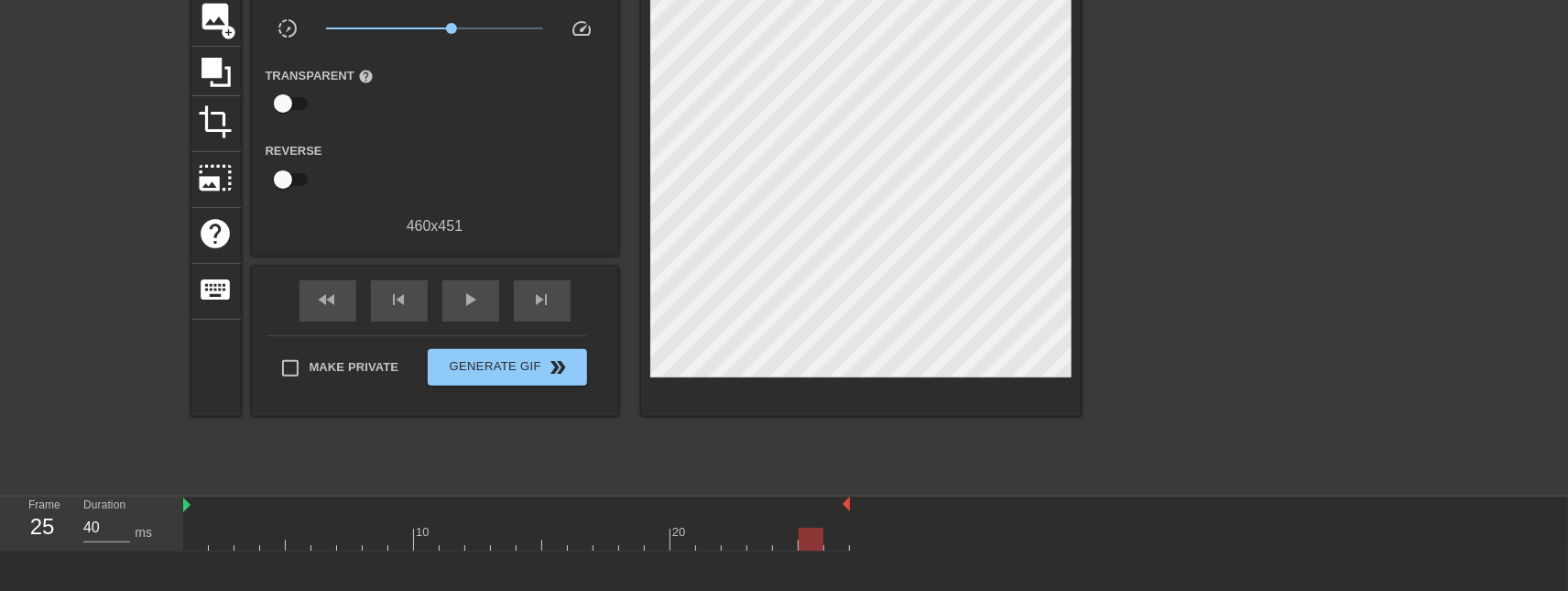 drag, startPoint x: 797, startPoint y: 542, endPoint x: 818, endPoint y: 544, distance: 21.095023 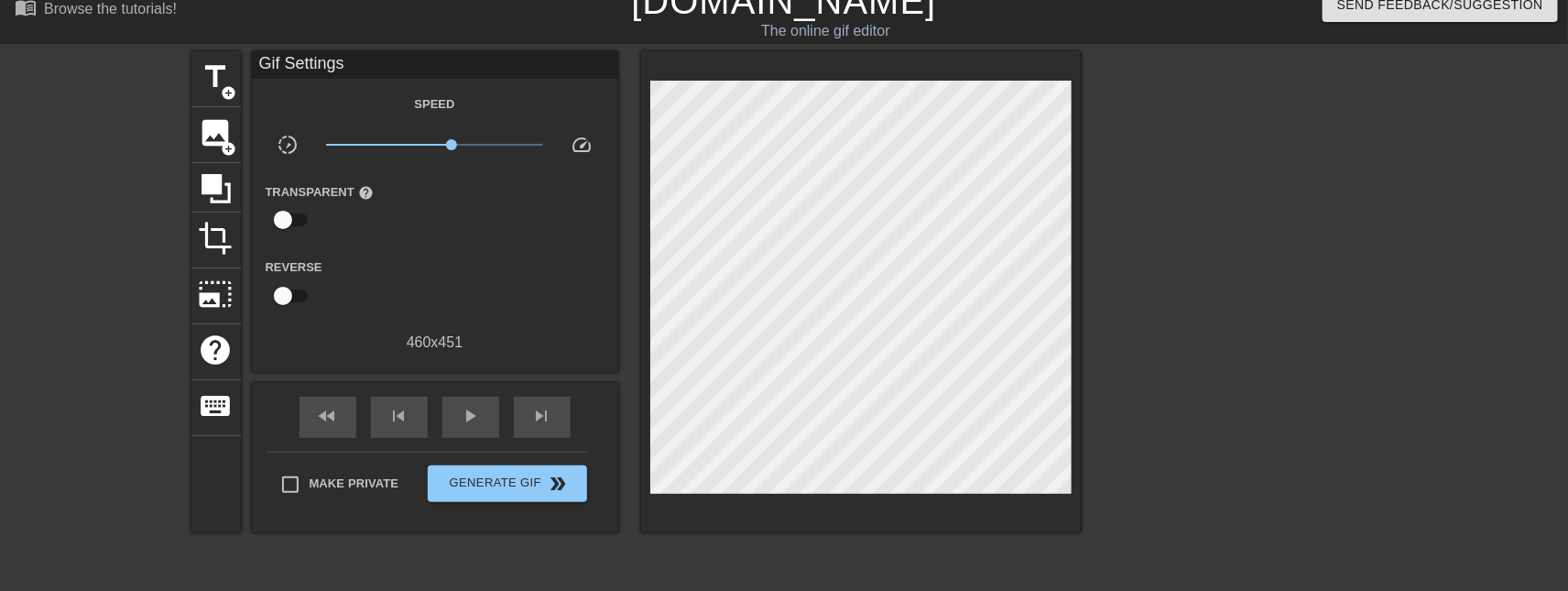 scroll, scrollTop: 0, scrollLeft: 0, axis: both 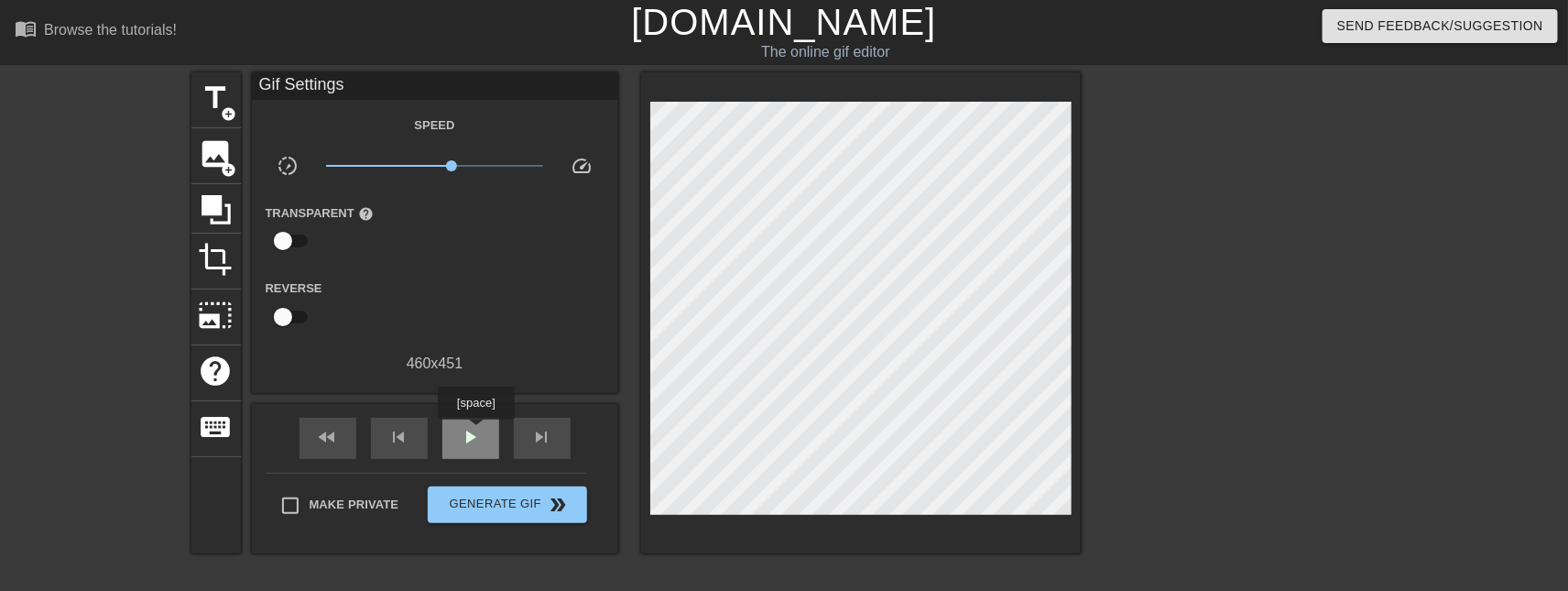click on "play_arrow" at bounding box center [471, 437] 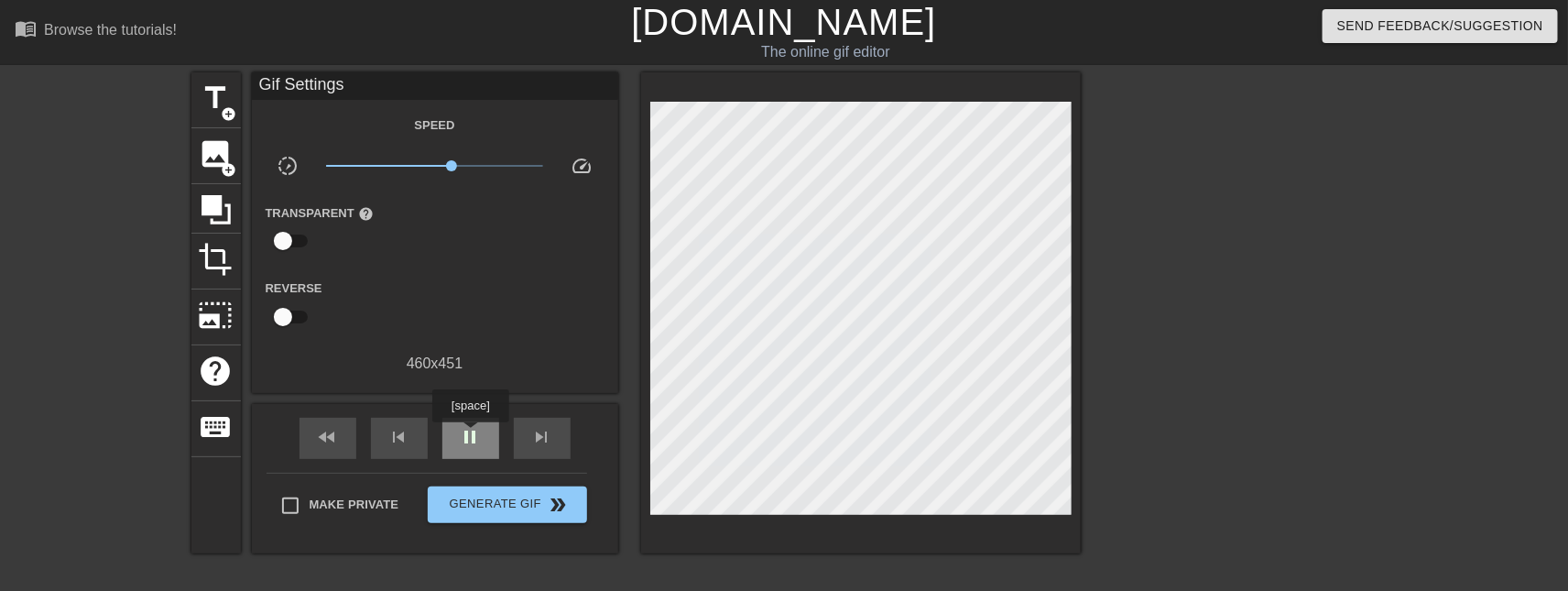 click on "pause" at bounding box center (471, 437) 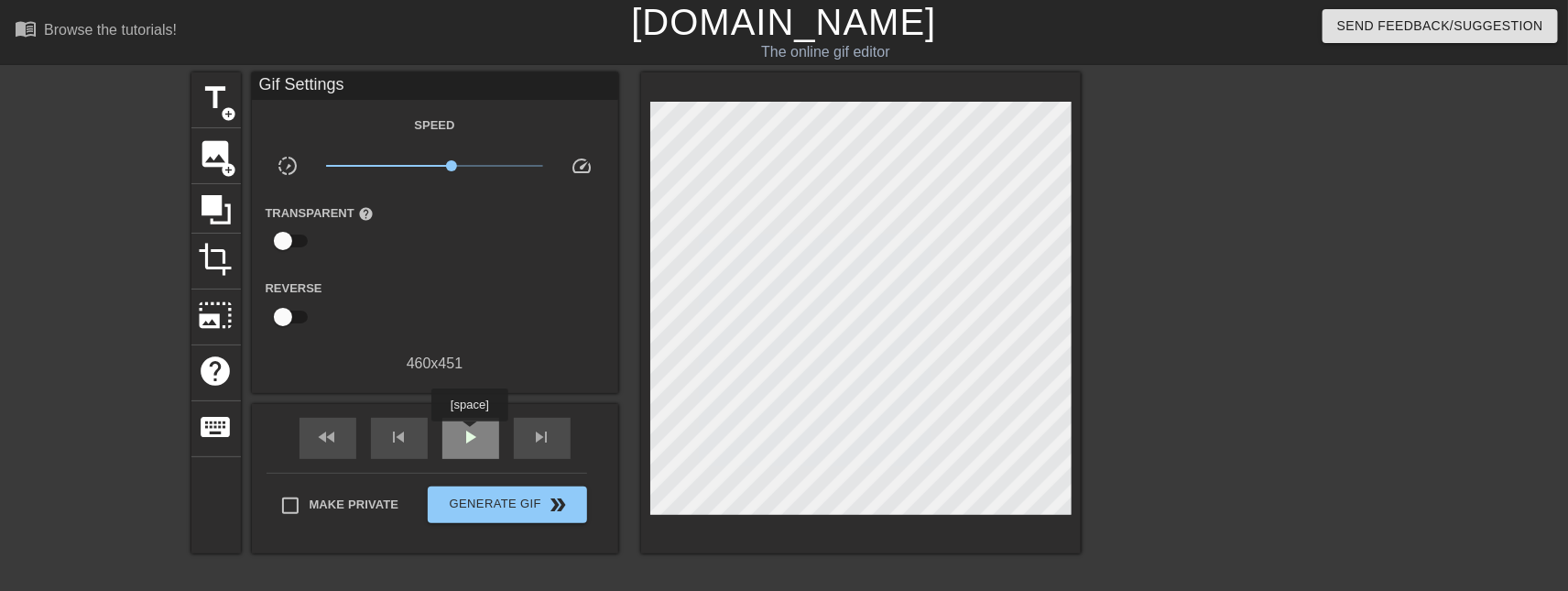click on "play_arrow" at bounding box center [471, 437] 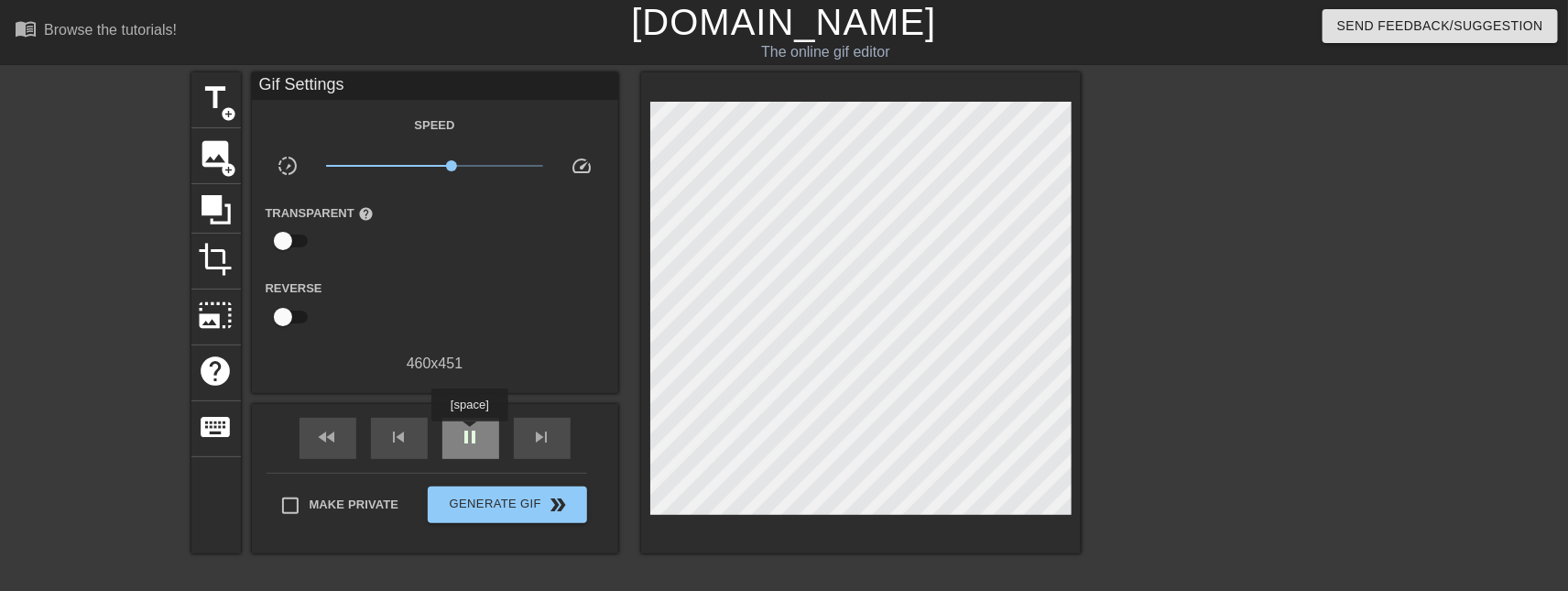 click on "pause" at bounding box center (471, 437) 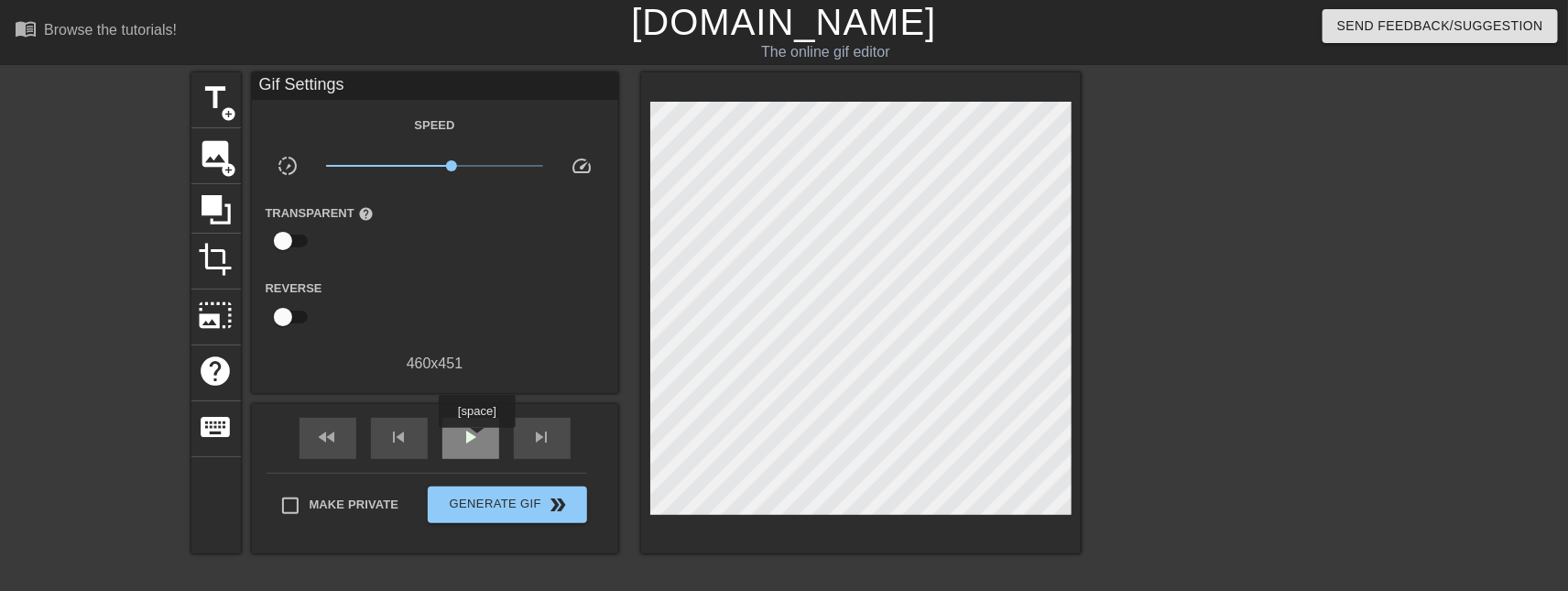 click on "play_arrow" at bounding box center (471, 437) 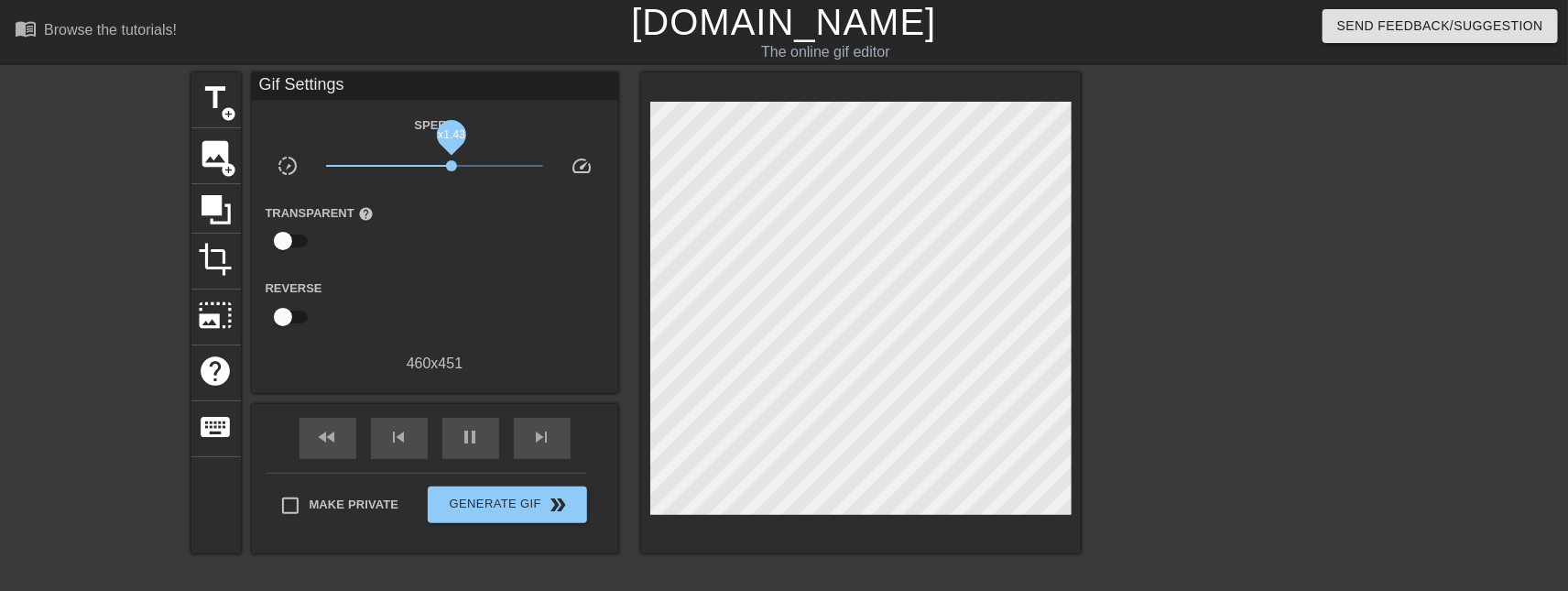 click on "x1.43" at bounding box center (452, 166) 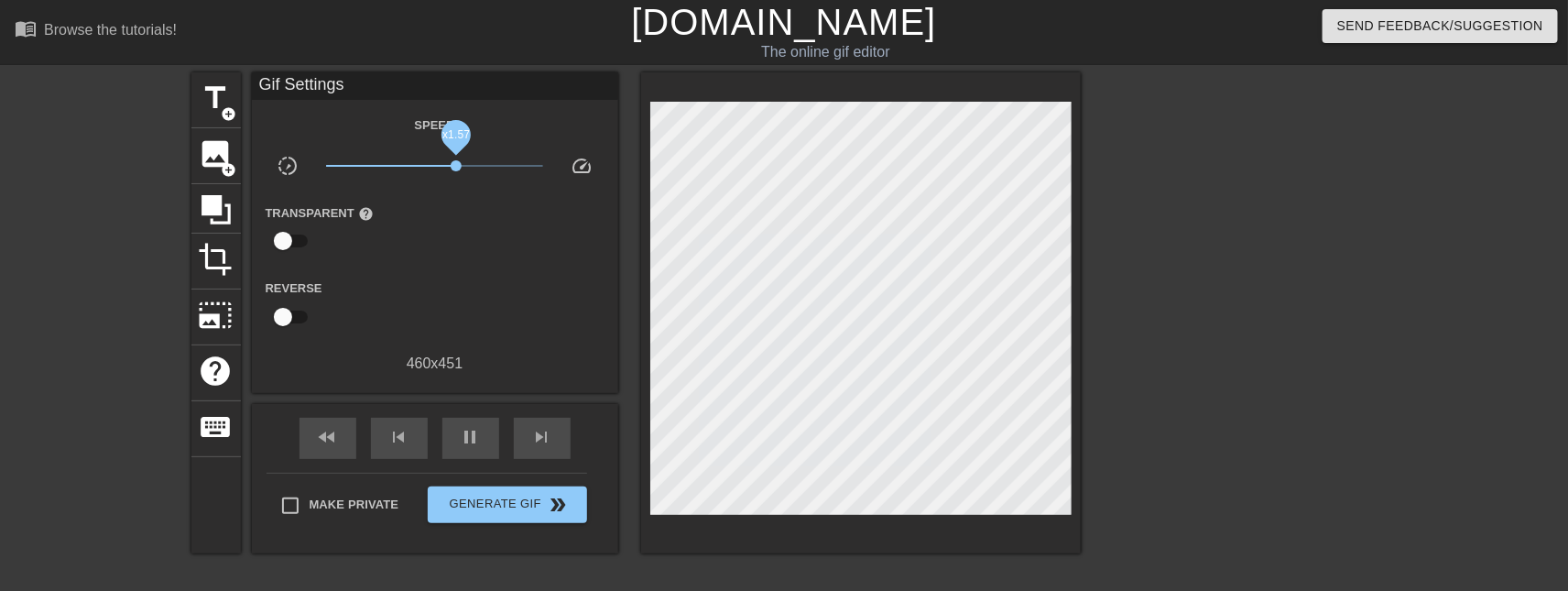 click on "x1.57" at bounding box center (456, 166) 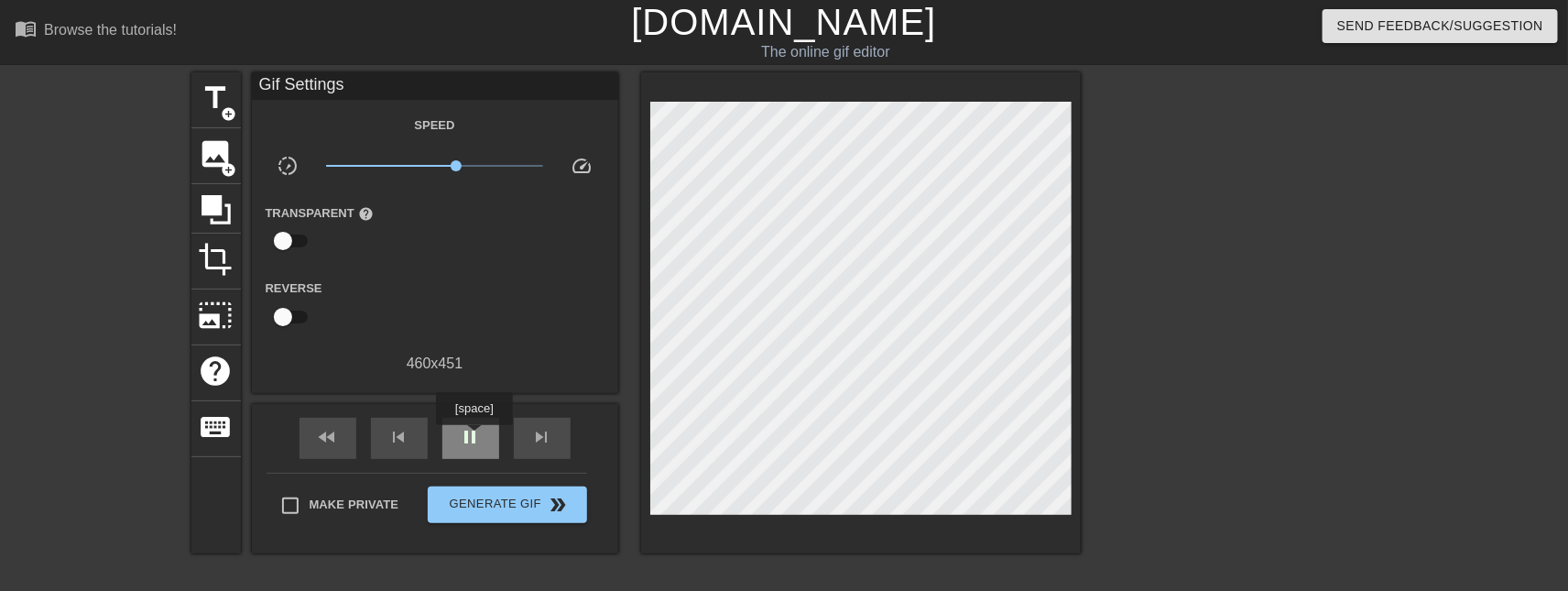 click on "pause" at bounding box center [471, 437] 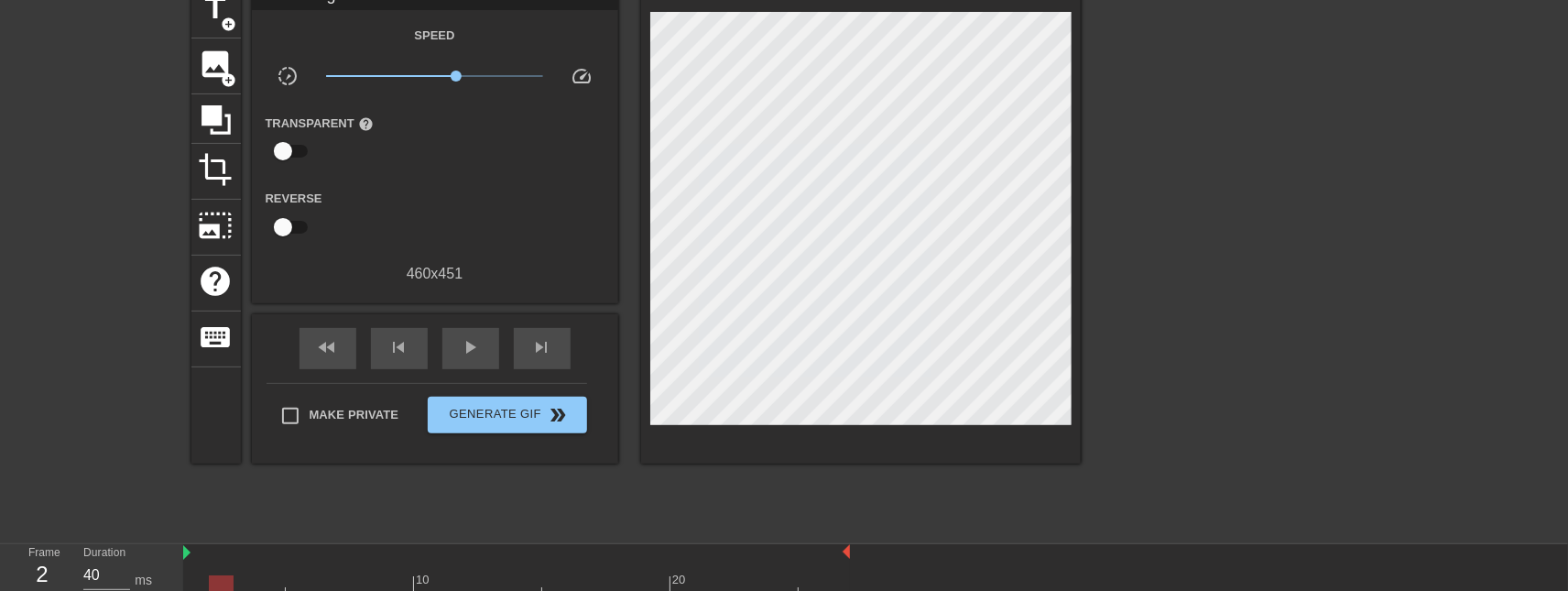 scroll, scrollTop: 92, scrollLeft: 0, axis: vertical 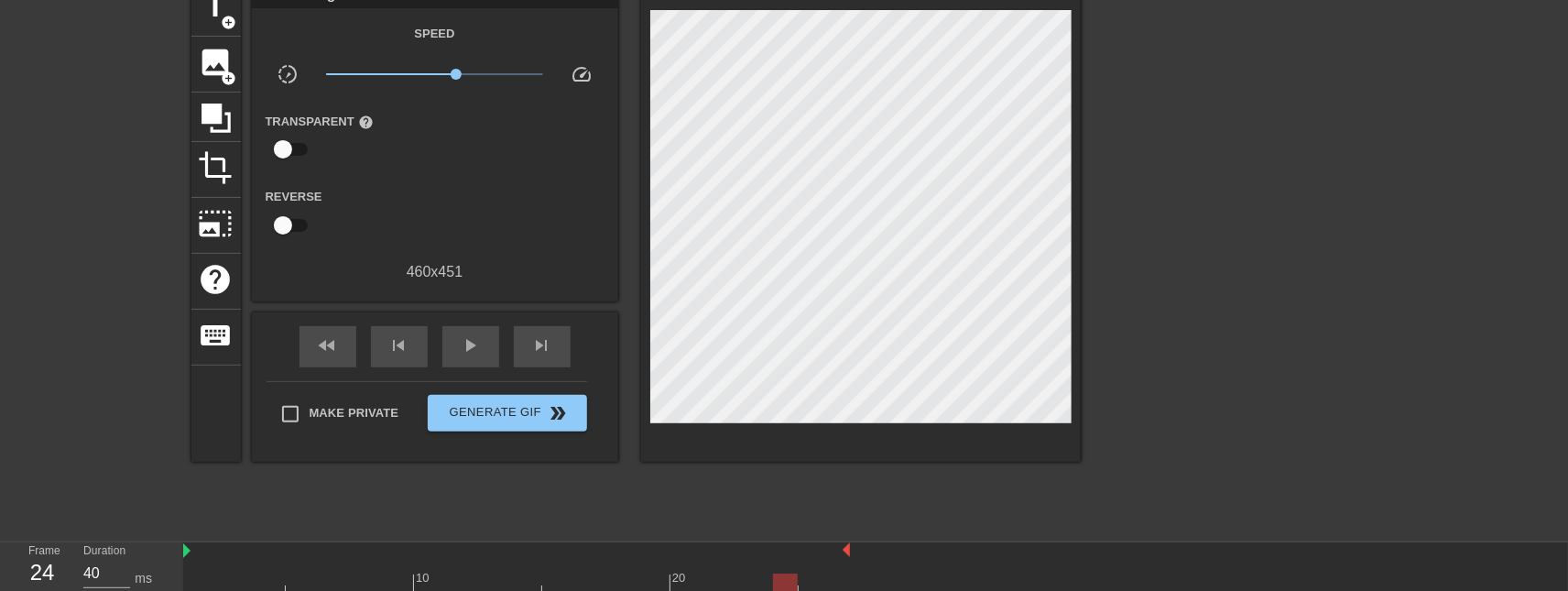 drag, startPoint x: 734, startPoint y: 578, endPoint x: 774, endPoint y: 575, distance: 40.112342 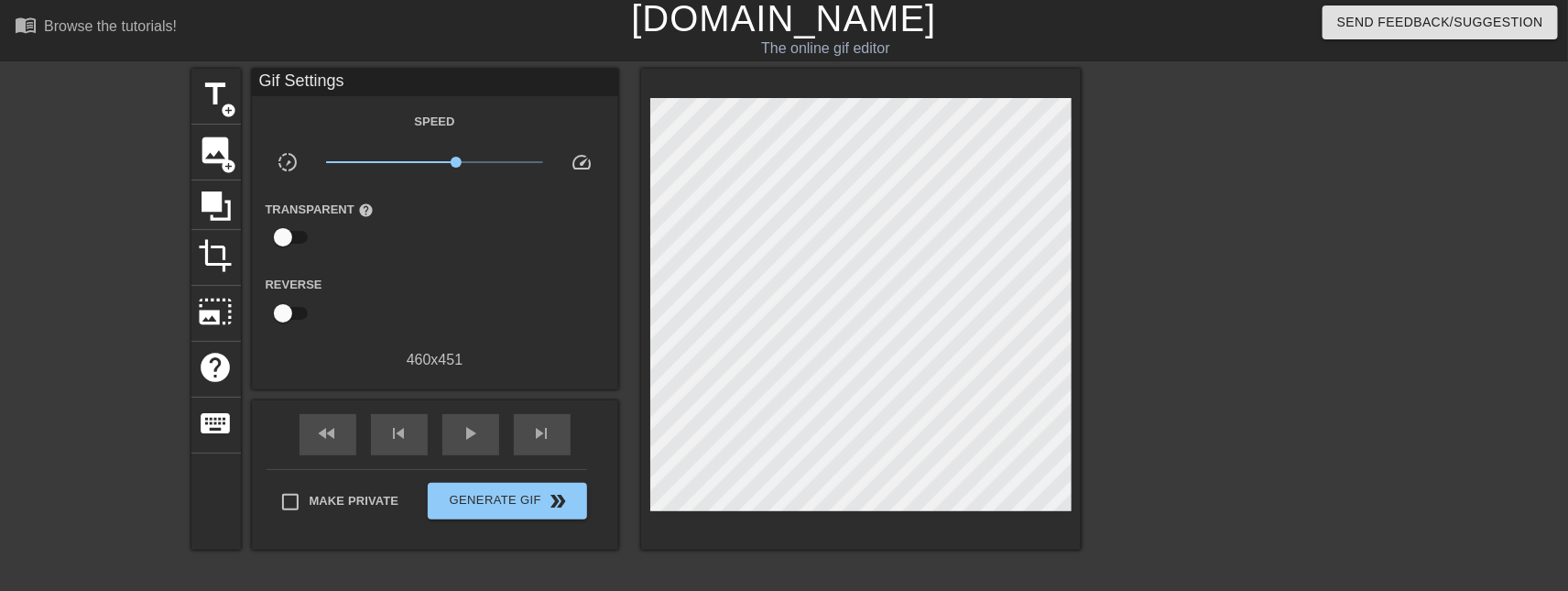 scroll, scrollTop: 0, scrollLeft: 0, axis: both 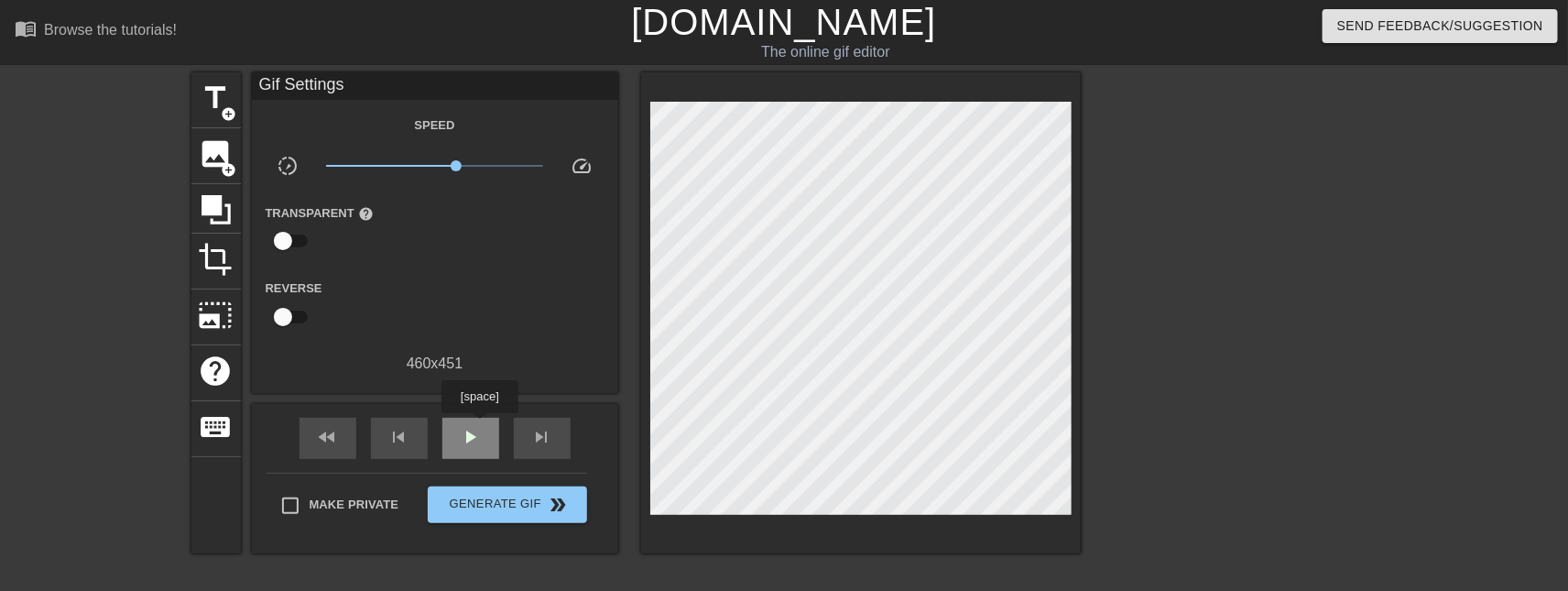 drag, startPoint x: 480, startPoint y: 430, endPoint x: 483, endPoint y: 444, distance: 14.31782 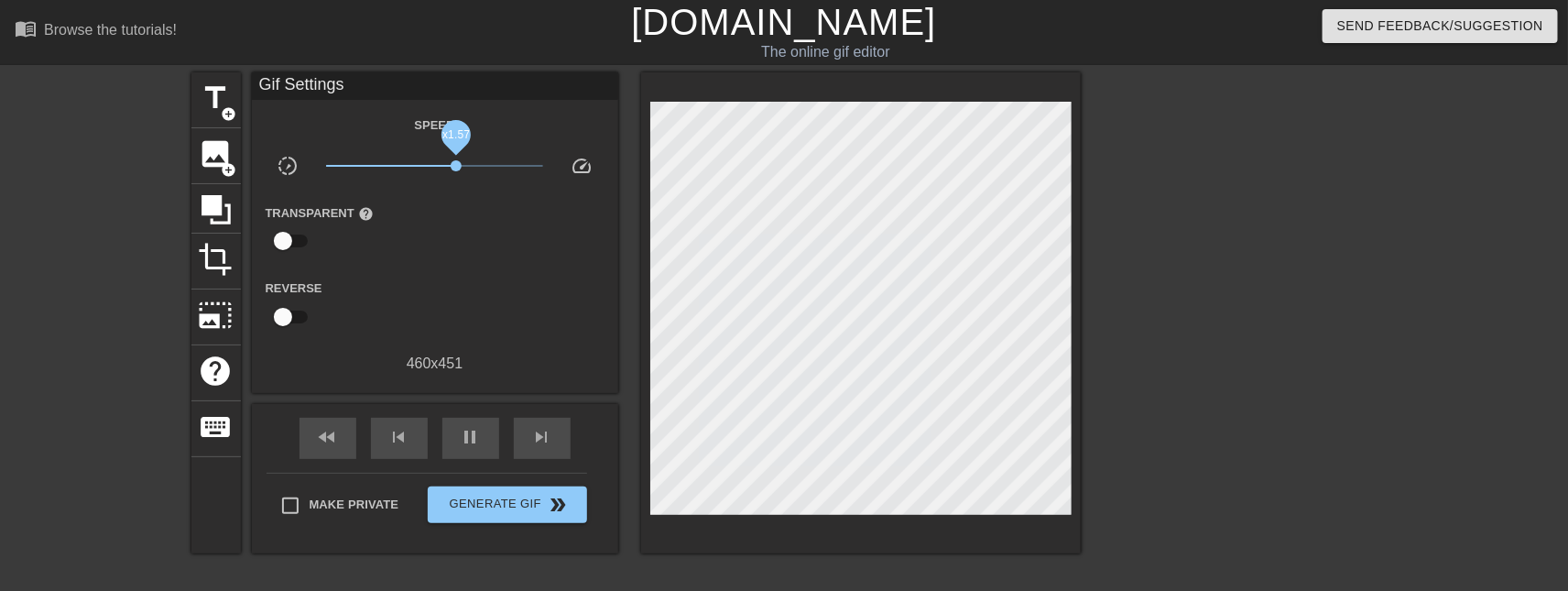 click on "x1.57" at bounding box center (456, 166) 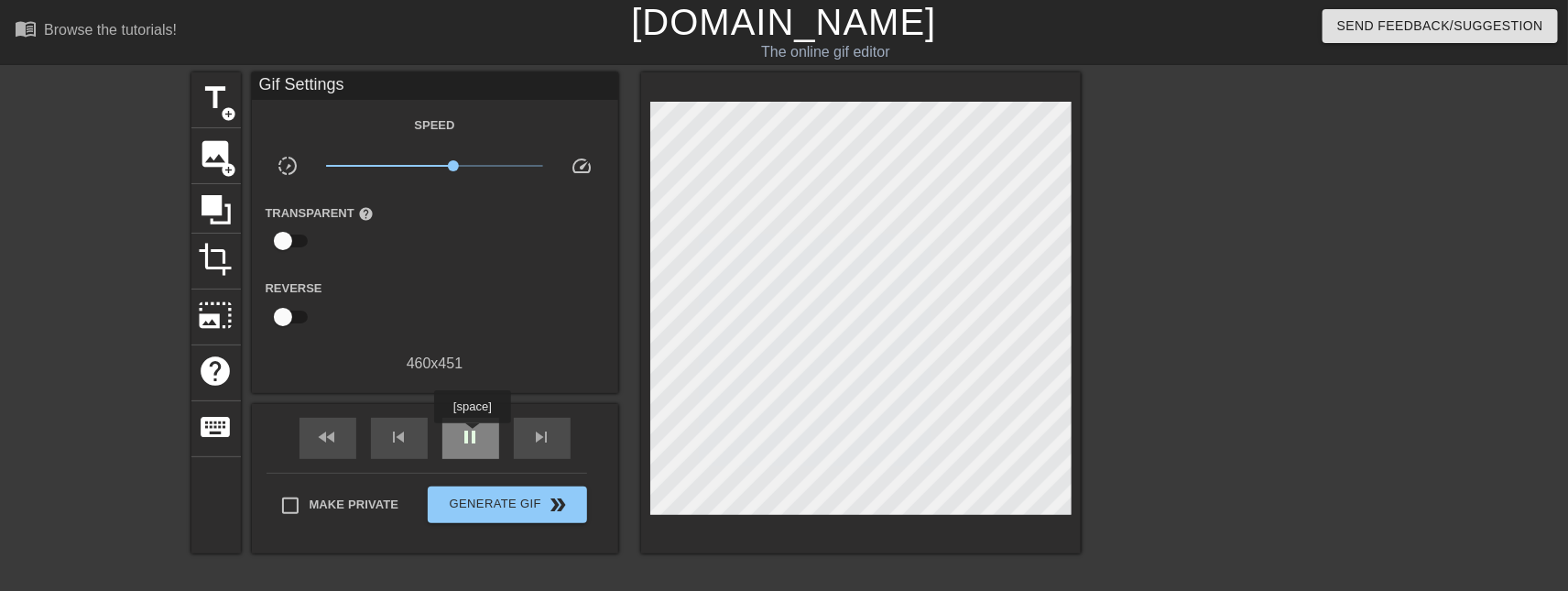 click on "pause" at bounding box center (471, 437) 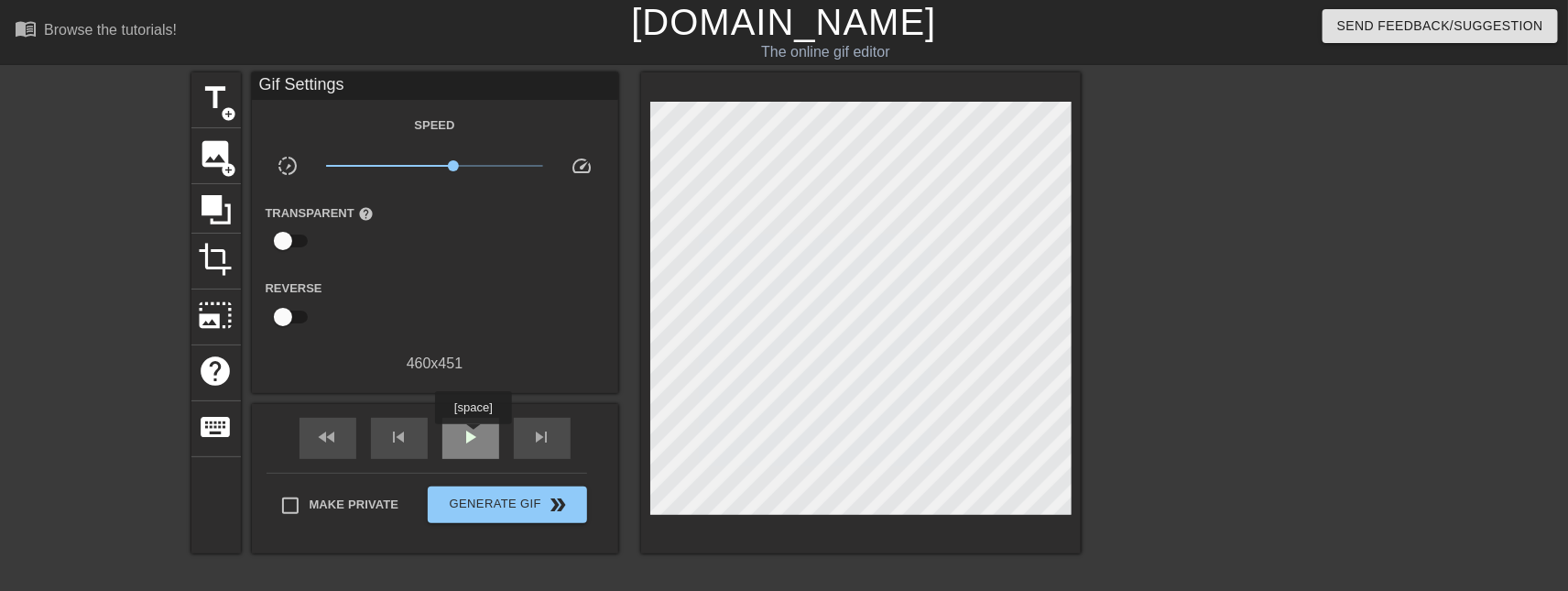 click on "play_arrow" at bounding box center [471, 437] 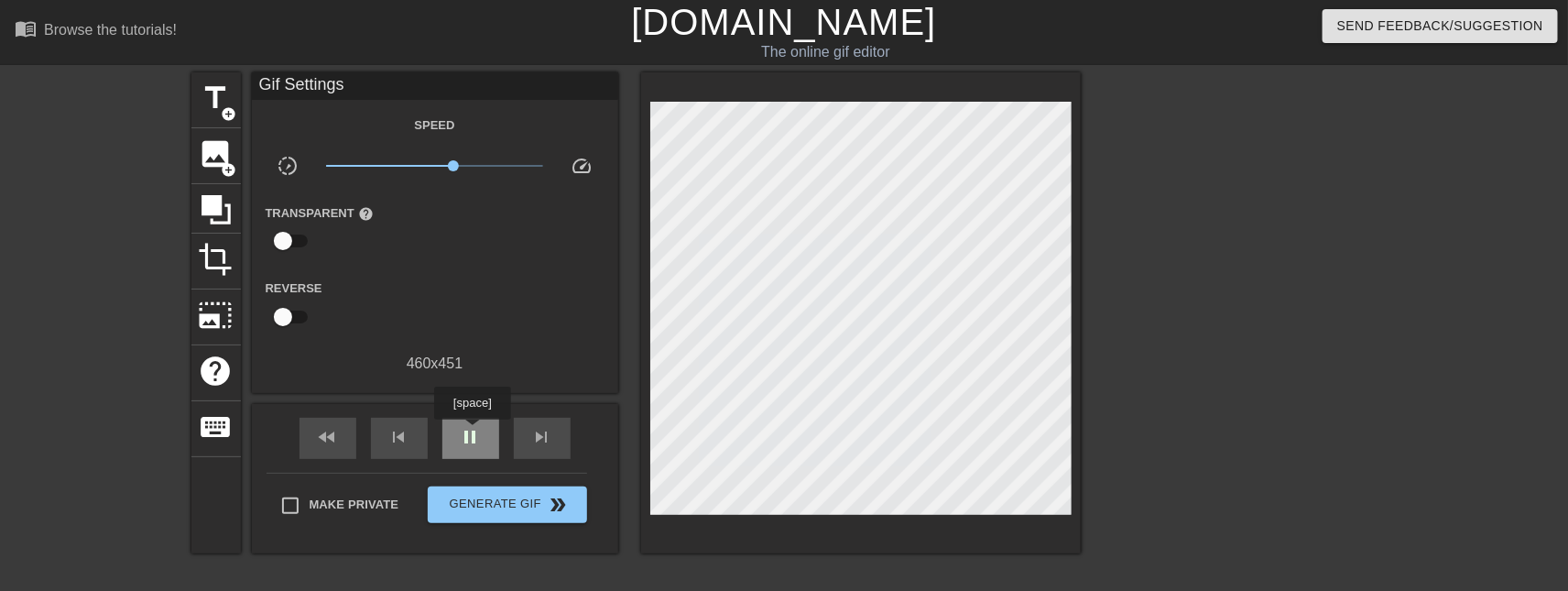 click on "pause" at bounding box center (471, 437) 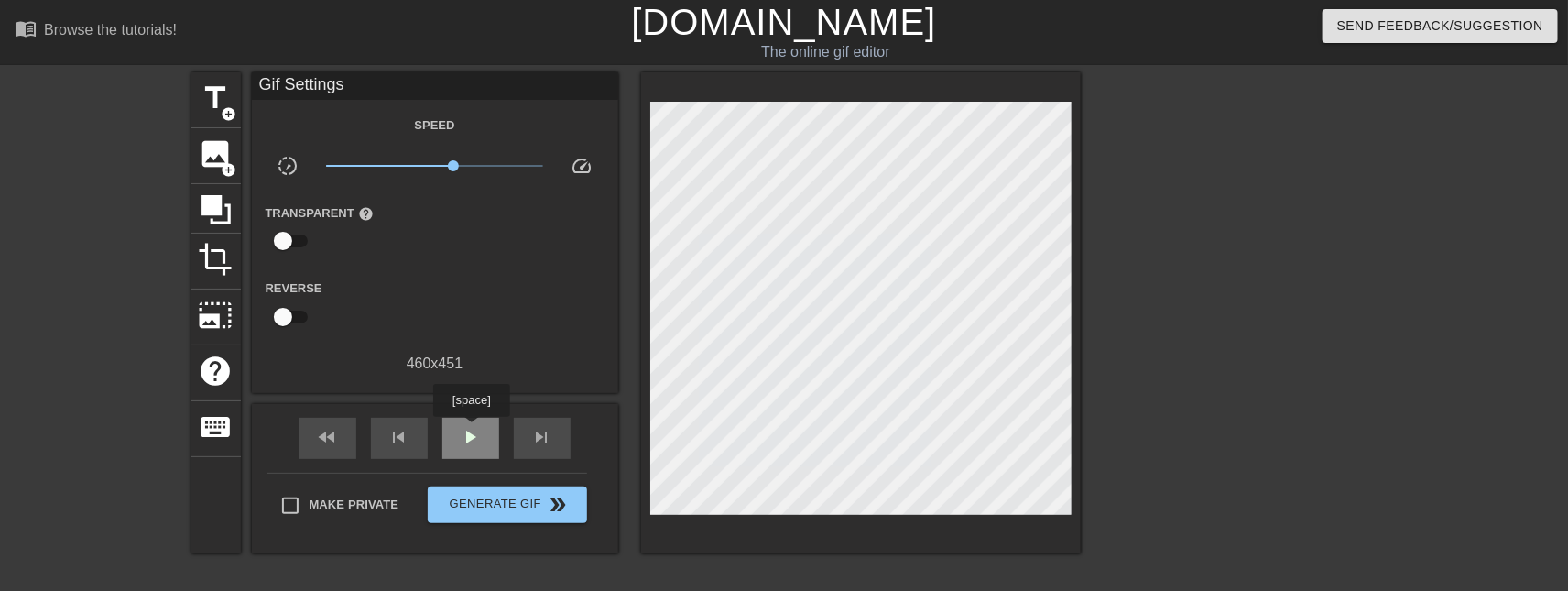 click on "play_arrow" at bounding box center [471, 438] 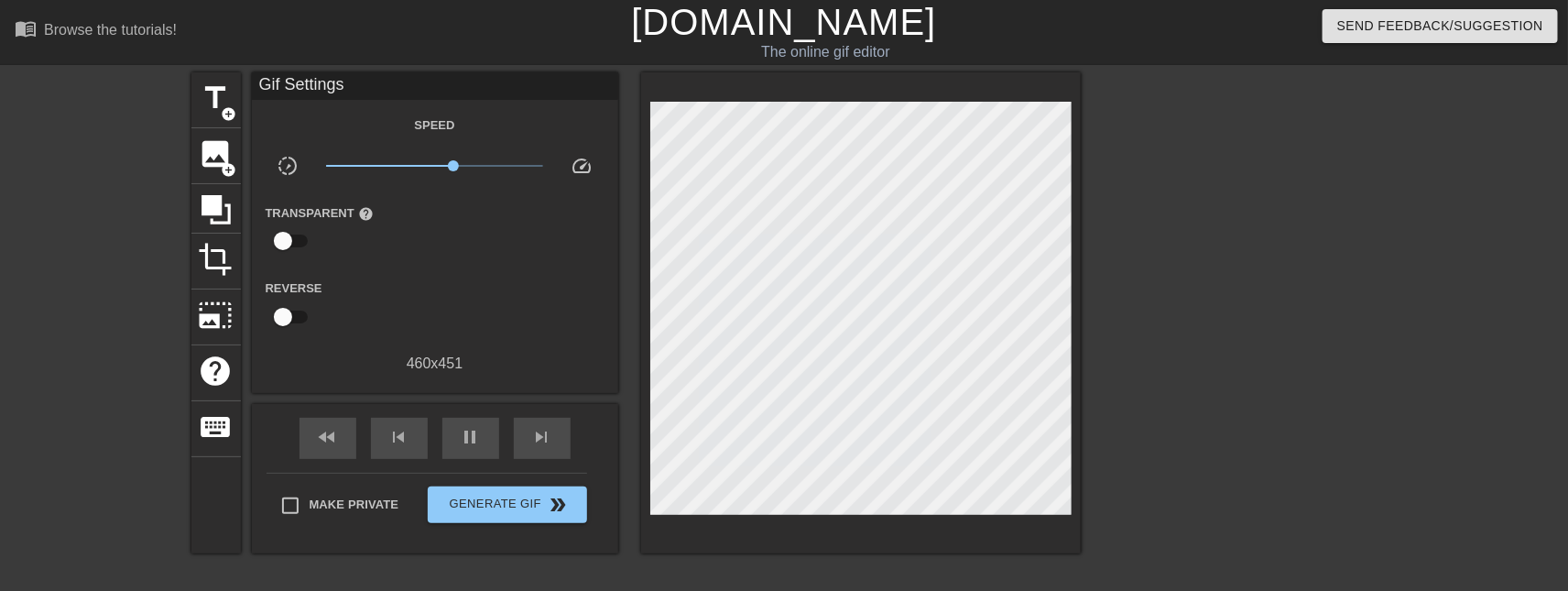 click on "[DOMAIN_NAME]" at bounding box center [783, 22] 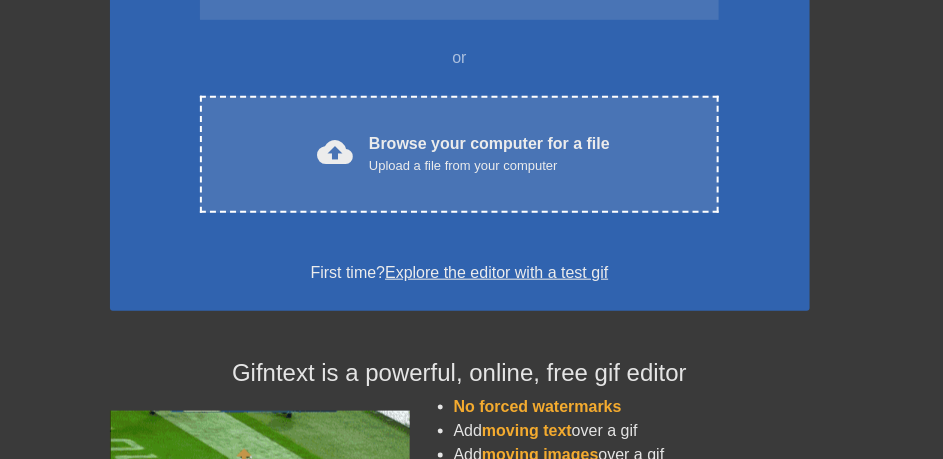 scroll, scrollTop: 350, scrollLeft: 0, axis: vertical 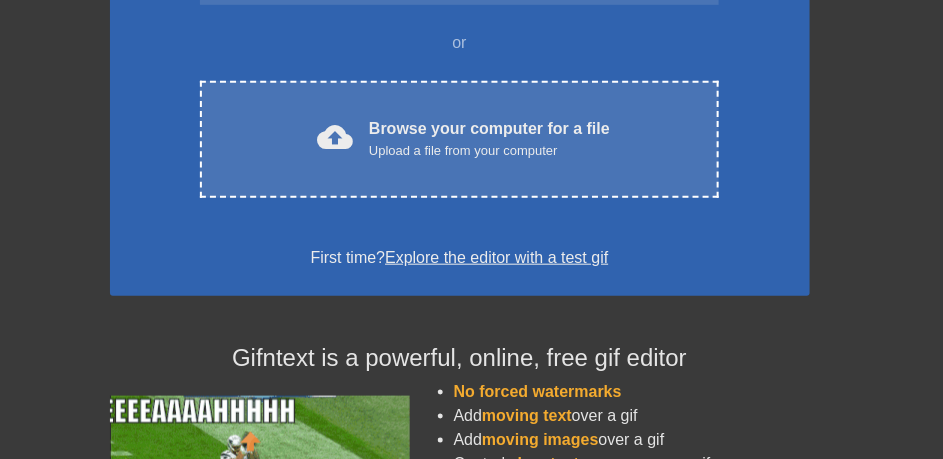 click on "To Start: COPY AND PASTE A GIF URL BELOW or cloud_upload Browse your computer for a file Upload a file from your computer Choose files First time?  Explore the editor with a test gif" at bounding box center [460, 49] 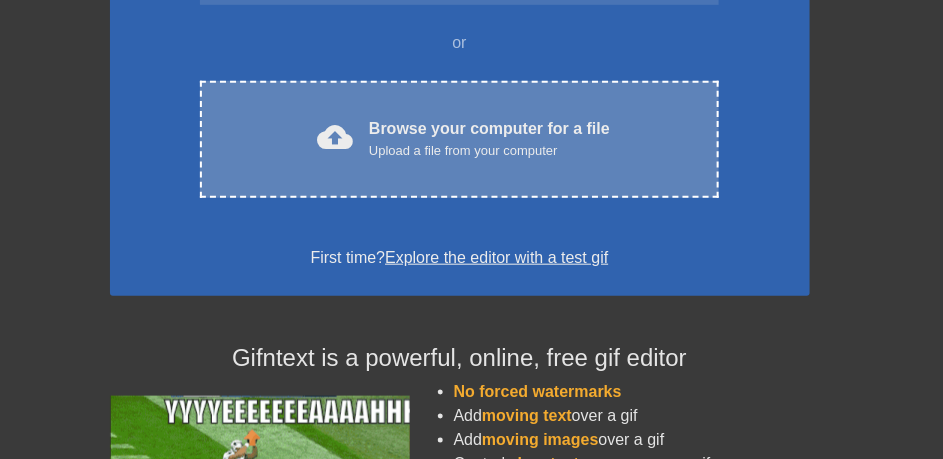 click on "cloud_upload Browse your computer for a file Upload a file from your computer Choose files" at bounding box center [459, 139] 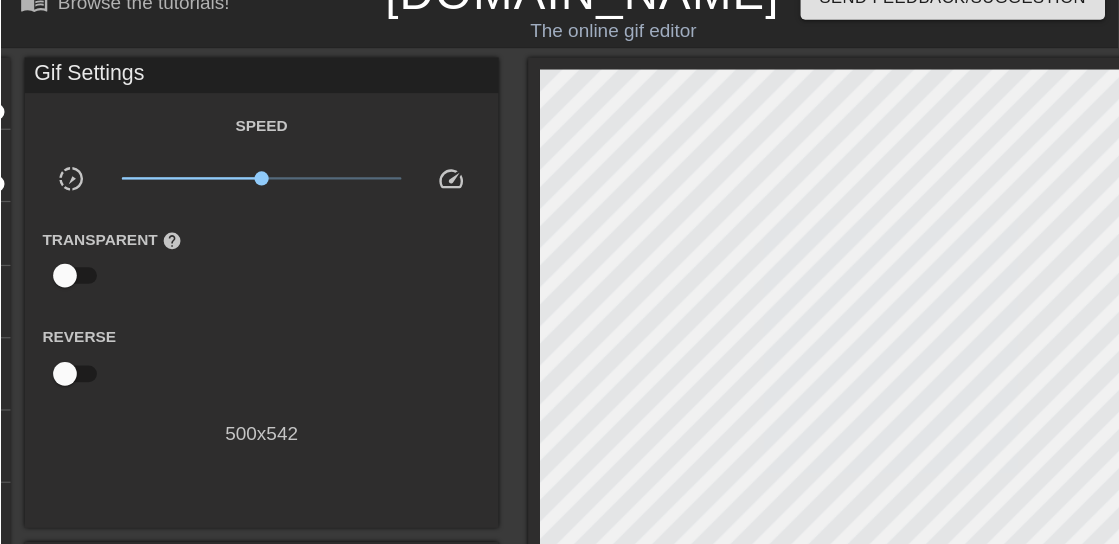 scroll, scrollTop: 100, scrollLeft: 0, axis: vertical 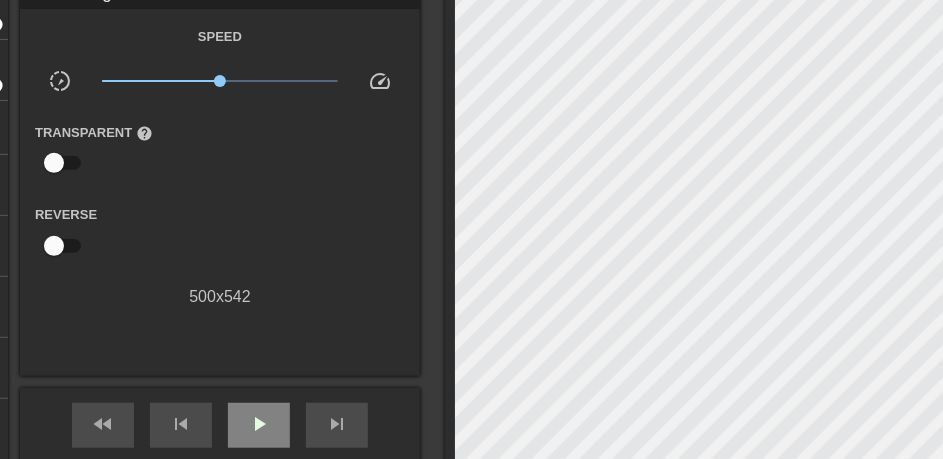 click on "play_arrow" at bounding box center [259, 424] 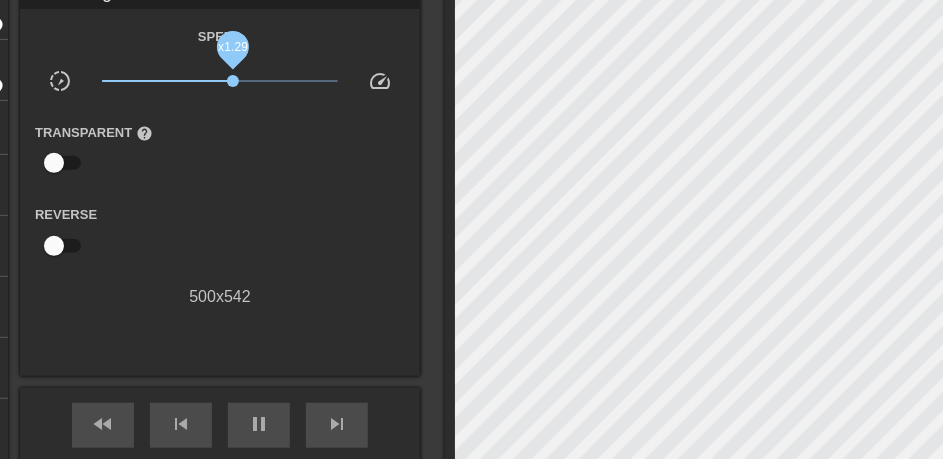 click on "x1.29" at bounding box center [220, 81] 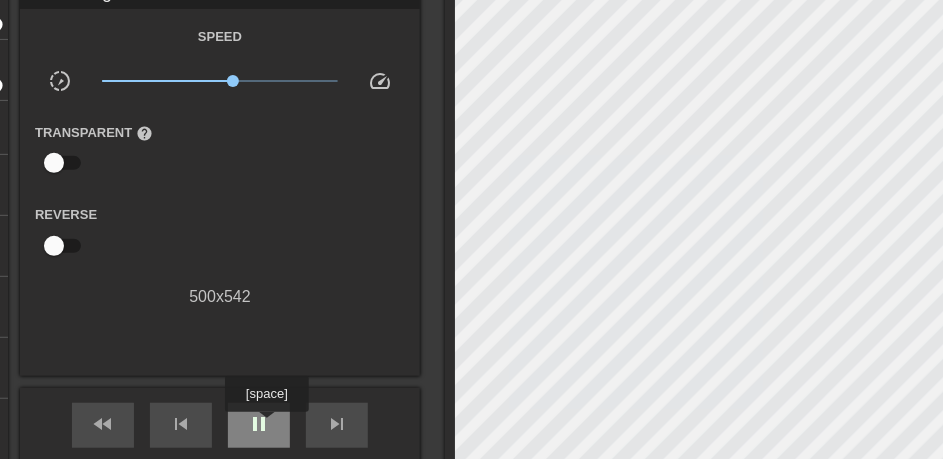 click on "pause" at bounding box center (259, 424) 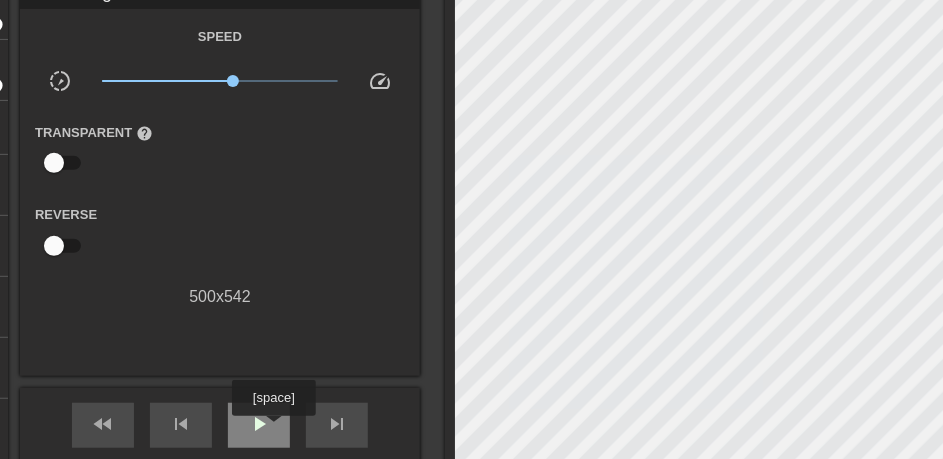 click on "play_arrow" at bounding box center (259, 425) 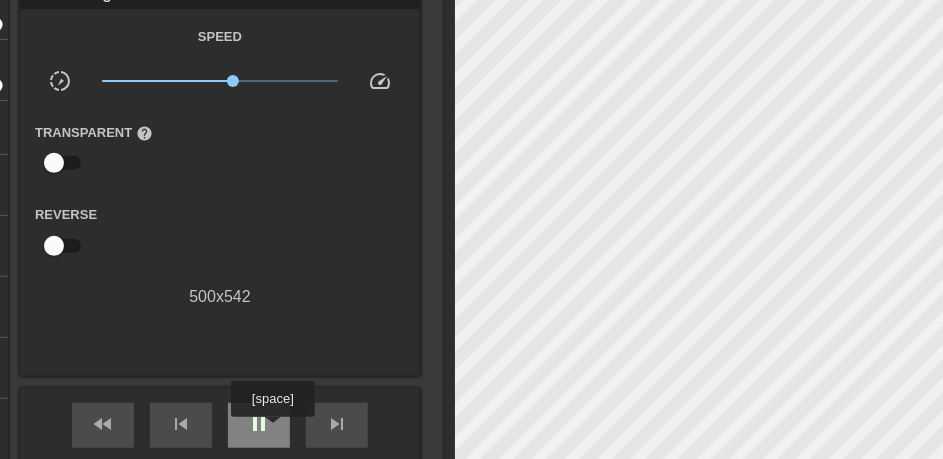 click on "pause" at bounding box center (259, 425) 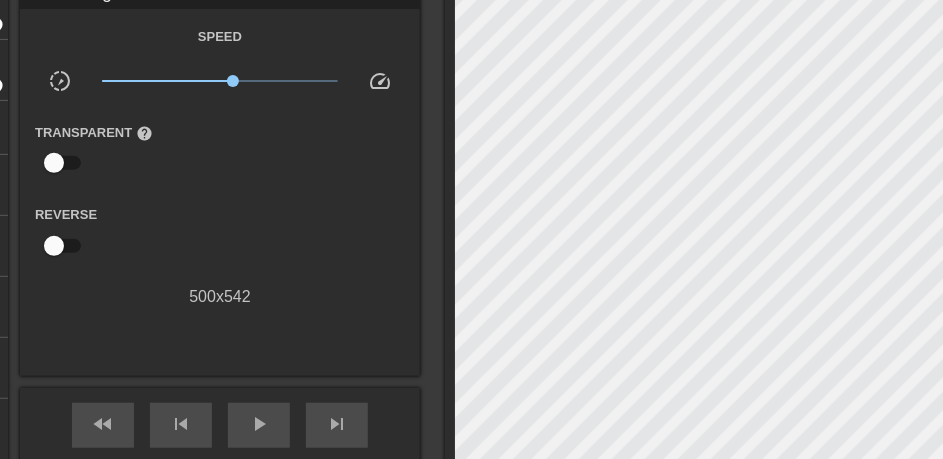 click on "Reverse" at bounding box center (220, 233) 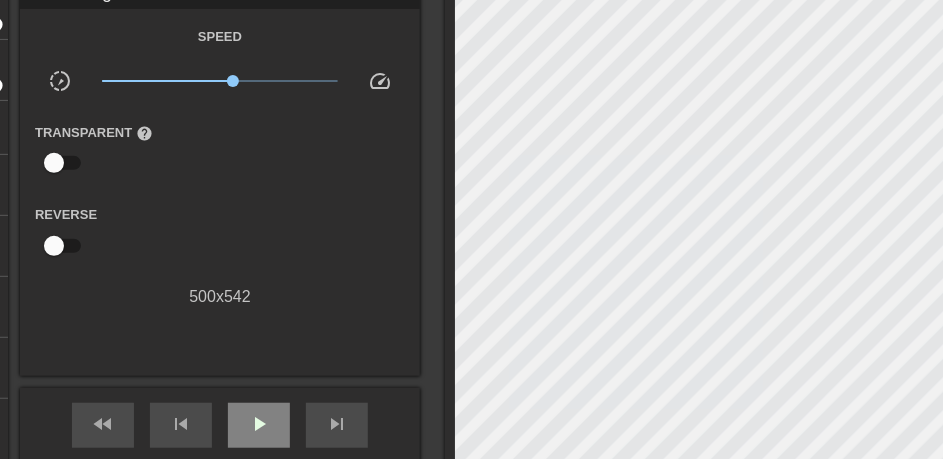 click on "play_arrow" at bounding box center (259, 424) 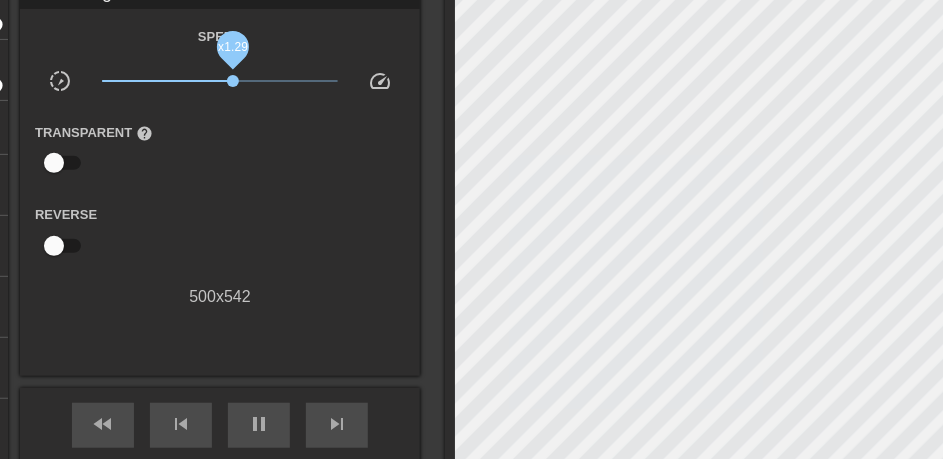 click on "x1.30" 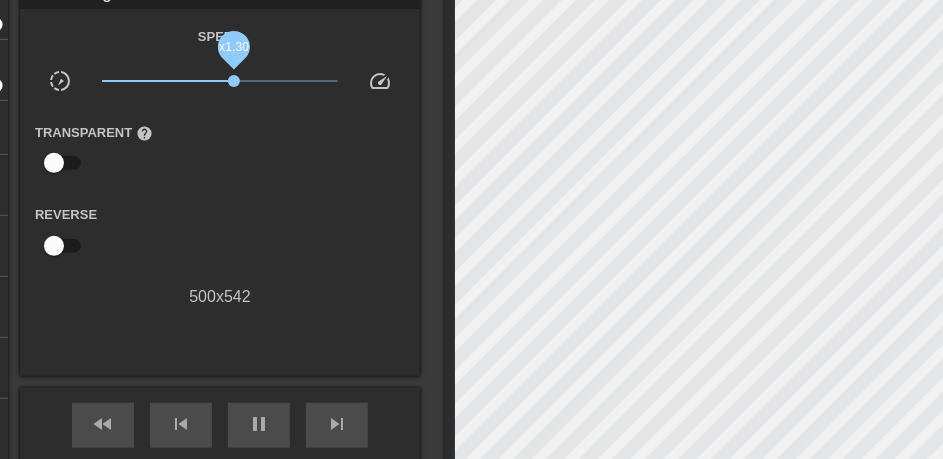 click on "x1.30" at bounding box center (234, 81) 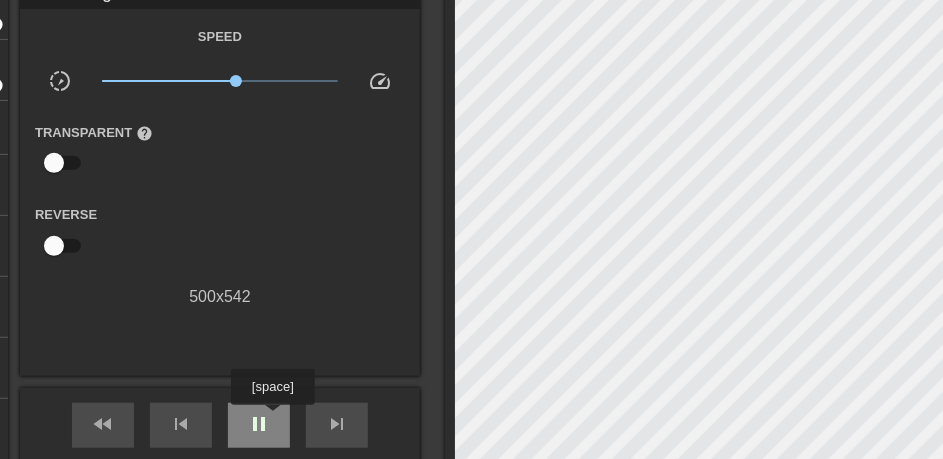 click on "pause" at bounding box center [259, 425] 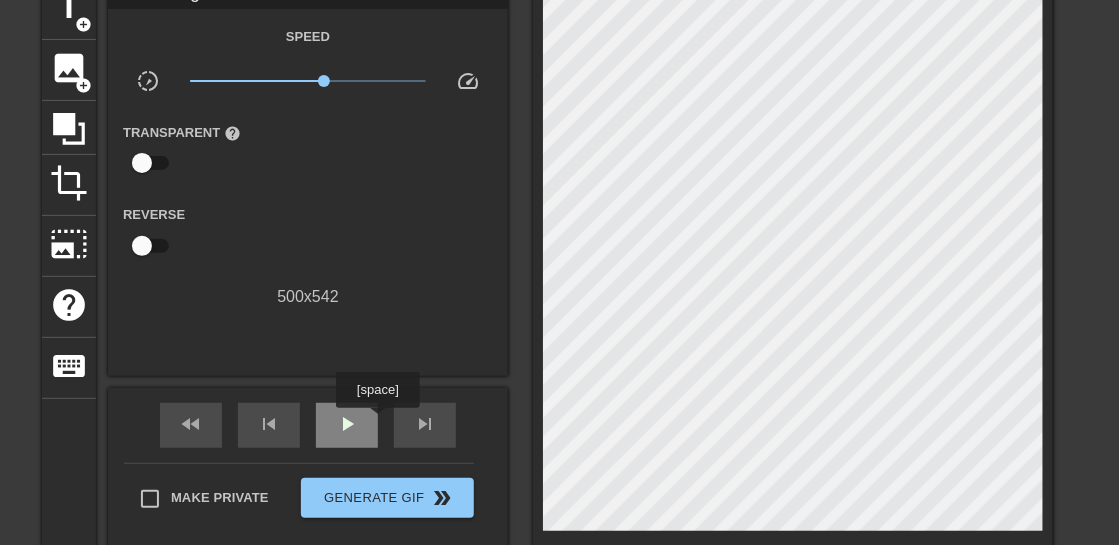 click on "play_arrow" at bounding box center (347, 424) 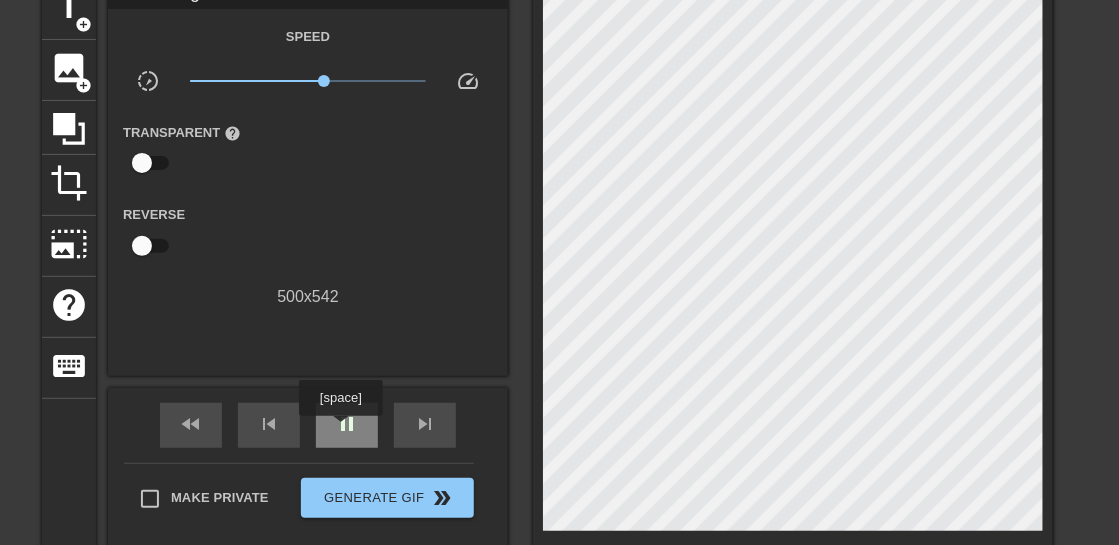 click on "pause" at bounding box center [347, 424] 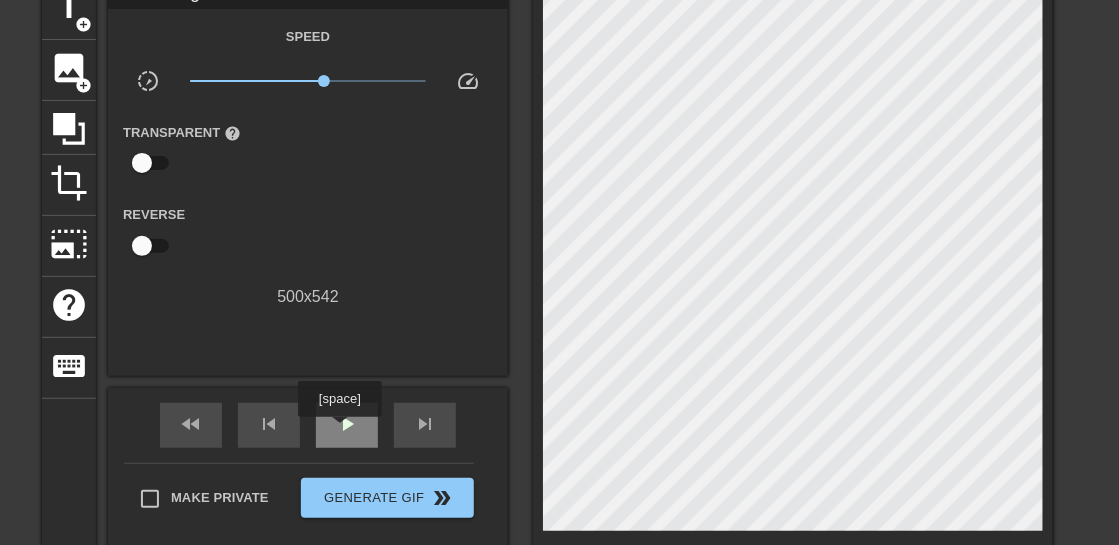 click on "play_arrow" at bounding box center [347, 424] 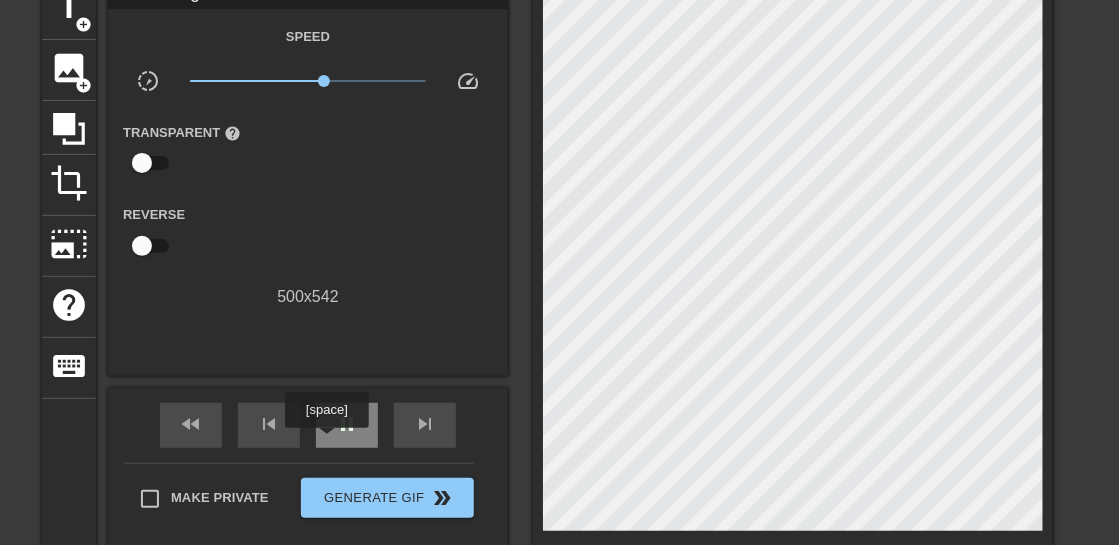 click on "pause" at bounding box center [347, 425] 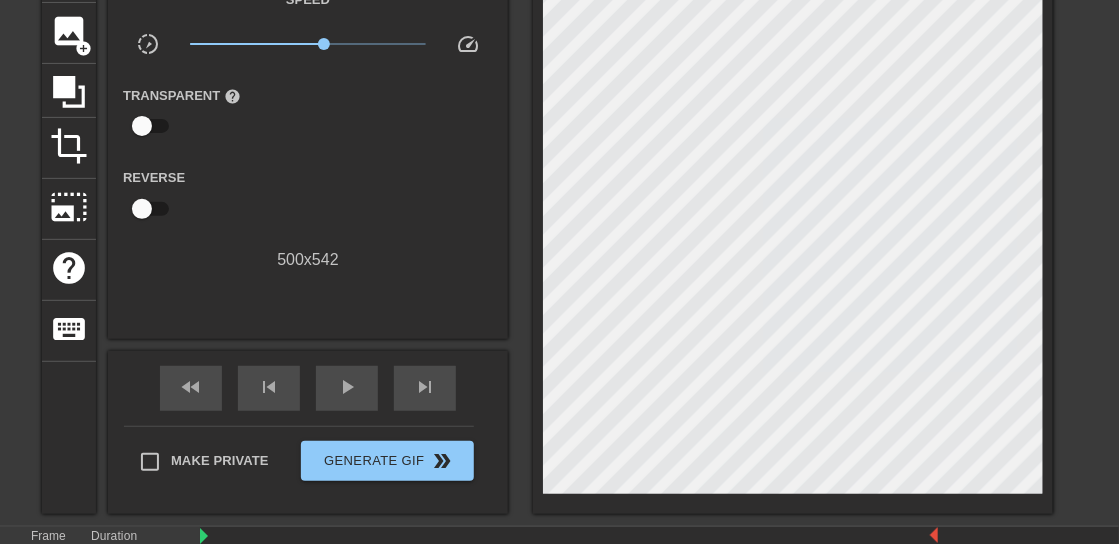 scroll, scrollTop: 200, scrollLeft: 0, axis: vertical 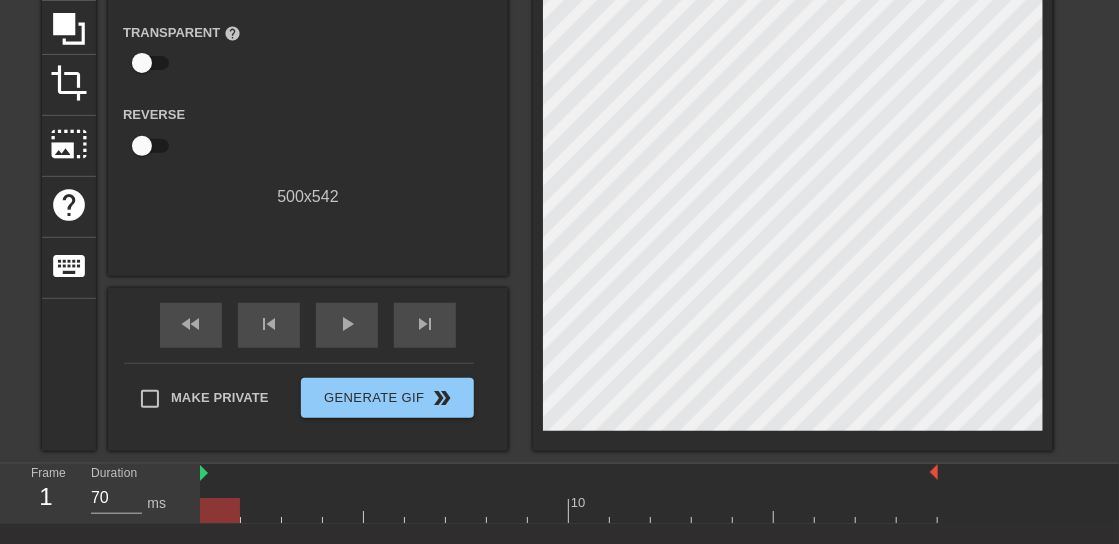 drag, startPoint x: 400, startPoint y: 515, endPoint x: 210, endPoint y: 504, distance: 190.31816 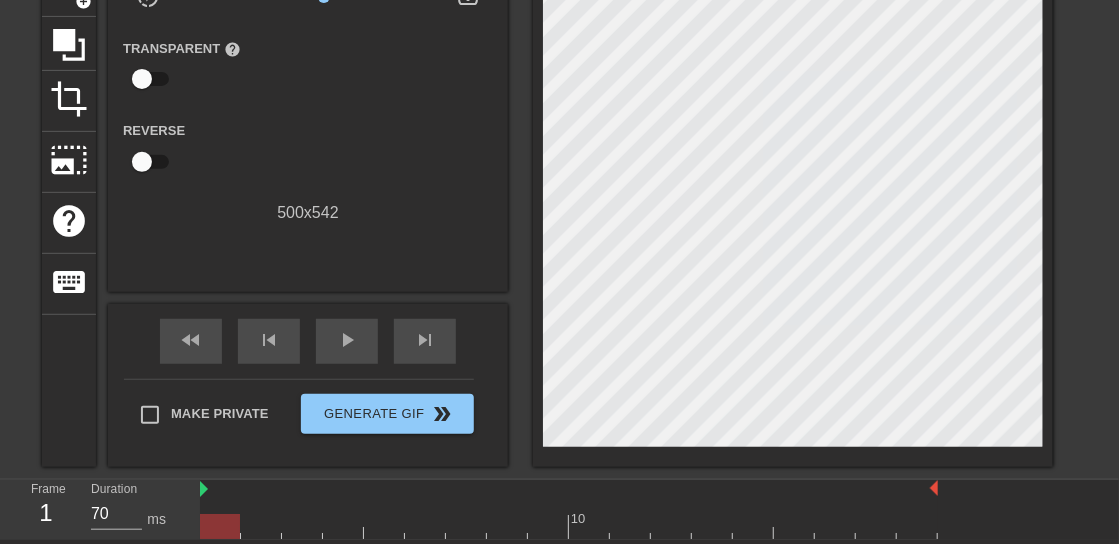 scroll, scrollTop: 100, scrollLeft: 0, axis: vertical 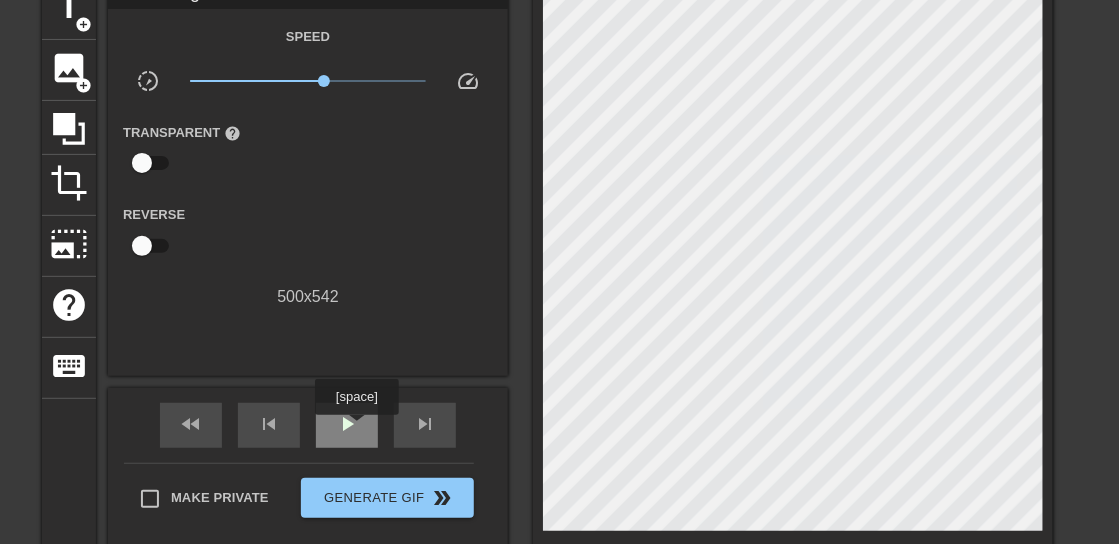 click on "play_arrow" at bounding box center [347, 424] 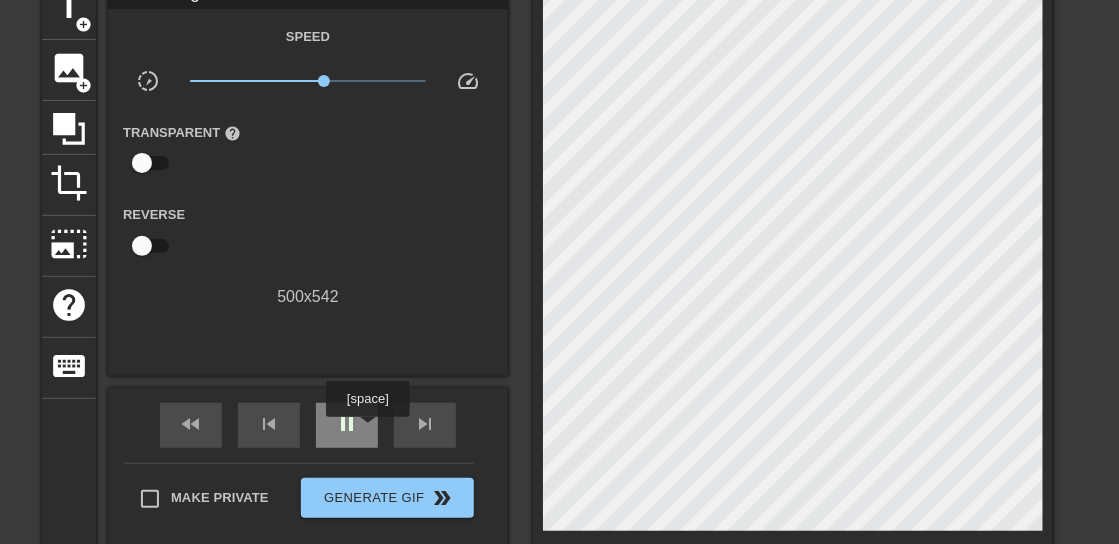 click on "pause" at bounding box center (347, 425) 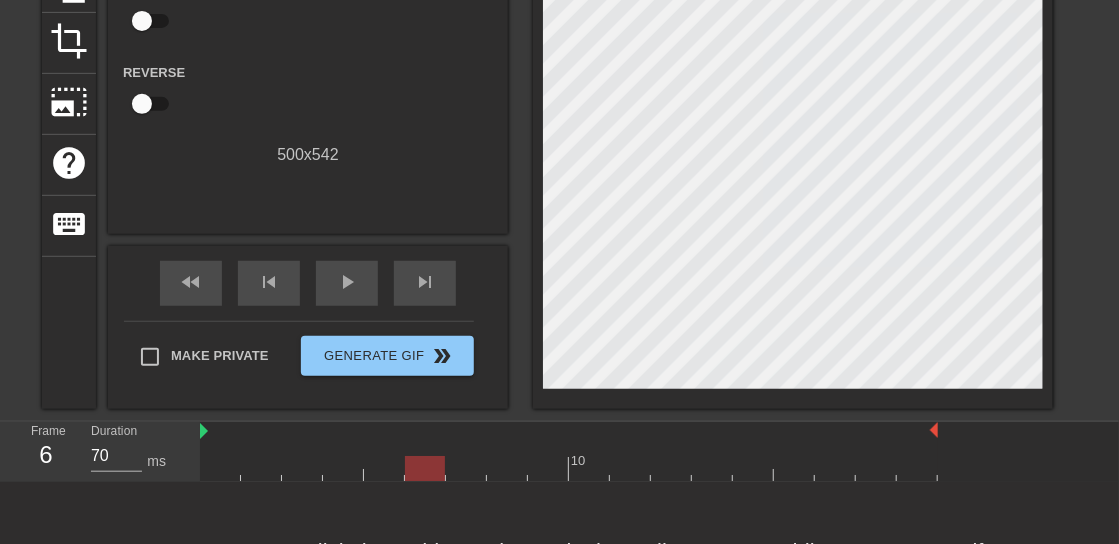 scroll, scrollTop: 250, scrollLeft: 0, axis: vertical 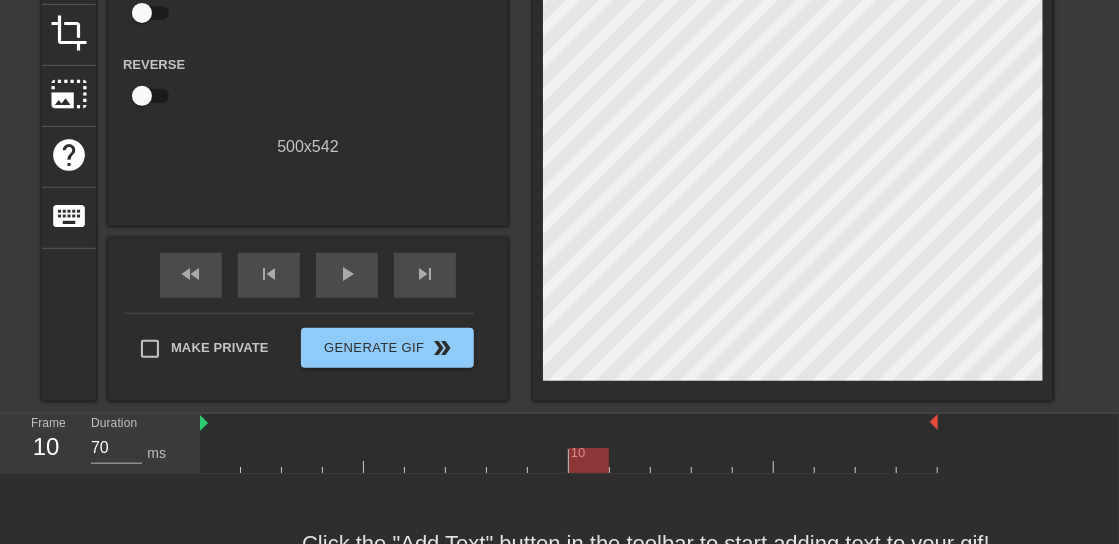 drag, startPoint x: 553, startPoint y: 463, endPoint x: 602, endPoint y: 463, distance: 49 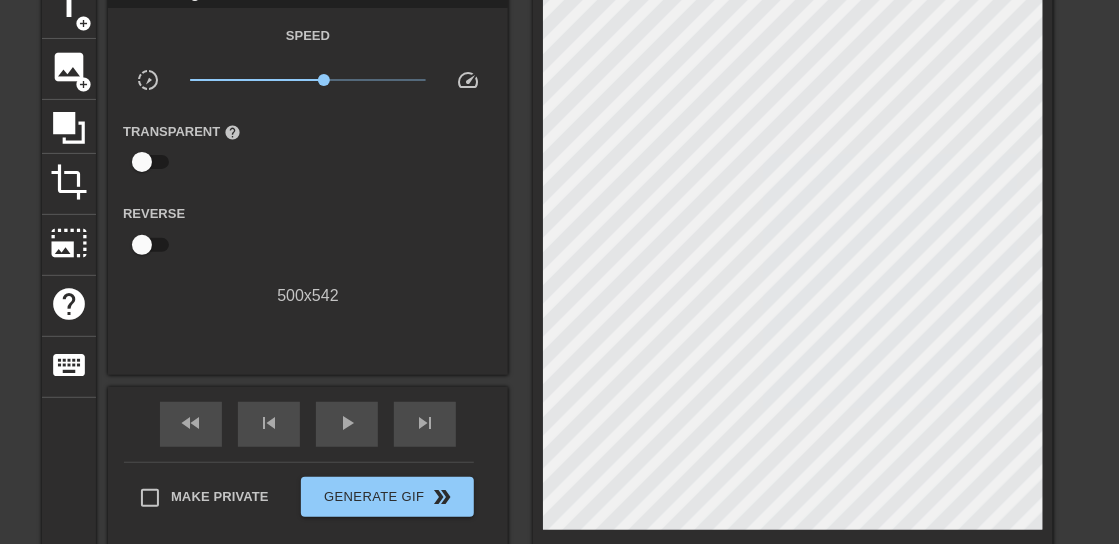 scroll, scrollTop: 100, scrollLeft: 0, axis: vertical 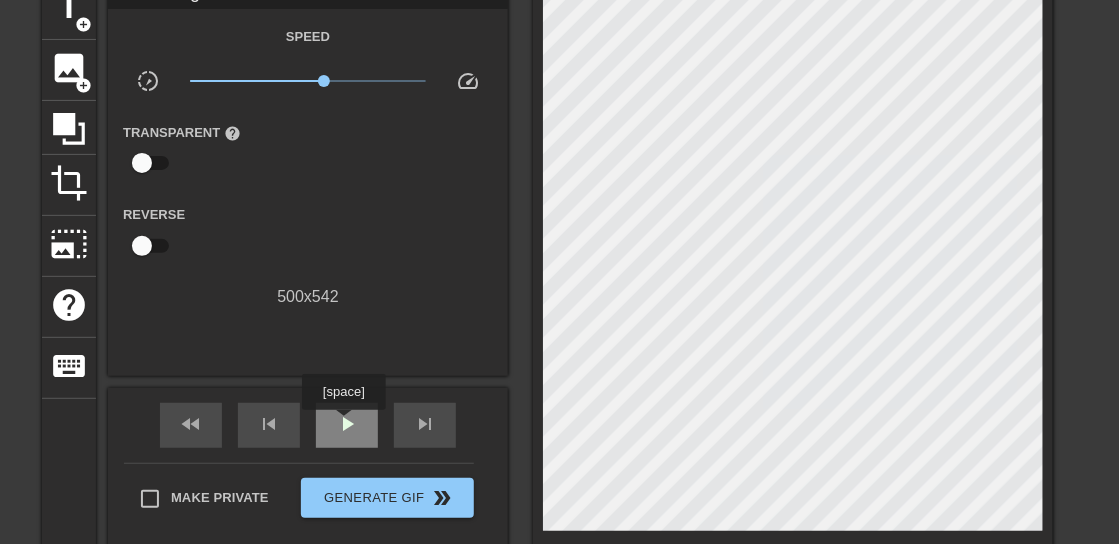click on "play_arrow" at bounding box center [347, 424] 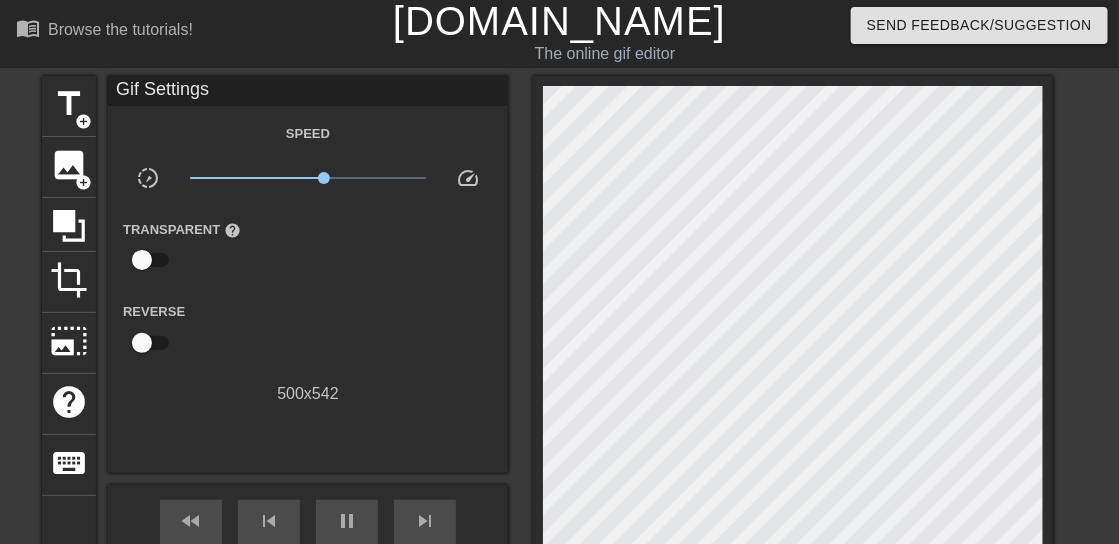 scroll, scrollTop: 0, scrollLeft: 0, axis: both 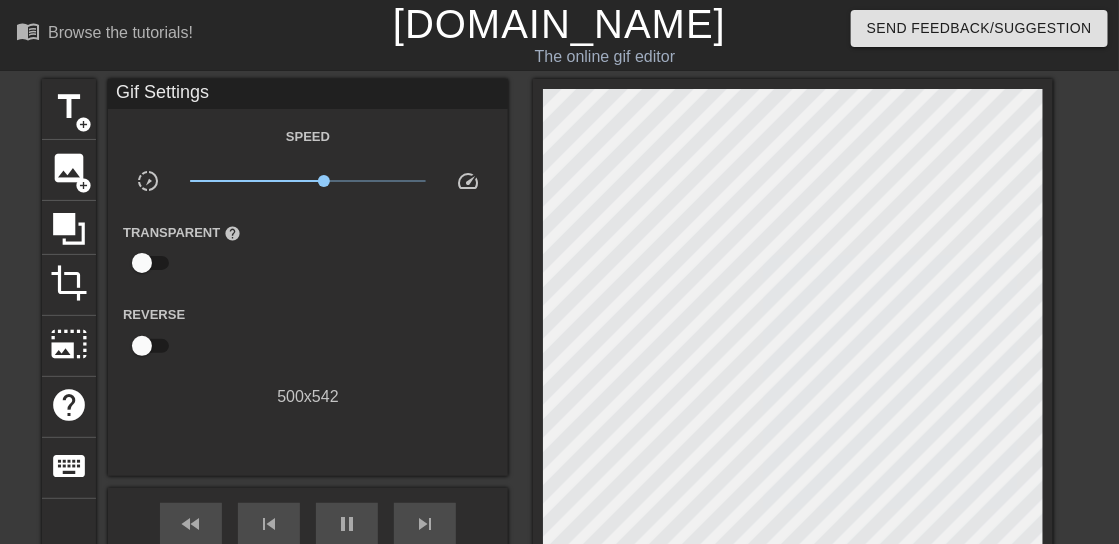 click on "[DOMAIN_NAME]" at bounding box center [559, 24] 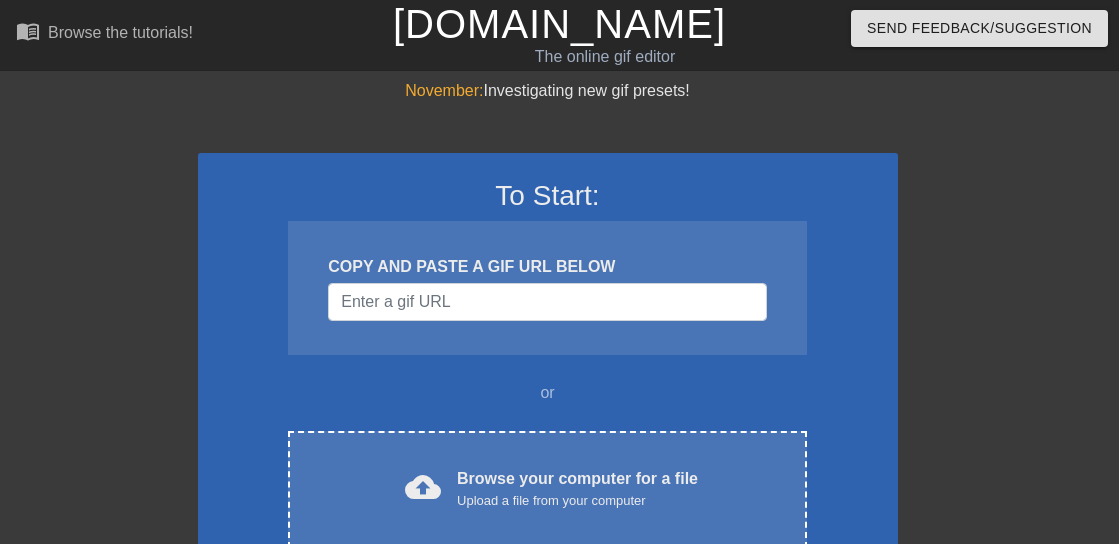 scroll, scrollTop: 0, scrollLeft: 0, axis: both 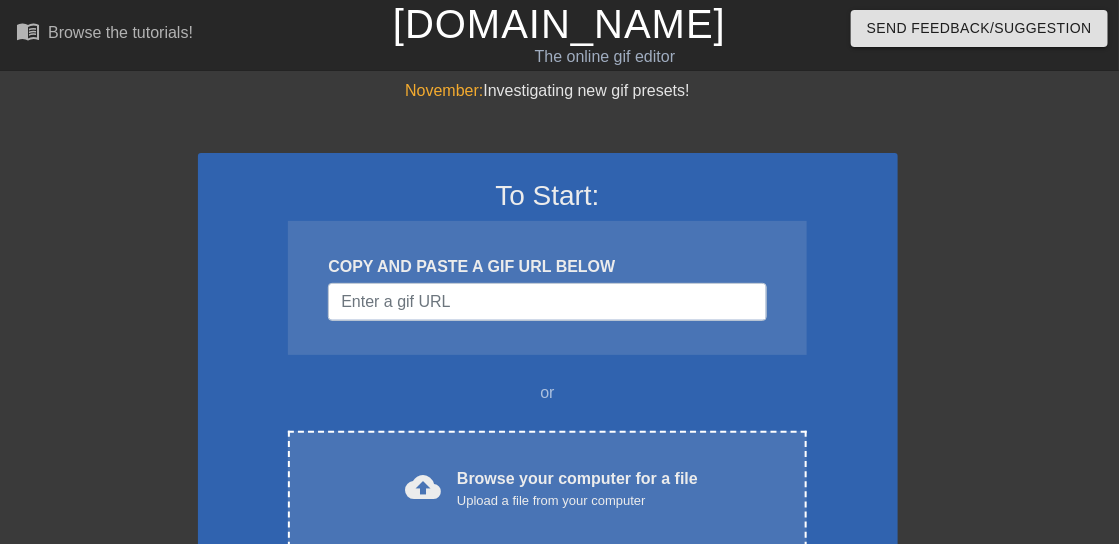click on "To Start: COPY AND PASTE A GIF URL BELOW or cloud_upload Browse your computer for a file Upload a file from your computer Choose files First time?  Explore the editor with a test gif" at bounding box center [548, 399] 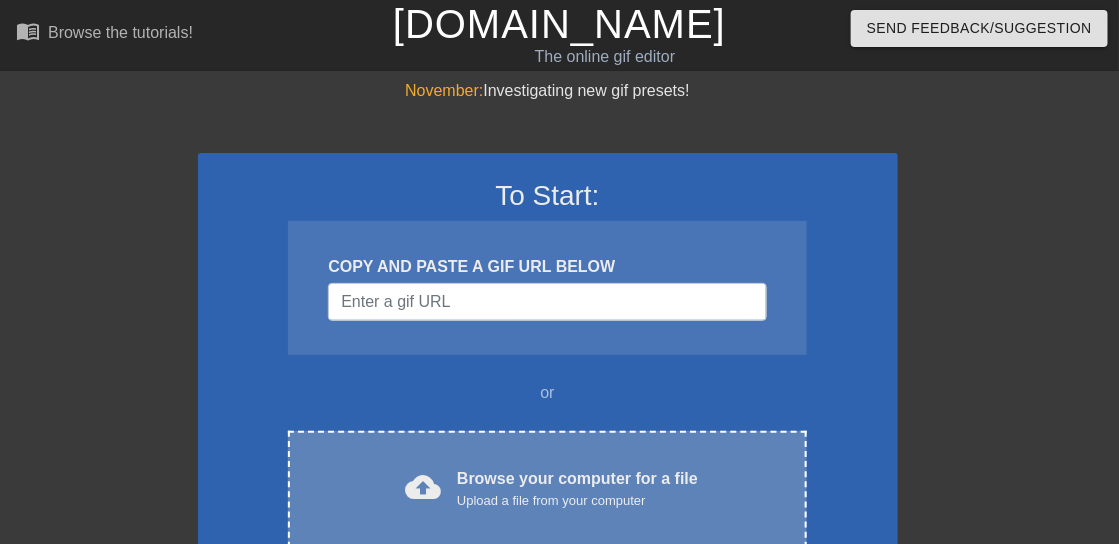click on "cloud_upload Browse your computer for a file Upload a file from your computer Choose files" at bounding box center [547, 489] 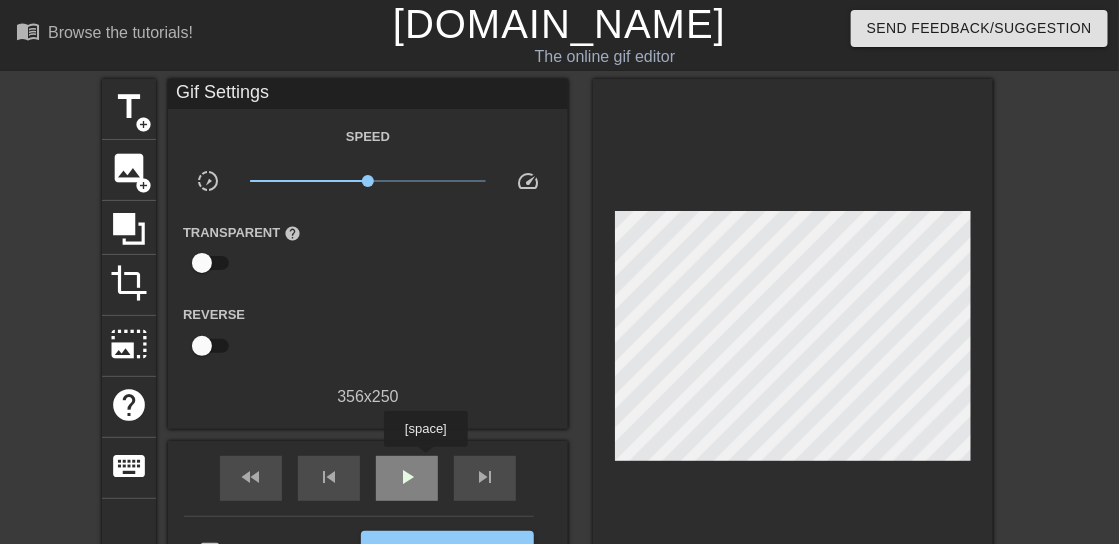 click on "play_arrow" at bounding box center (407, 478) 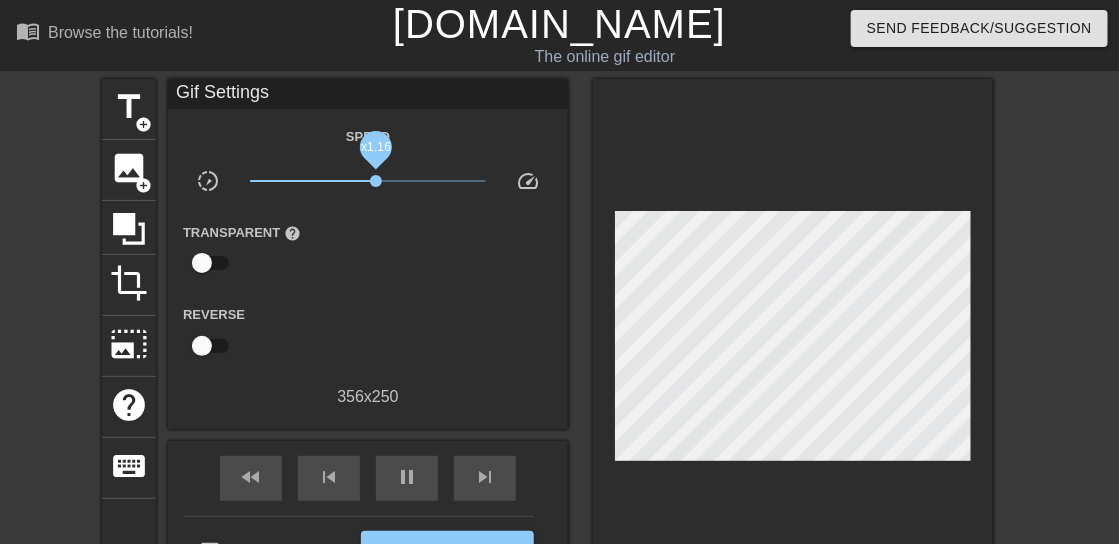 click on "x1.16" at bounding box center [368, 181] 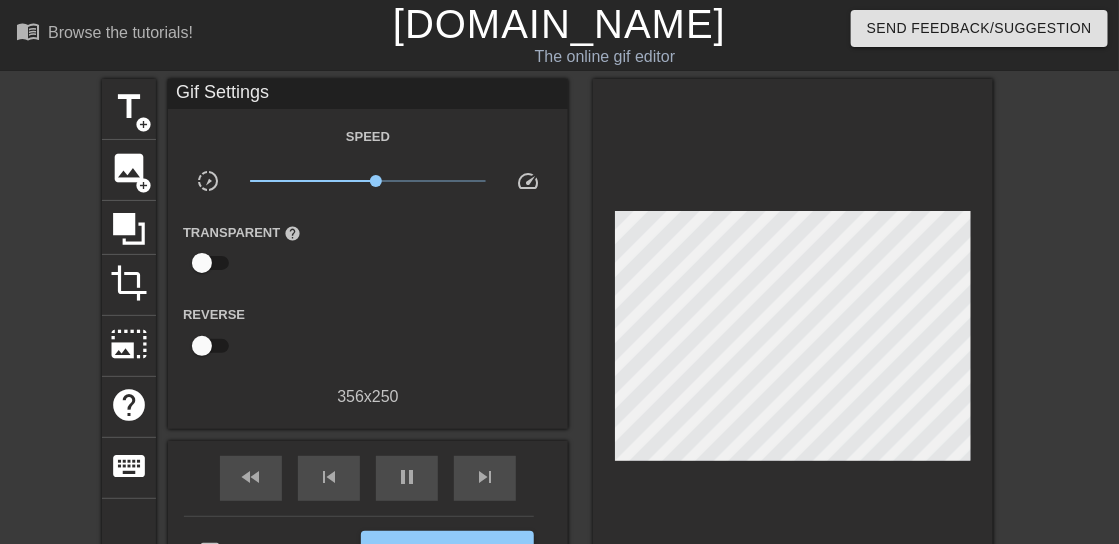 drag, startPoint x: 556, startPoint y: 255, endPoint x: 545, endPoint y: 252, distance: 11.401754 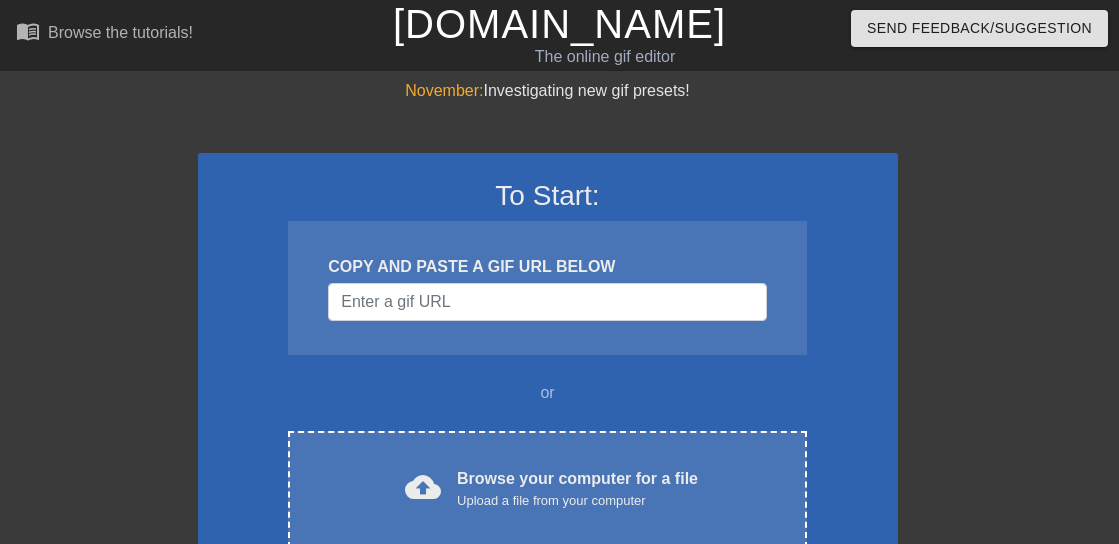 scroll, scrollTop: 0, scrollLeft: 0, axis: both 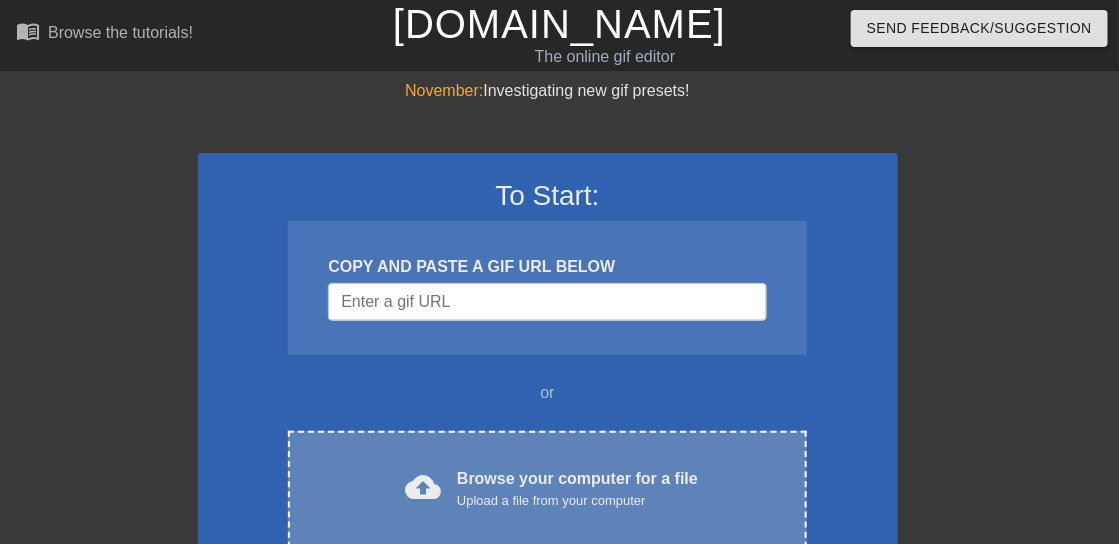 click on "Upload a file from your computer" at bounding box center [577, 501] 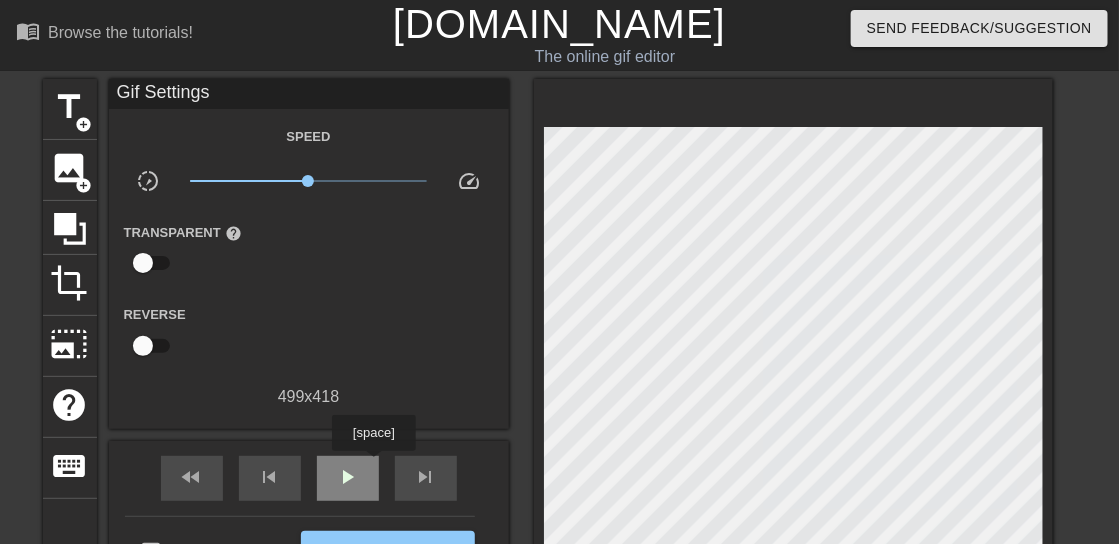 drag, startPoint x: 373, startPoint y: 465, endPoint x: 357, endPoint y: 427, distance: 41.231056 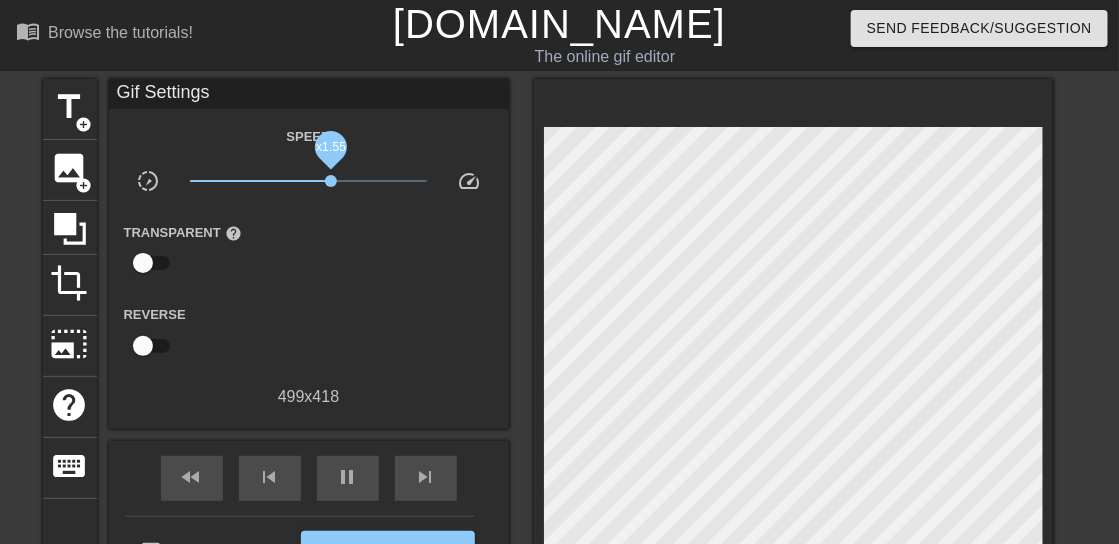 click on "x1.55" at bounding box center (308, 181) 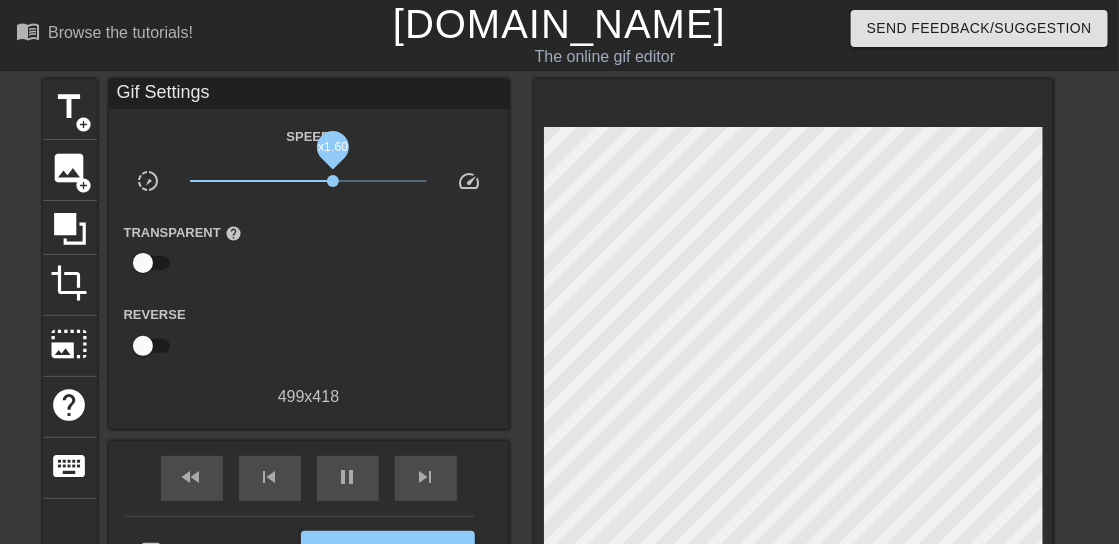 click on "x1.60" at bounding box center [333, 181] 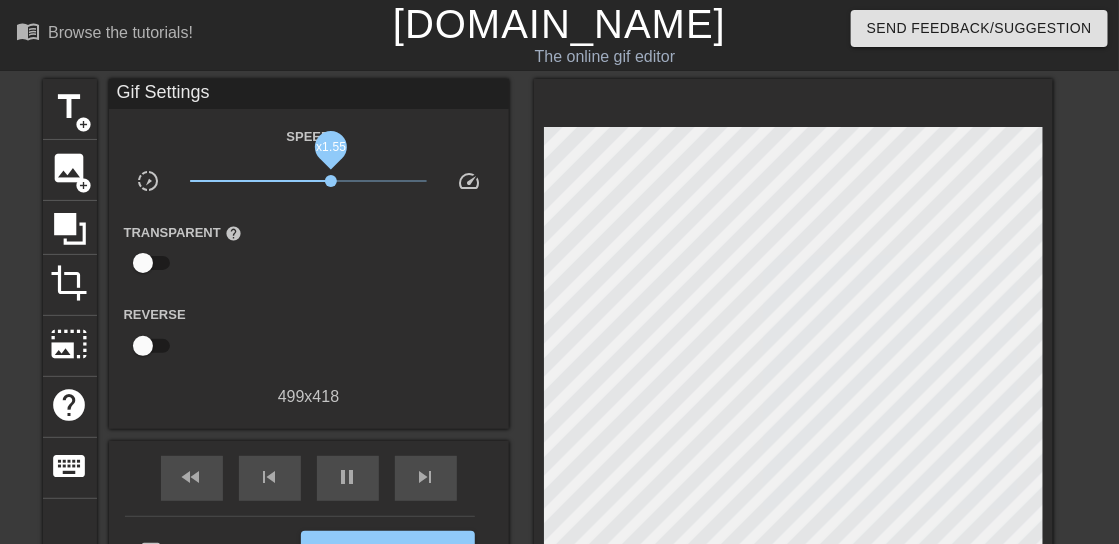 click on "x1.55" at bounding box center (331, 181) 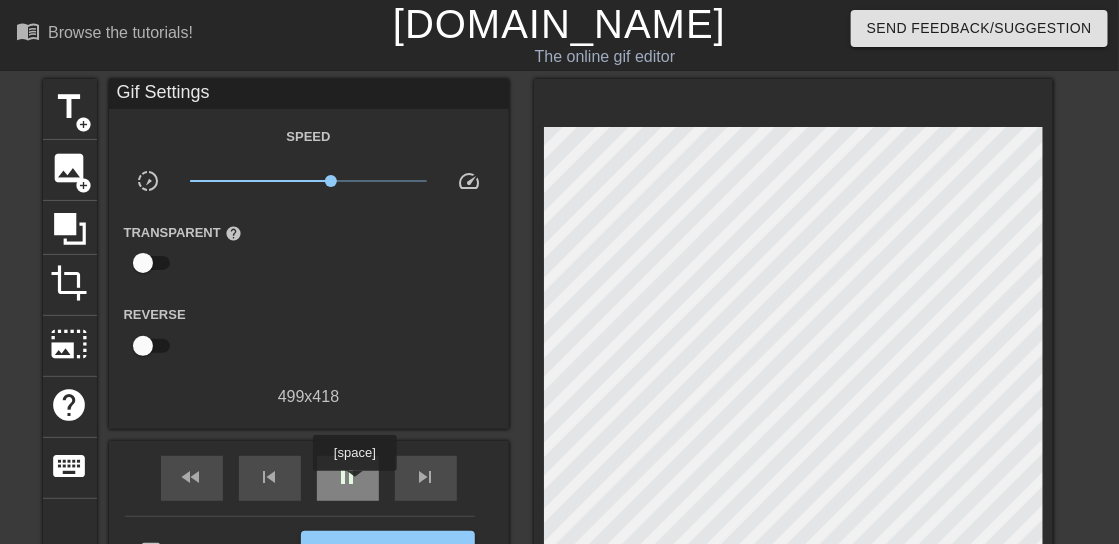 click on "pause" at bounding box center (348, 477) 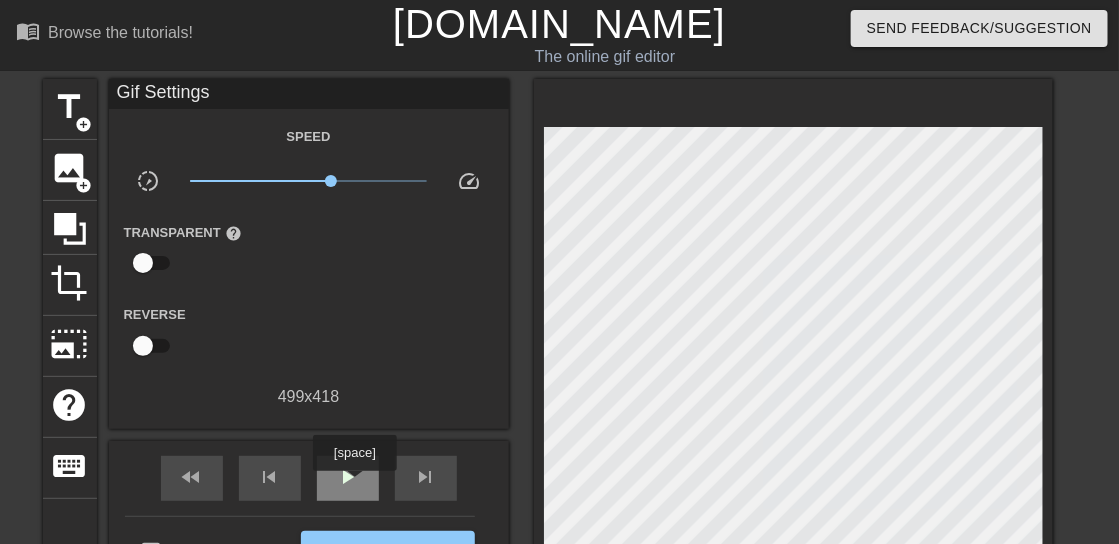 click on "play_arrow" at bounding box center [348, 477] 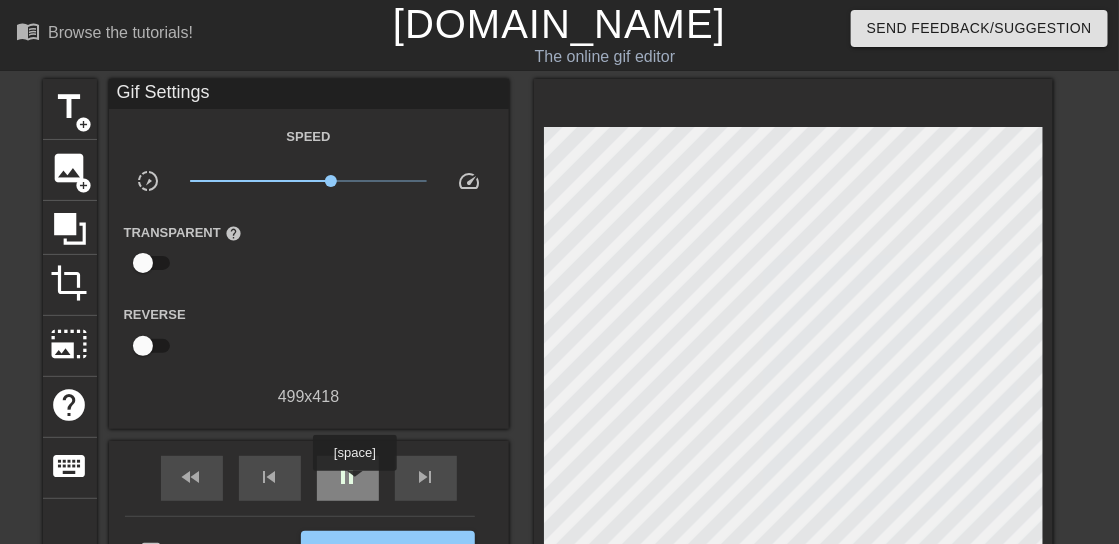 click on "pause" at bounding box center (348, 477) 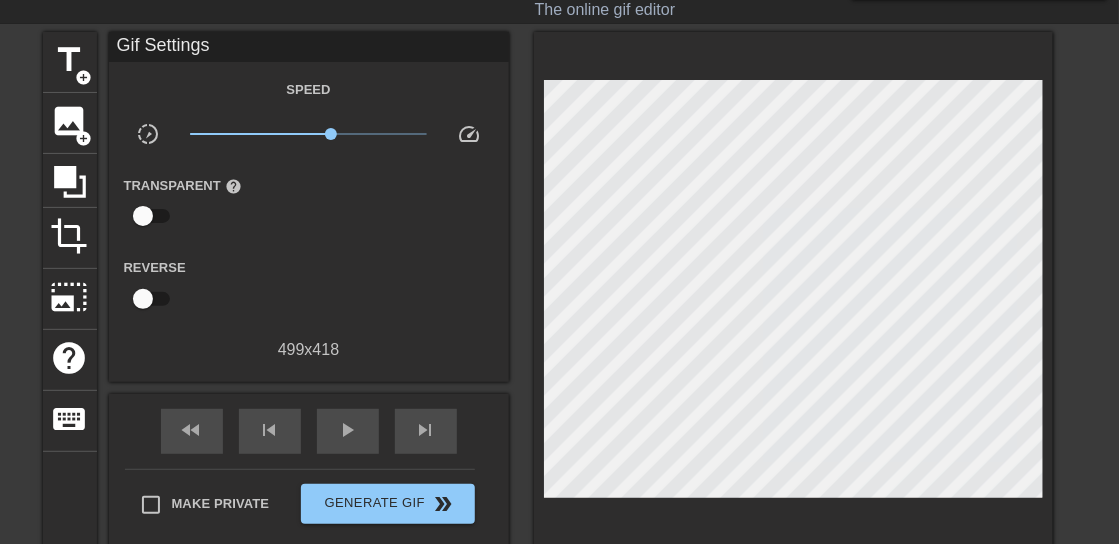 scroll, scrollTop: 50, scrollLeft: 0, axis: vertical 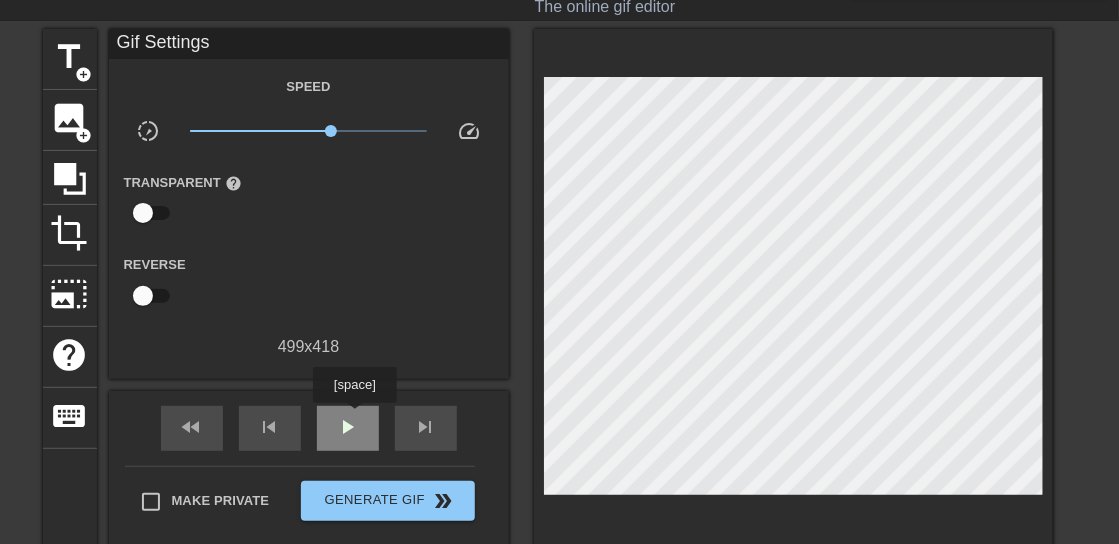 click on "play_arrow" at bounding box center [348, 427] 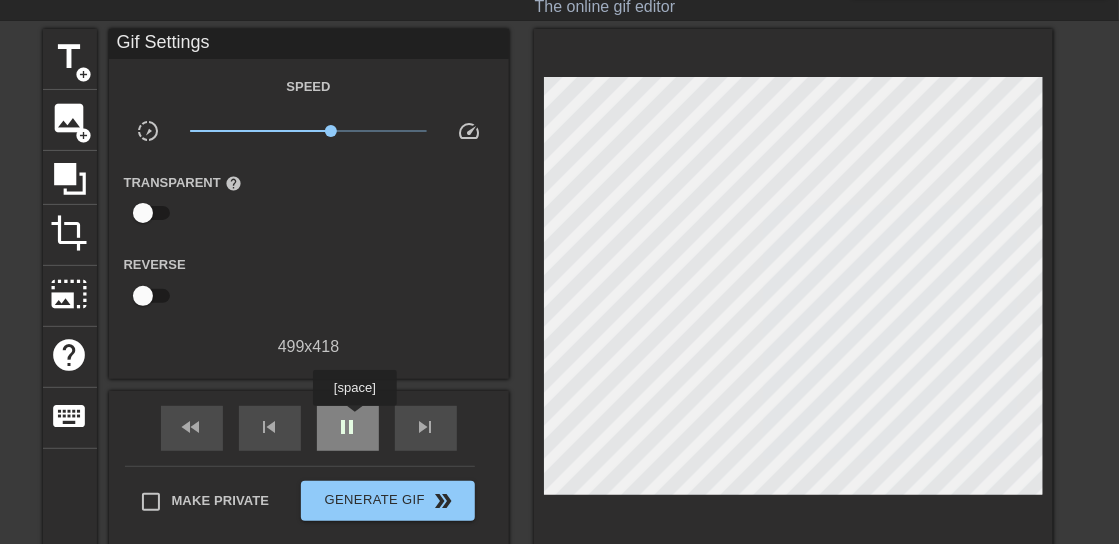 click on "pause" at bounding box center [348, 427] 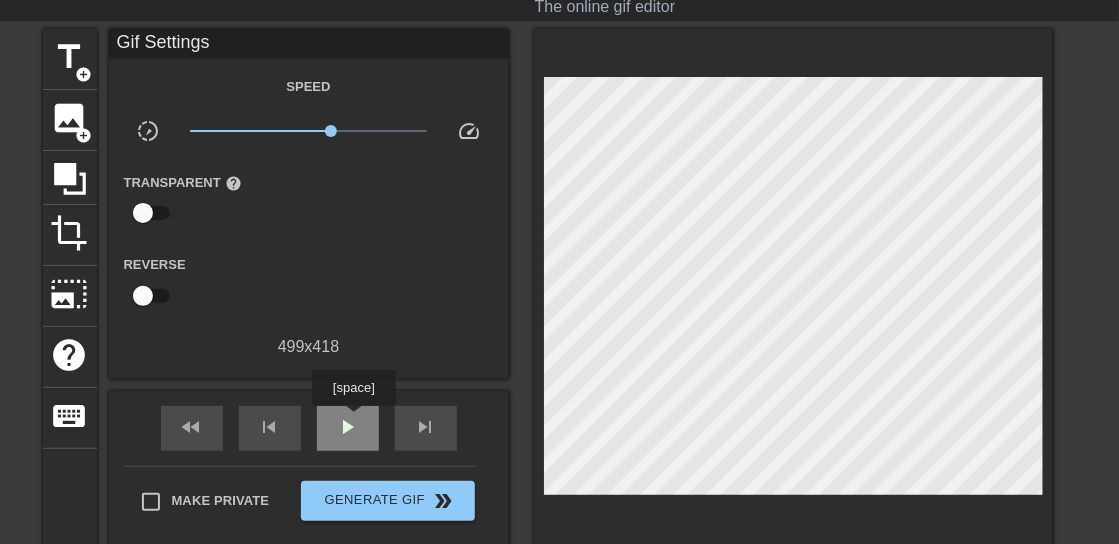click on "play_arrow" at bounding box center [348, 427] 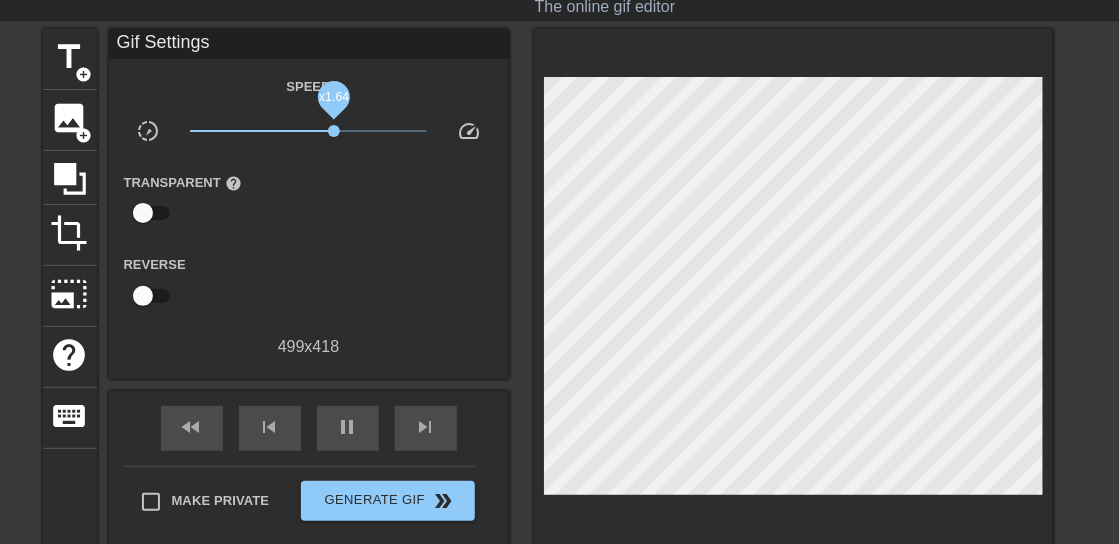 click on "x1.64" at bounding box center [334, 131] 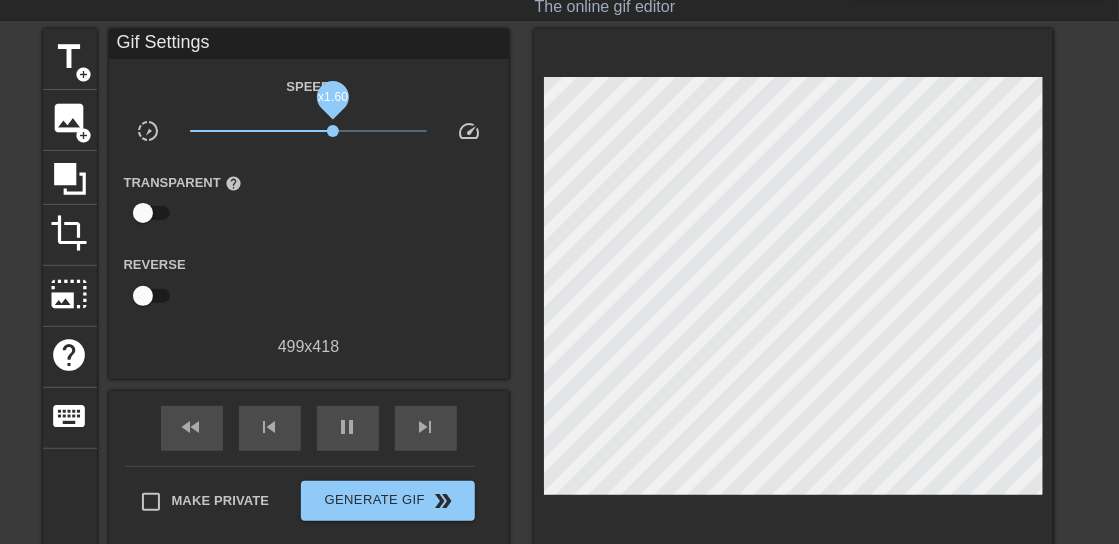 click on "x1.60" at bounding box center (333, 131) 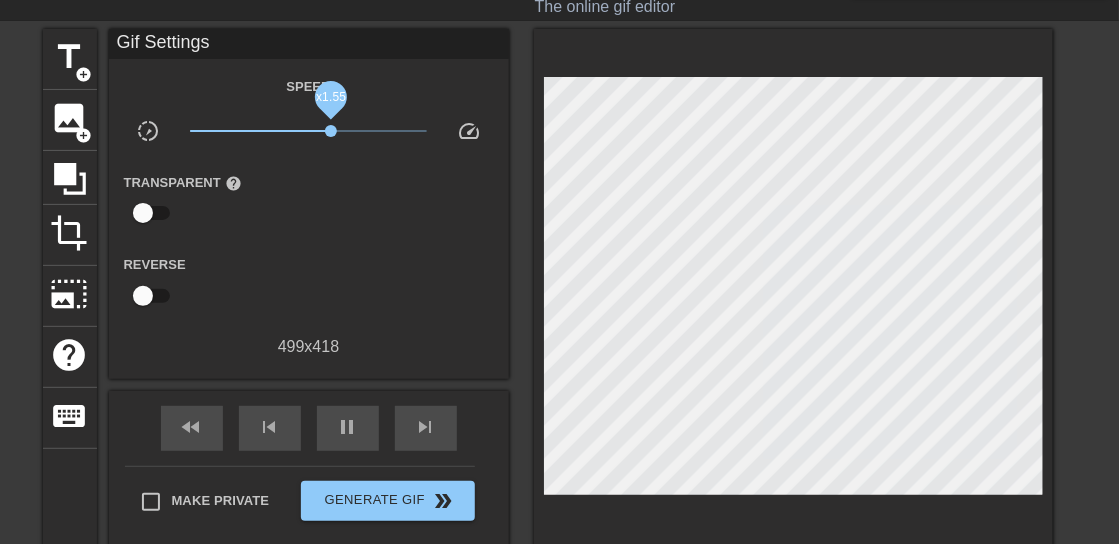 click on "x1.55" at bounding box center (331, 131) 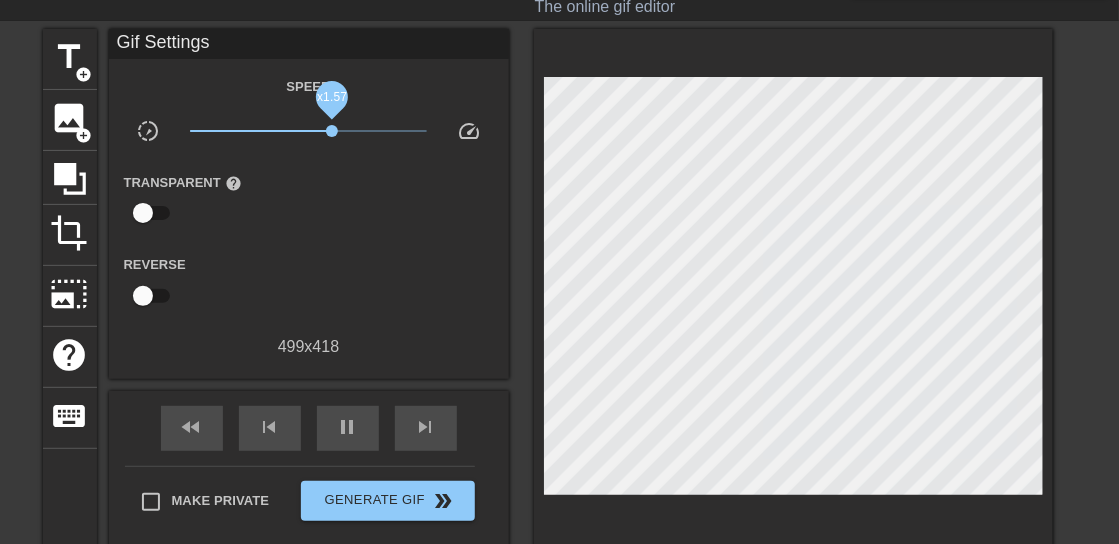 click on "x1.57" at bounding box center [332, 131] 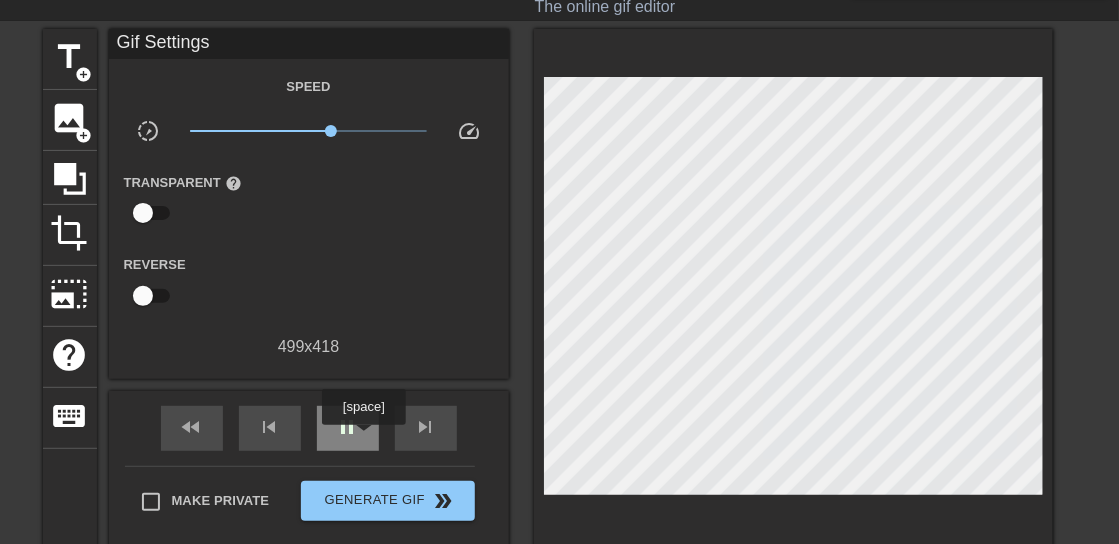 click on "pause" at bounding box center [348, 428] 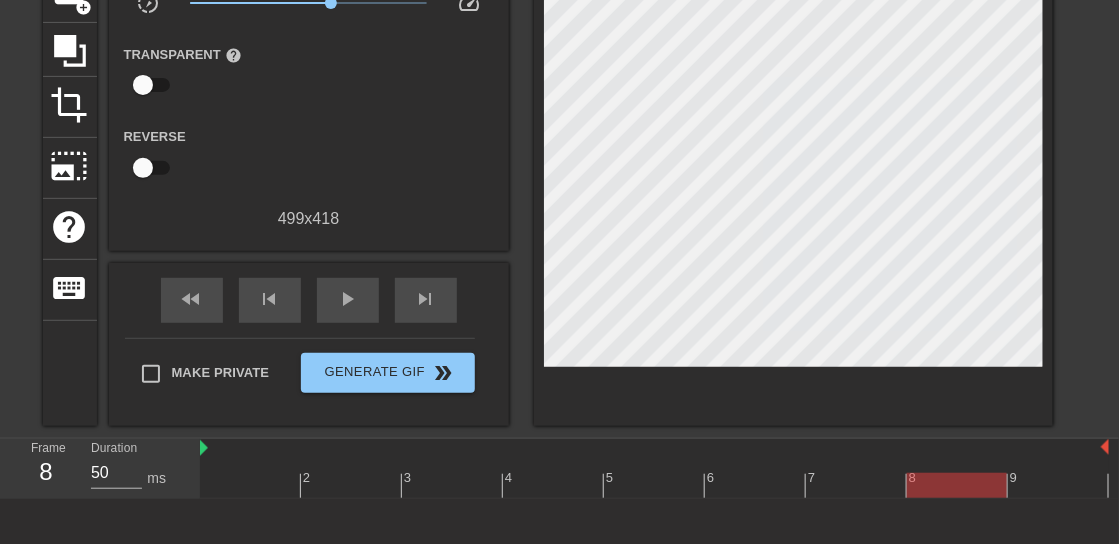 scroll, scrollTop: 200, scrollLeft: 0, axis: vertical 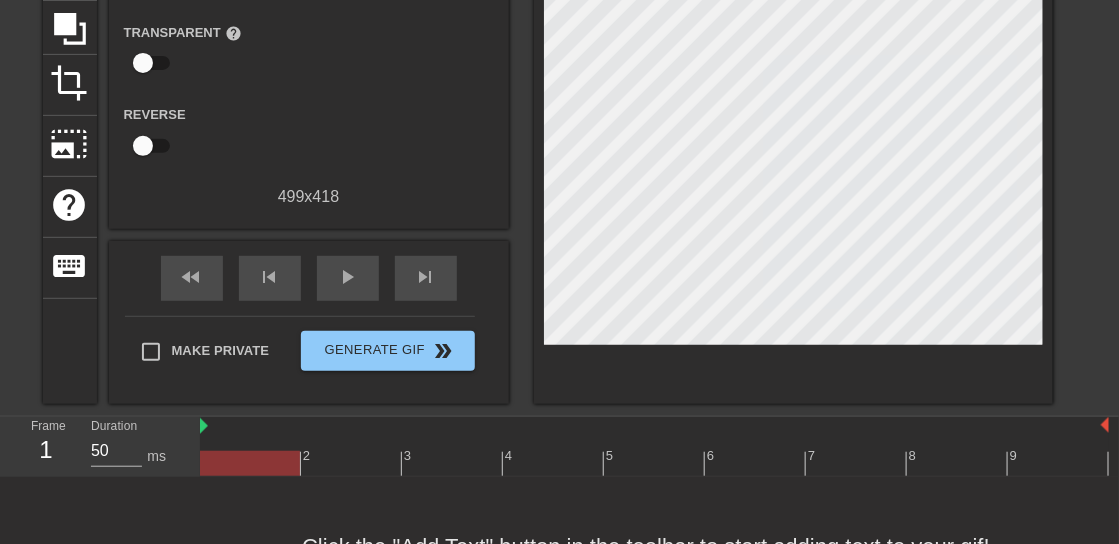 drag, startPoint x: 315, startPoint y: 463, endPoint x: 188, endPoint y: 466, distance: 127.03543 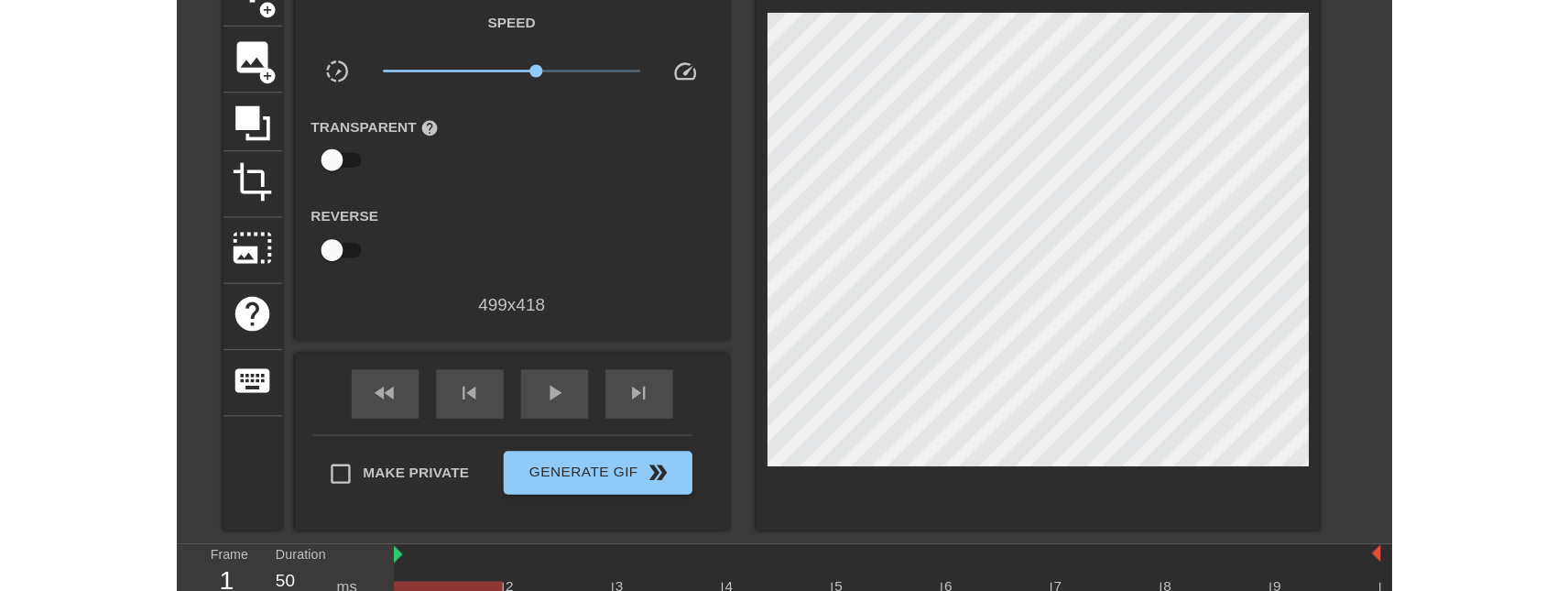 scroll, scrollTop: 92, scrollLeft: 0, axis: vertical 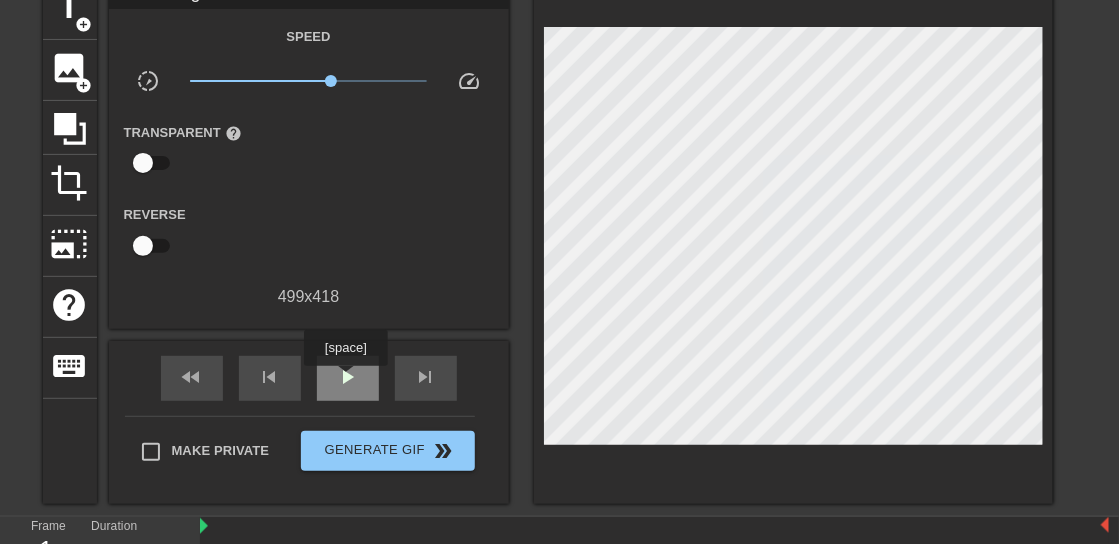 click on "play_arrow" at bounding box center [348, 377] 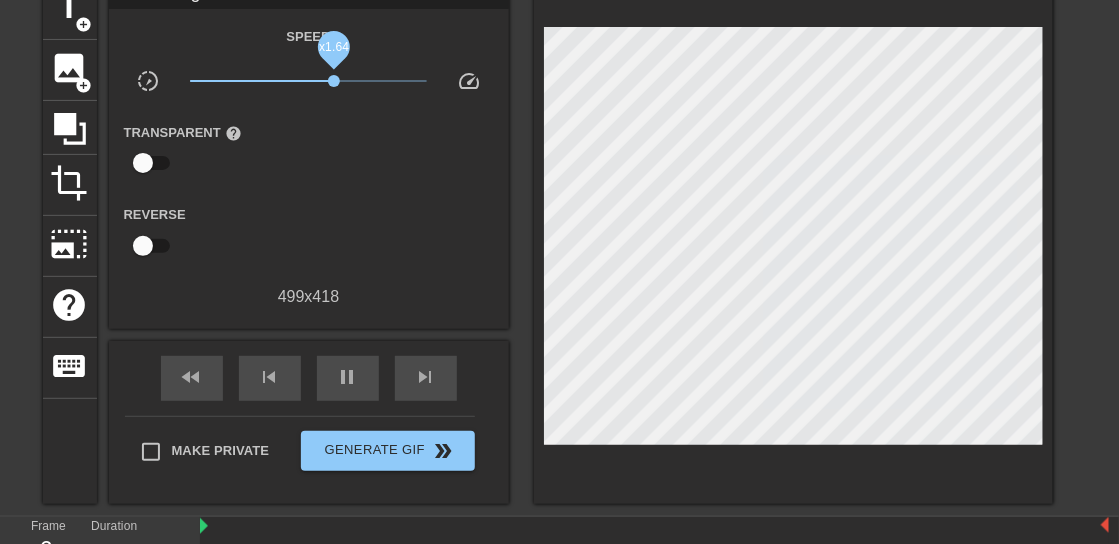 click on "x1.64" at bounding box center (334, 81) 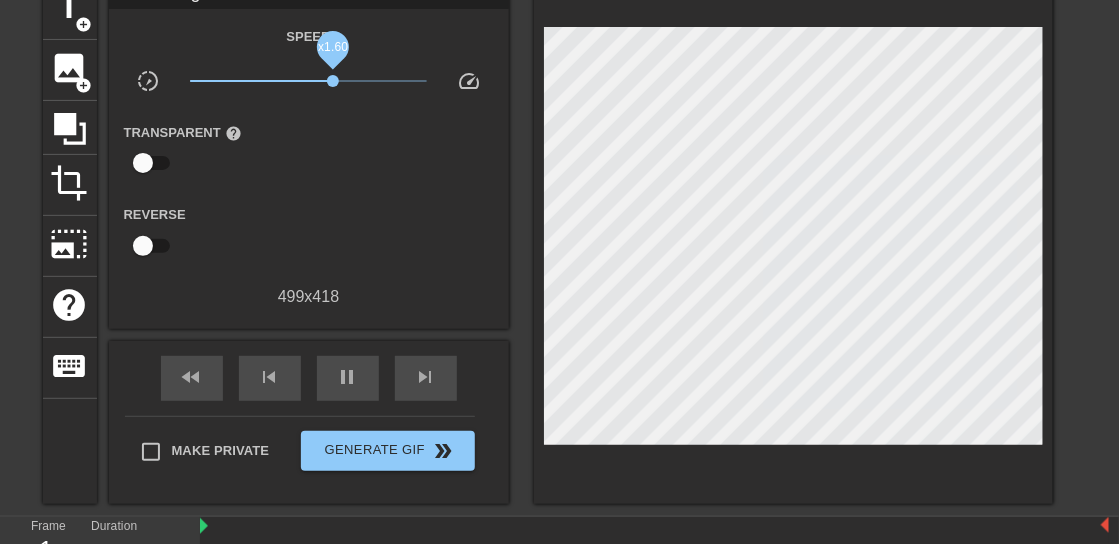 click on "x1.60" at bounding box center [333, 81] 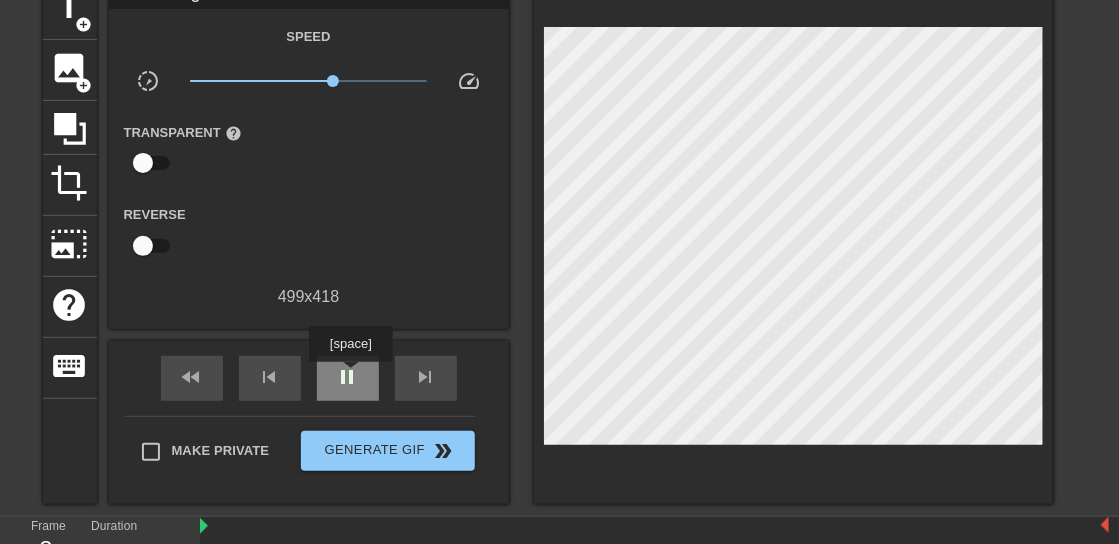 click on "pause" at bounding box center (348, 377) 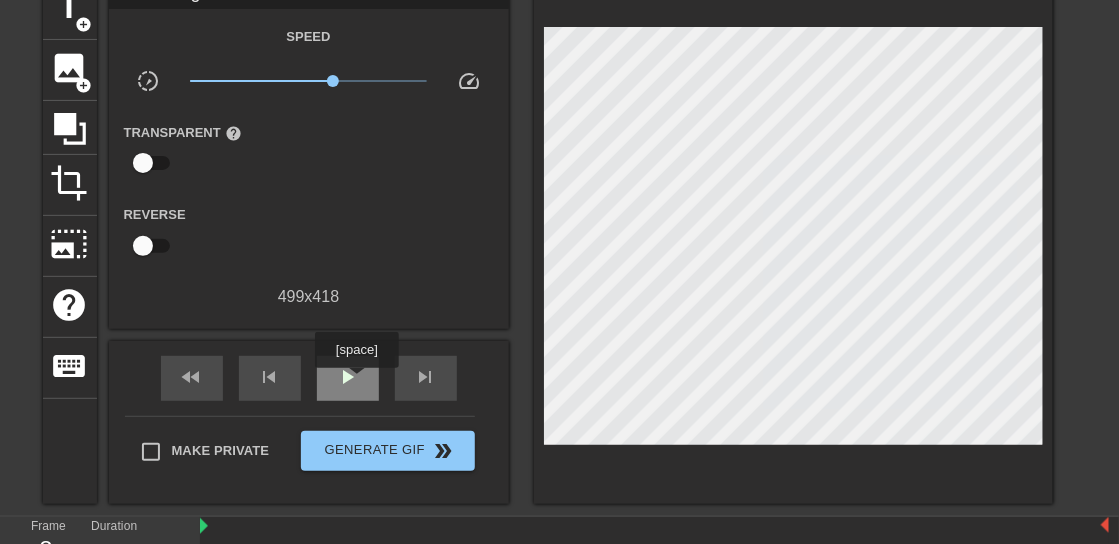 click on "play_arrow" at bounding box center [348, 377] 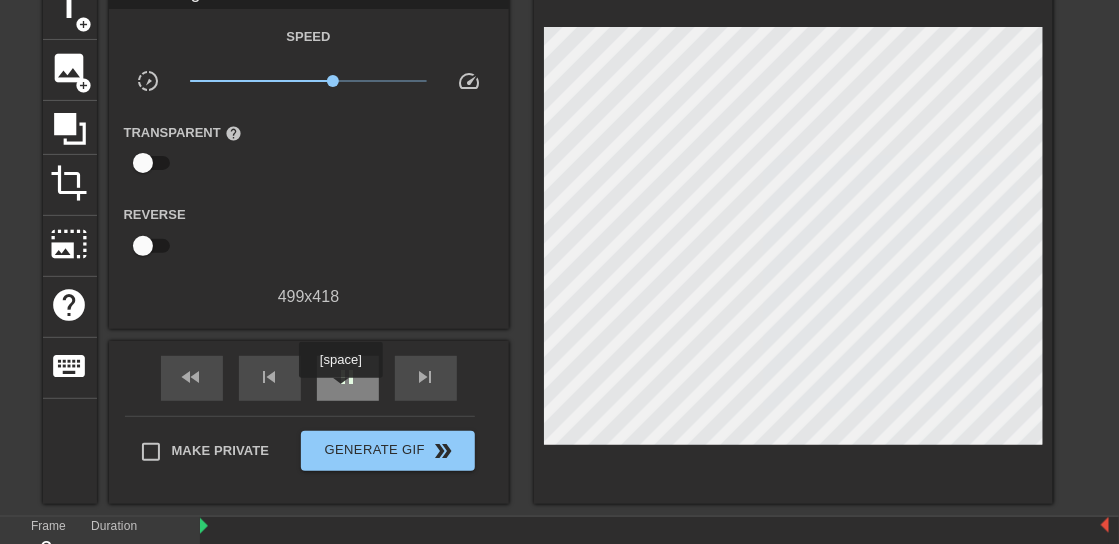 click on "pause" at bounding box center [348, 378] 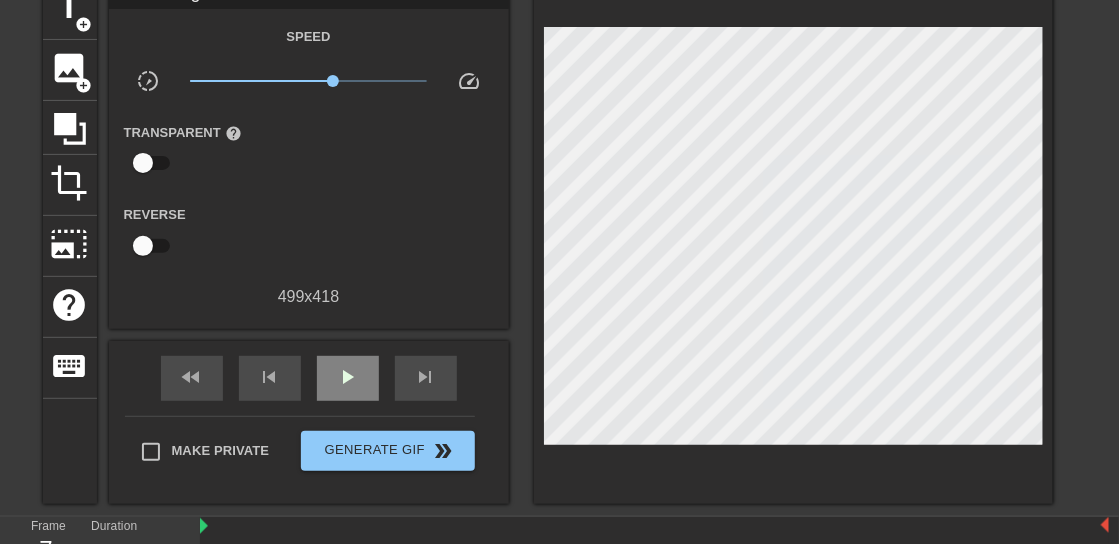 click on "Gif Settings Speed slow_motion_video x1.60 speed Transparent help Reverse 499  x  418 fast_rewind skip_previous play_arrow skip_next Make Private Generate Gif double_arrow" at bounding box center (309, 241) 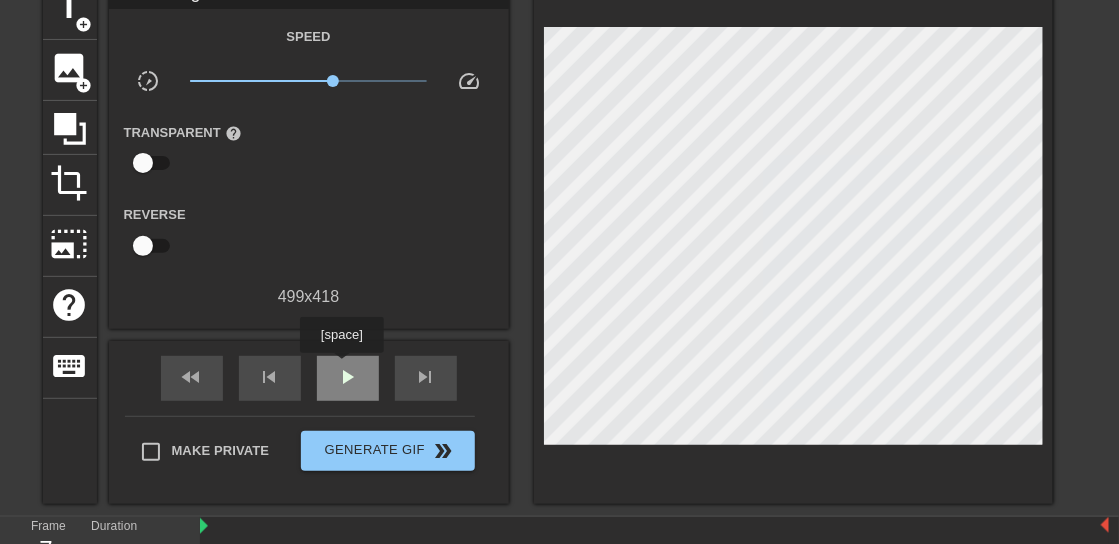click on "play_arrow" at bounding box center (348, 377) 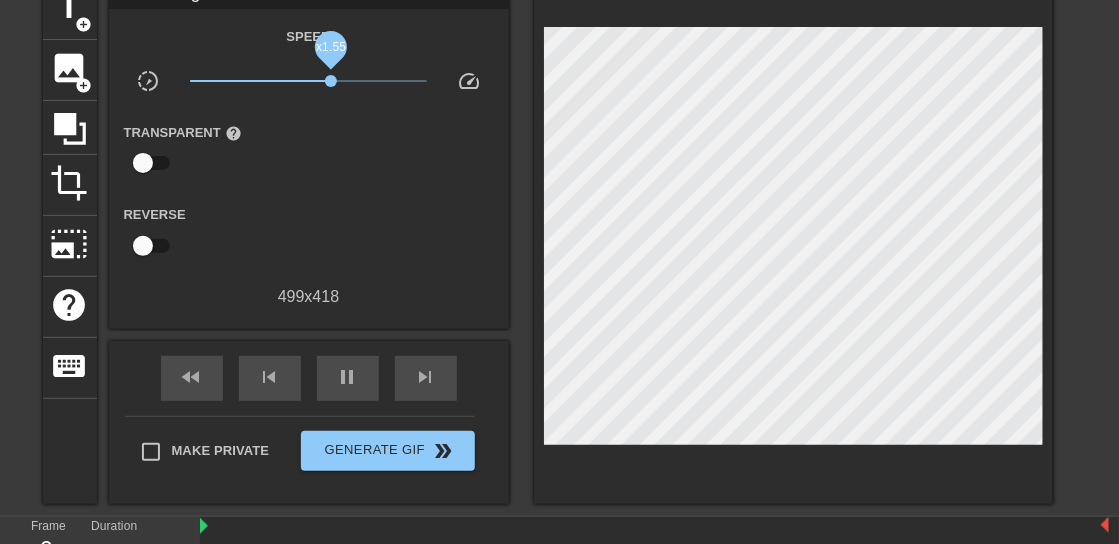 click on "x1.55" at bounding box center (331, 81) 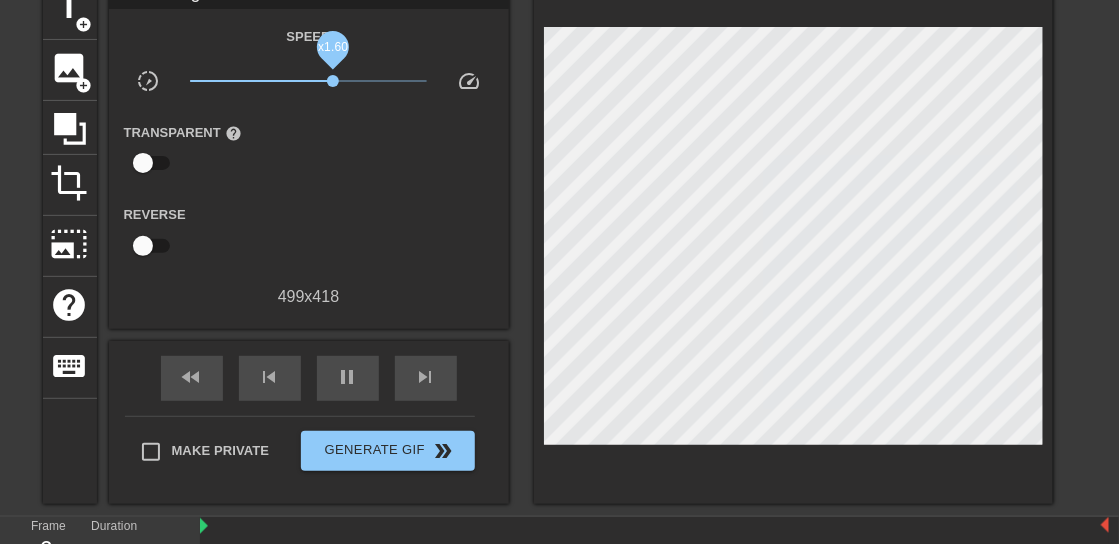 click on "x1.60" at bounding box center [333, 81] 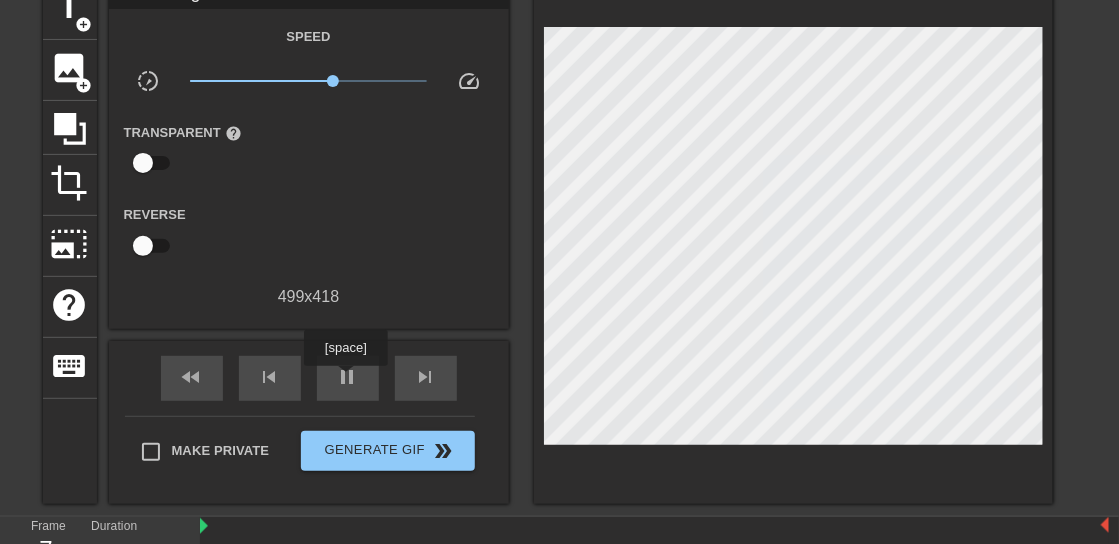 drag, startPoint x: 345, startPoint y: 378, endPoint x: 351, endPoint y: 214, distance: 164.10973 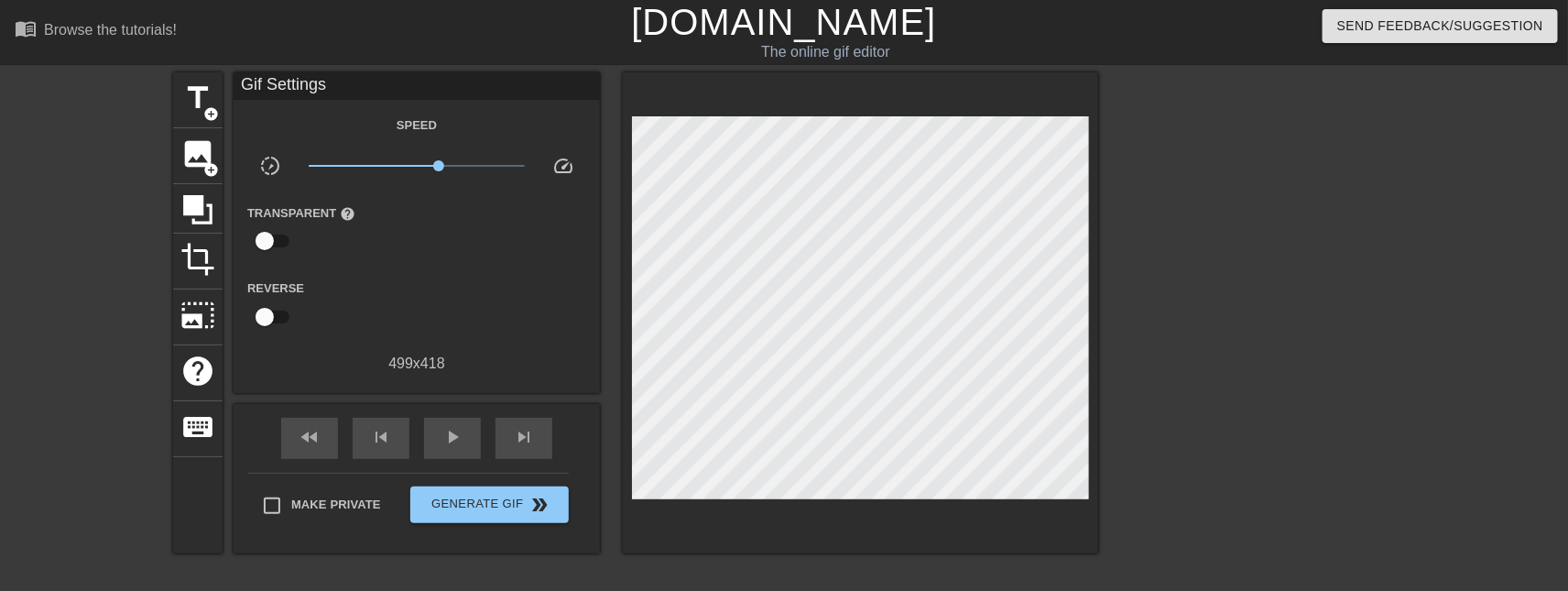 scroll, scrollTop: 0, scrollLeft: 0, axis: both 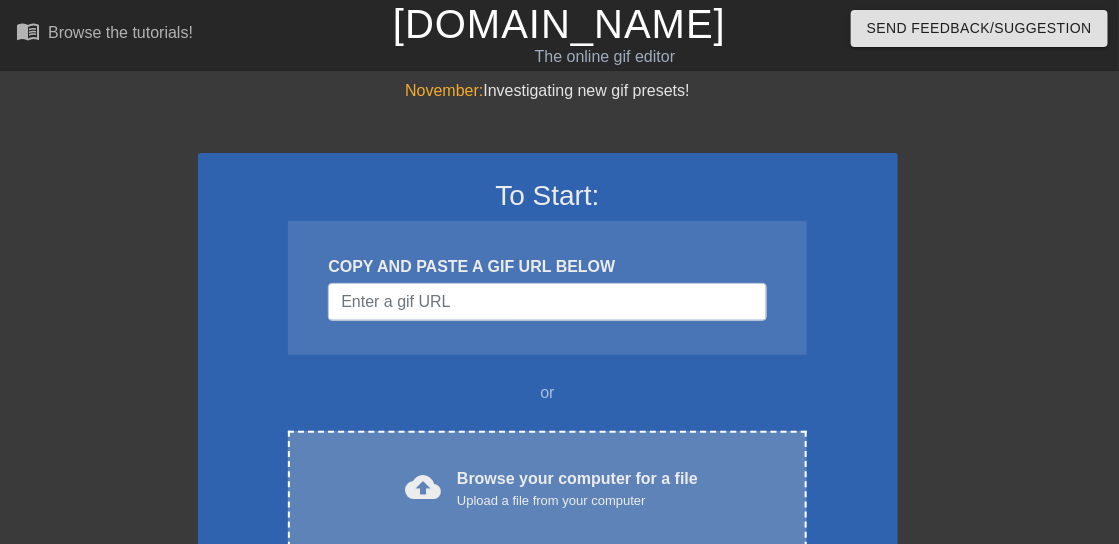 click on "Upload a file from your computer" at bounding box center (577, 501) 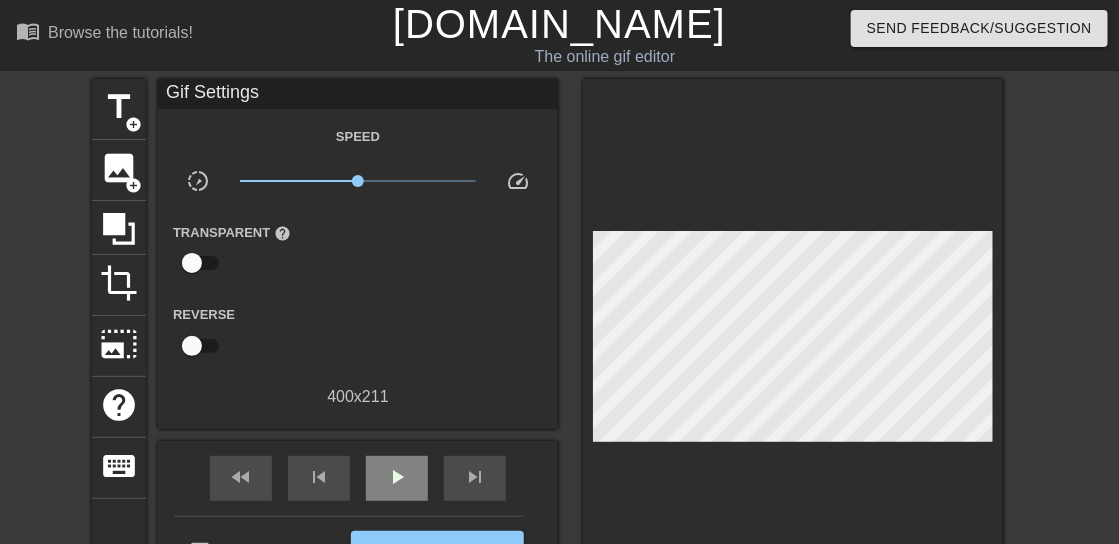 click on "play_arrow" at bounding box center (397, 478) 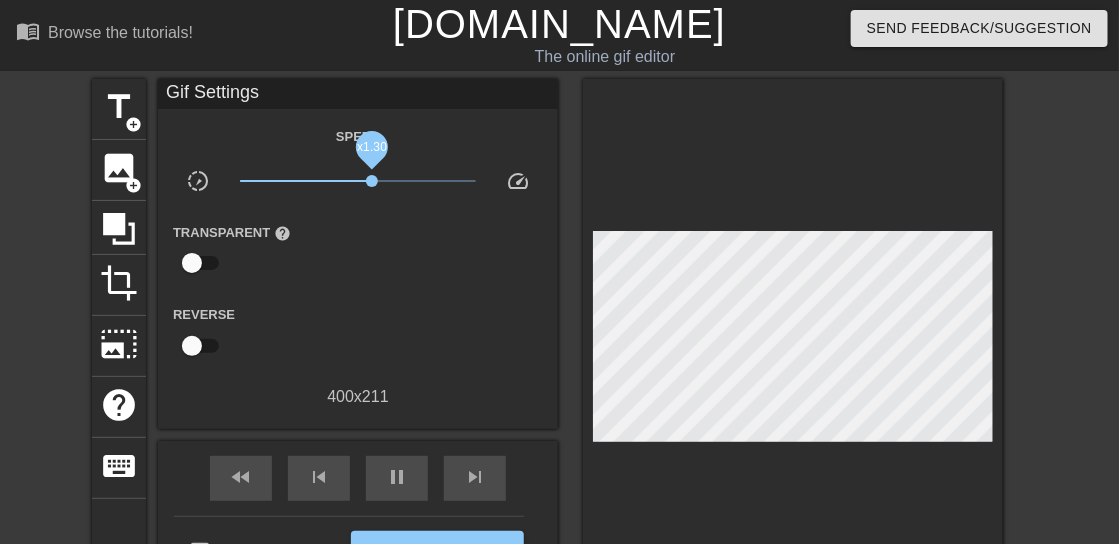 drag, startPoint x: 361, startPoint y: 178, endPoint x: 372, endPoint y: 179, distance: 11.045361 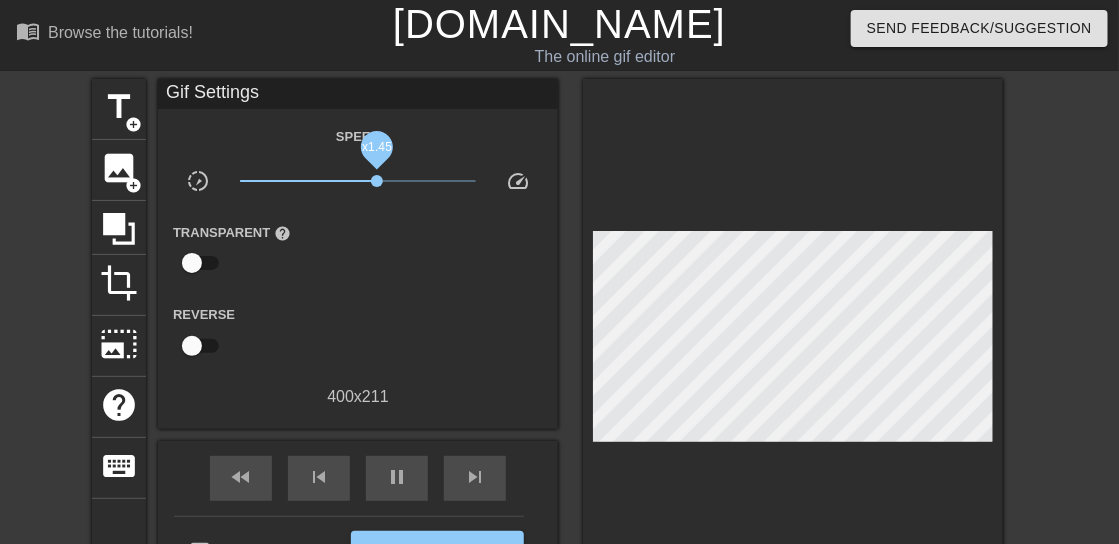 click on "x1.45" at bounding box center (377, 181) 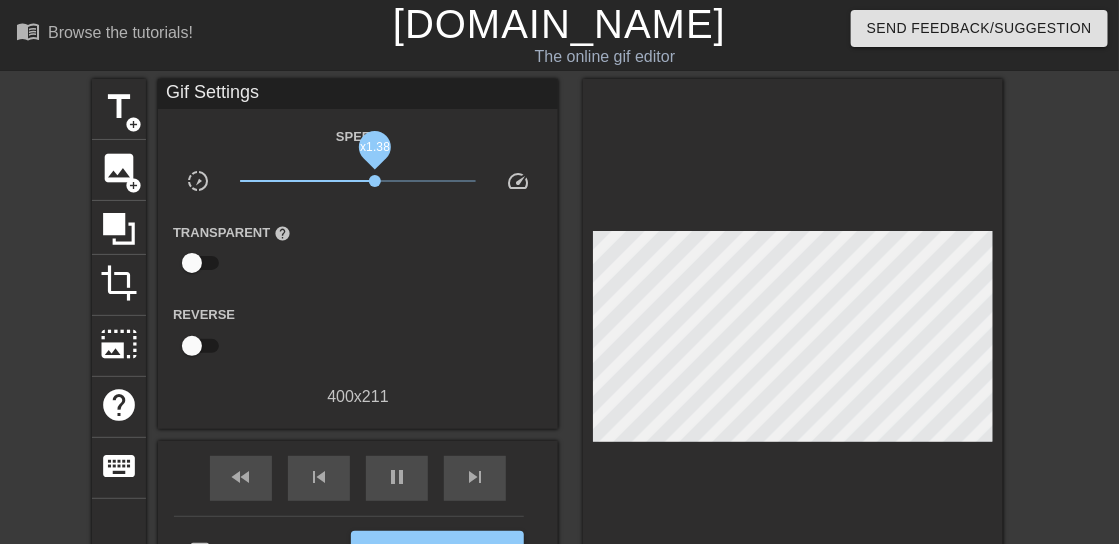 click on "x1.38" at bounding box center (375, 181) 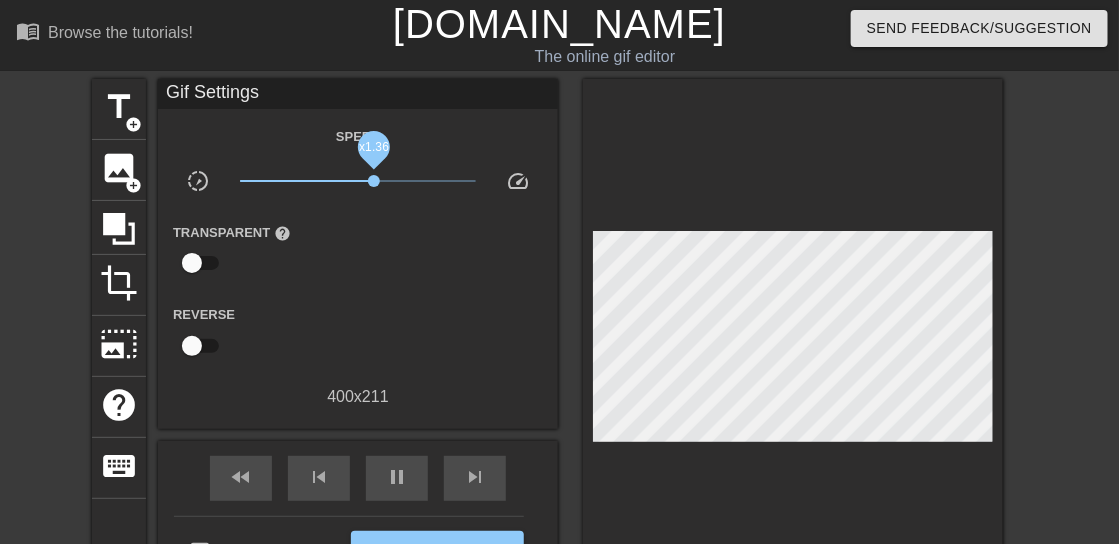 click on "x1.36" at bounding box center [374, 181] 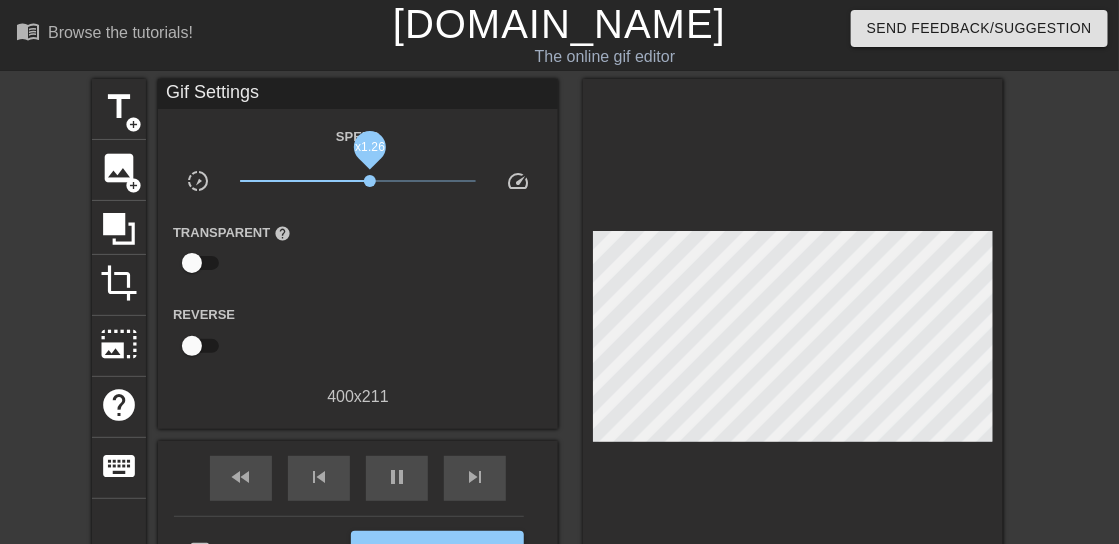 click on "x1.26" at bounding box center [370, 181] 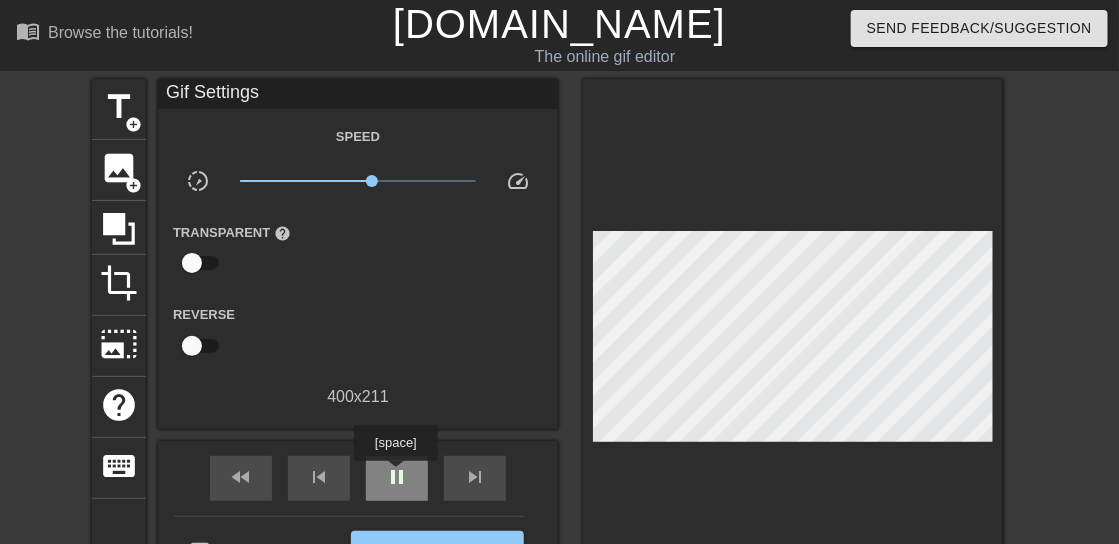 click on "pause" at bounding box center [397, 477] 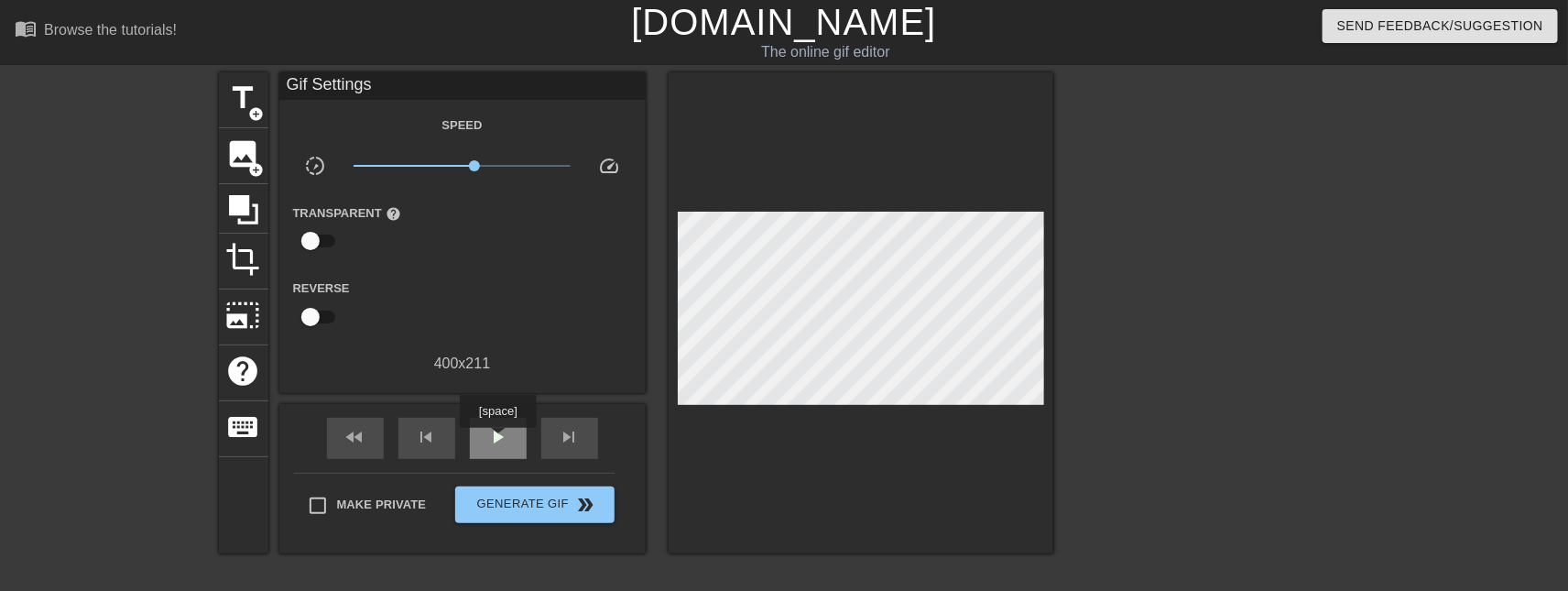 click on "play_arrow" at bounding box center [498, 437] 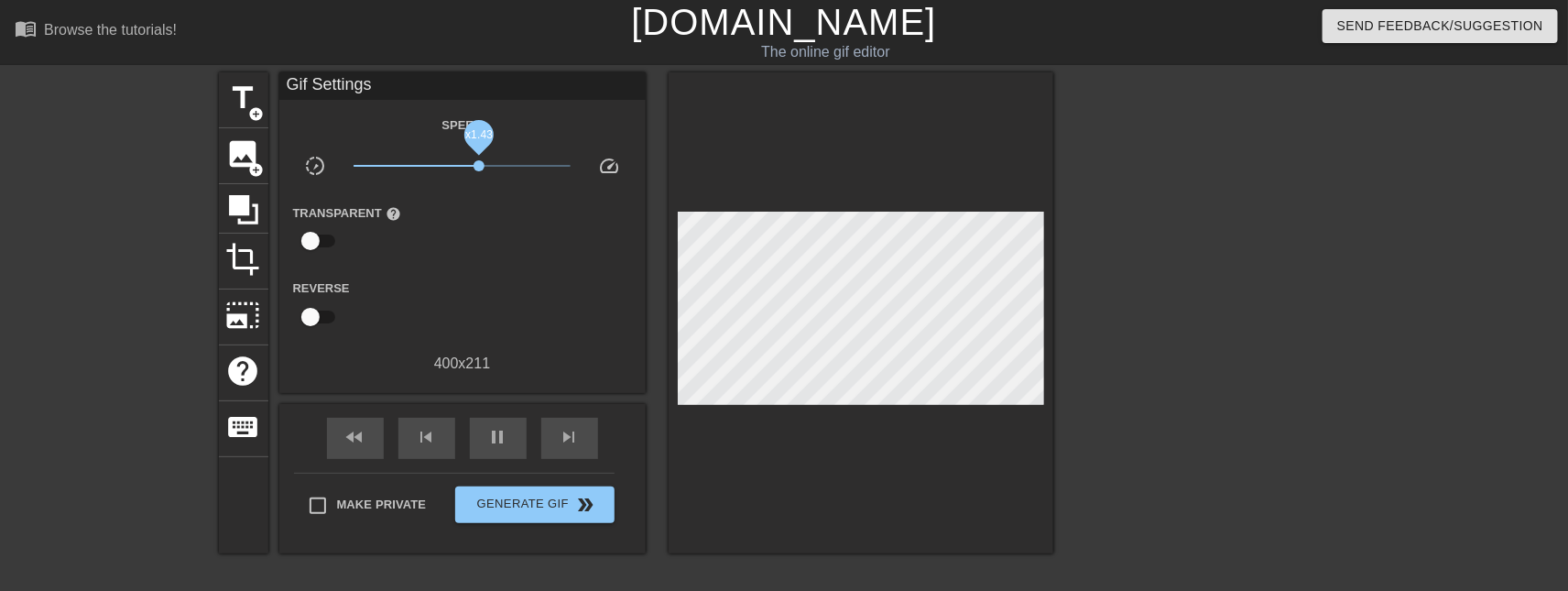 click on "x1.43" at bounding box center (479, 166) 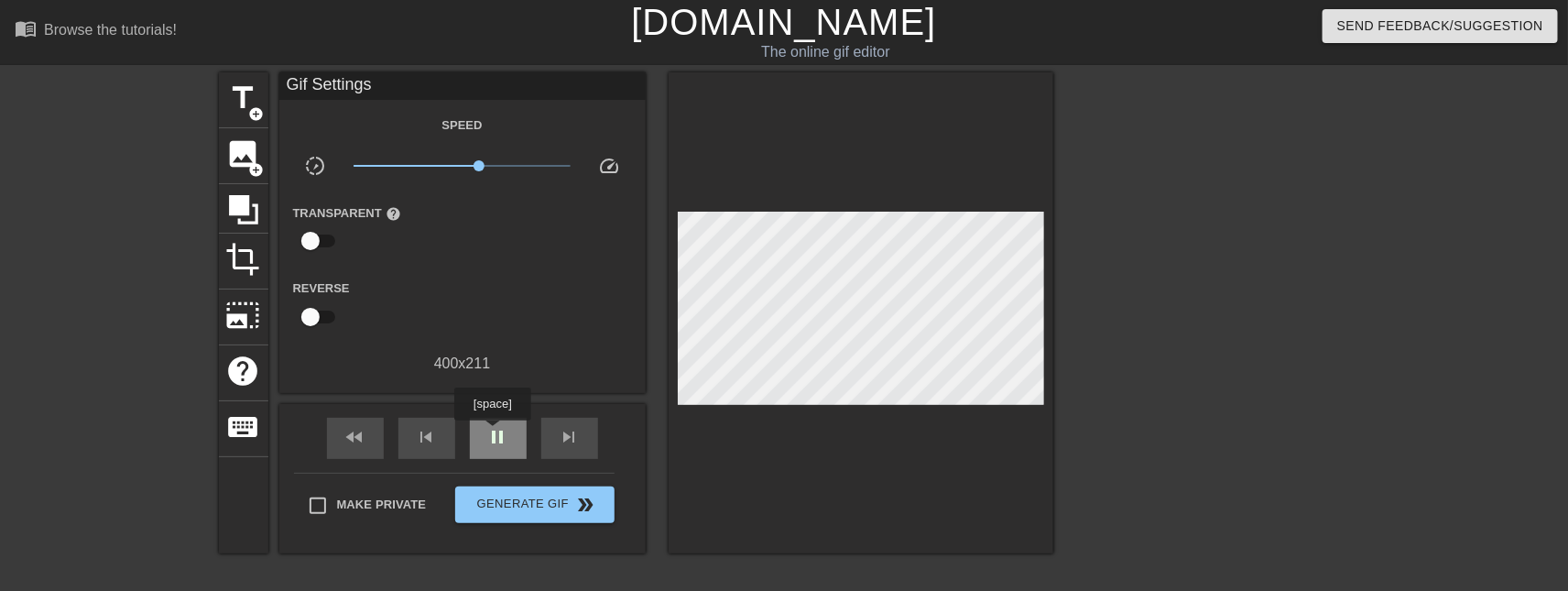 click on "pause" at bounding box center (498, 437) 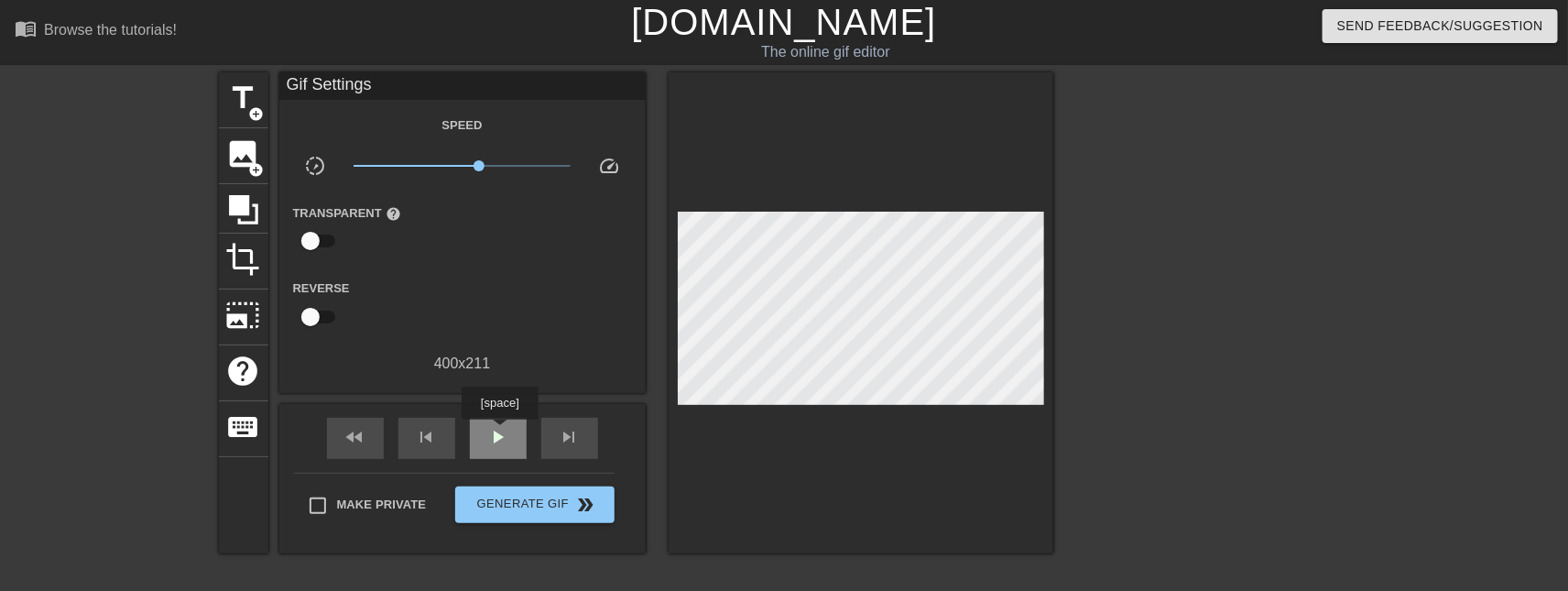 click on "play_arrow" at bounding box center [498, 437] 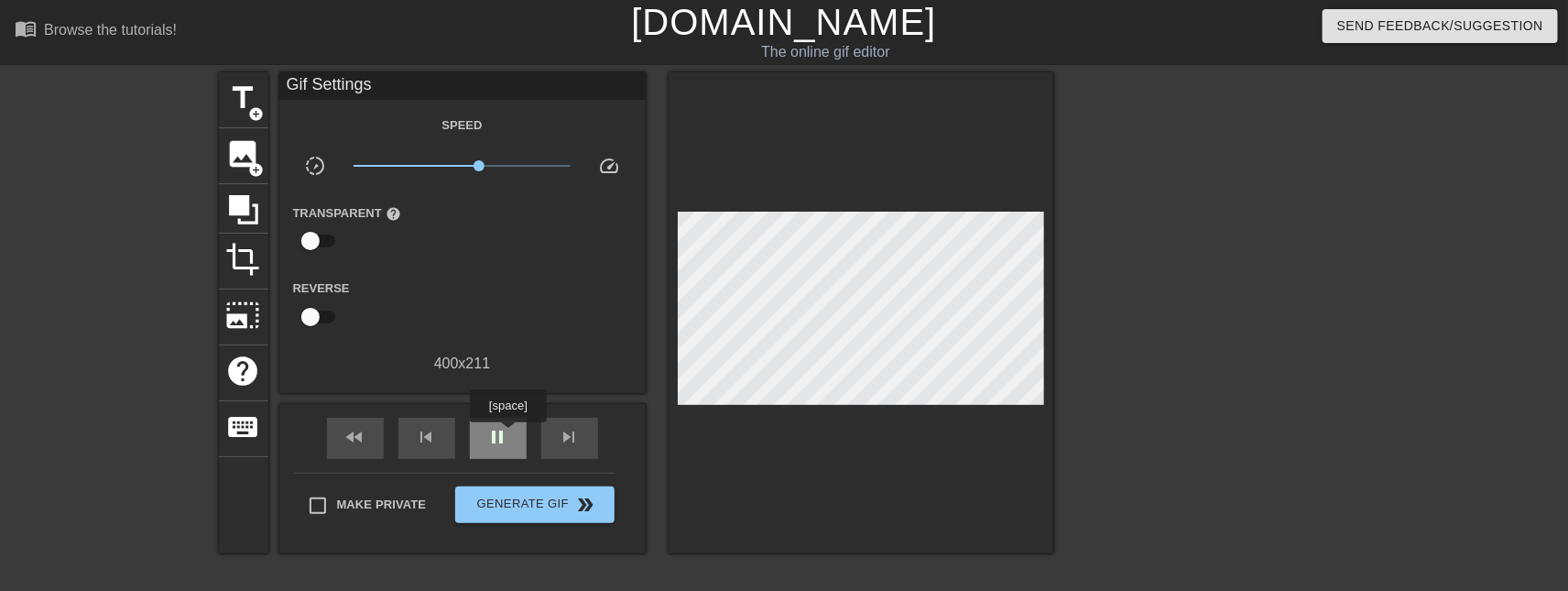 click on "pause" at bounding box center [498, 437] 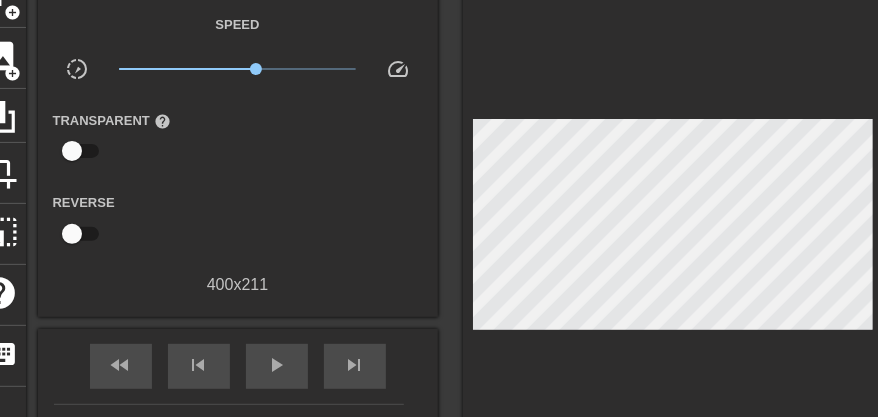 scroll, scrollTop: 133, scrollLeft: 0, axis: vertical 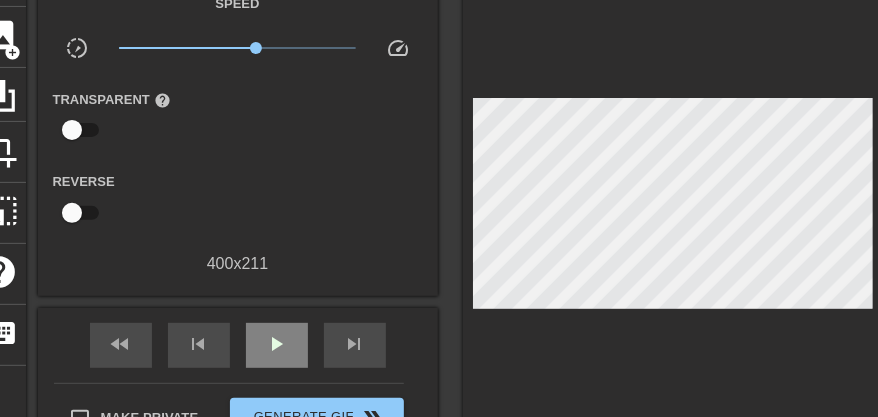 click on "play_arrow" at bounding box center [277, 344] 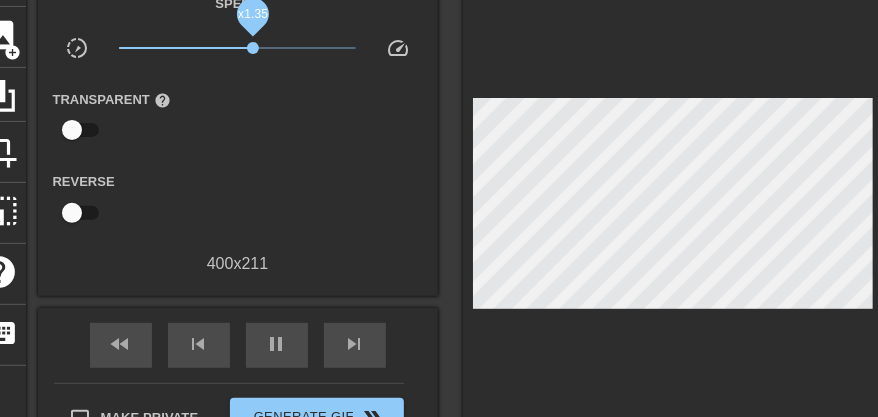 click on "x1.35" at bounding box center [253, 48] 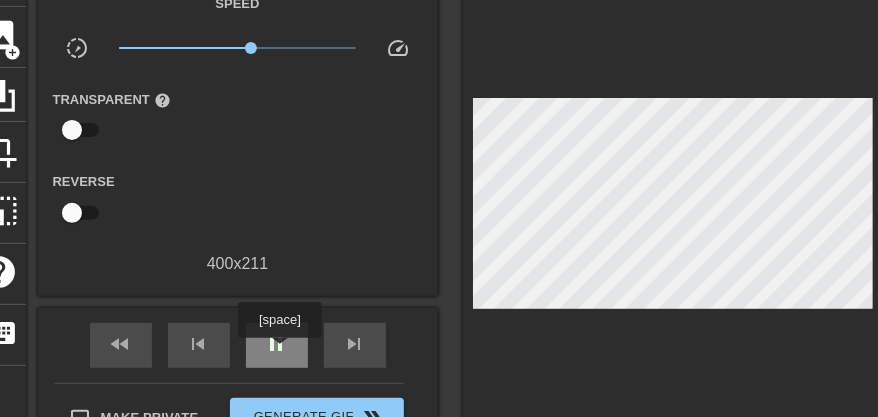 click on "pause" at bounding box center (277, 344) 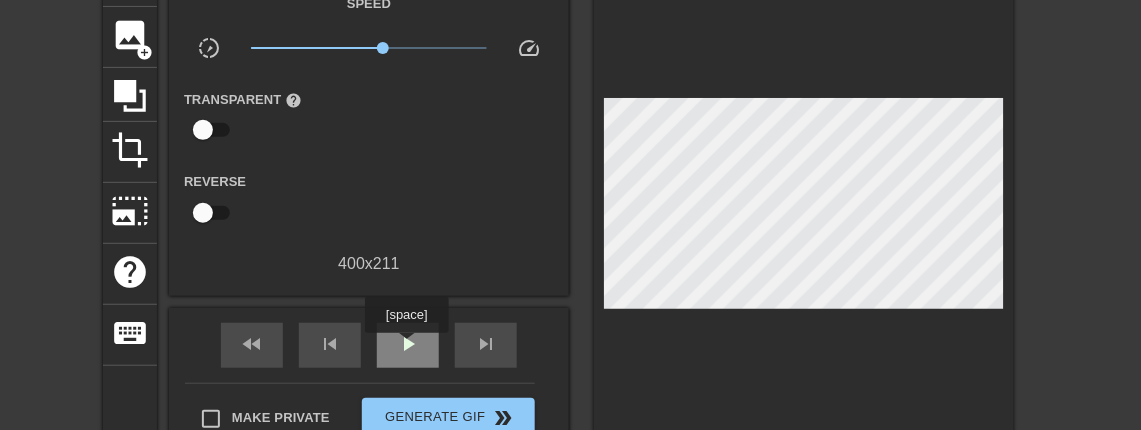 click on "play_arrow" at bounding box center [408, 344] 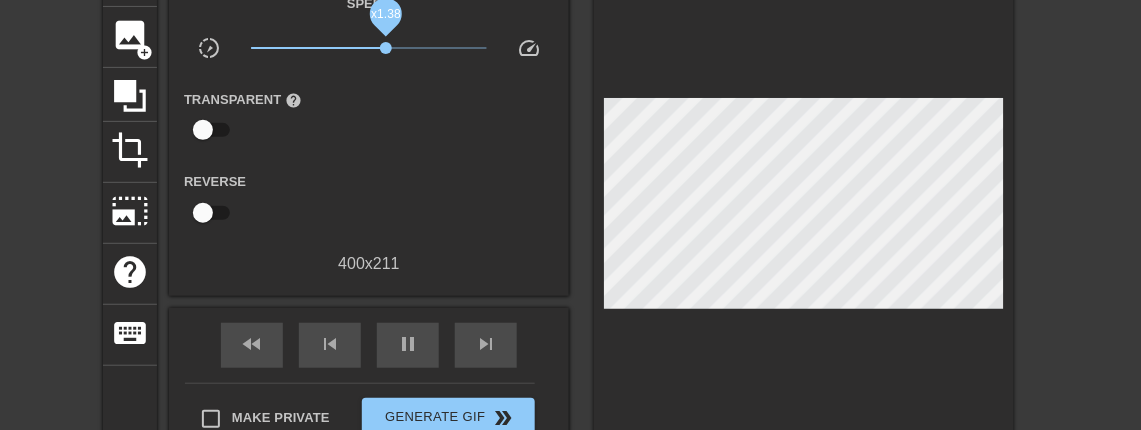 click on "x1.38" at bounding box center [386, 48] 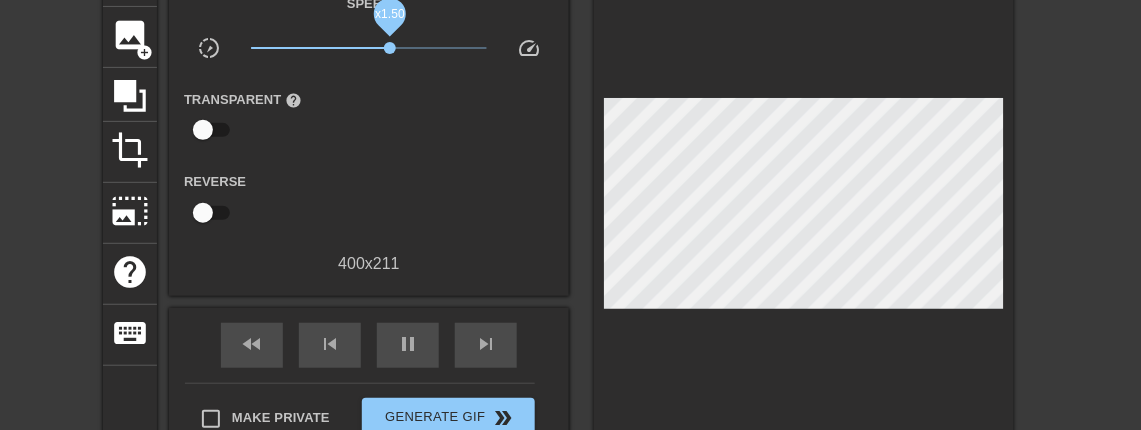 click on "x1.50" at bounding box center (390, 48) 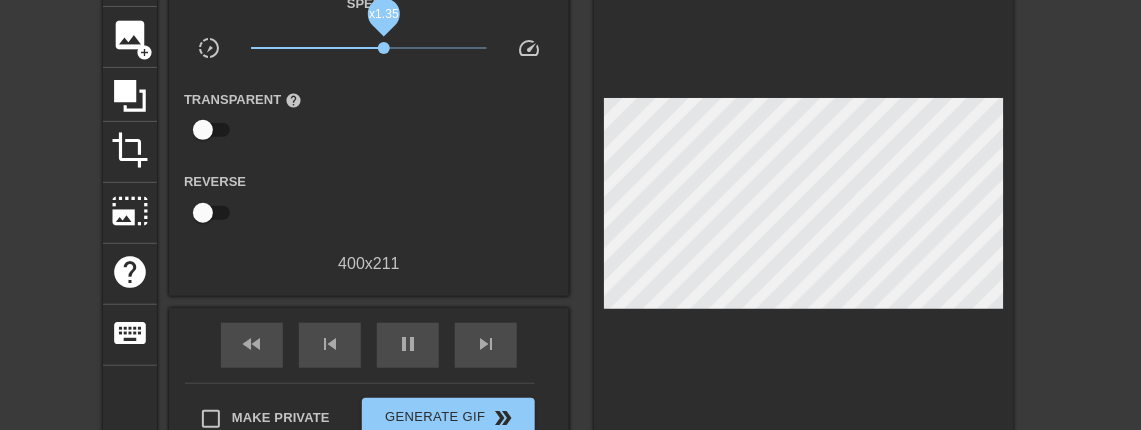 click on "x1.35" at bounding box center [384, 48] 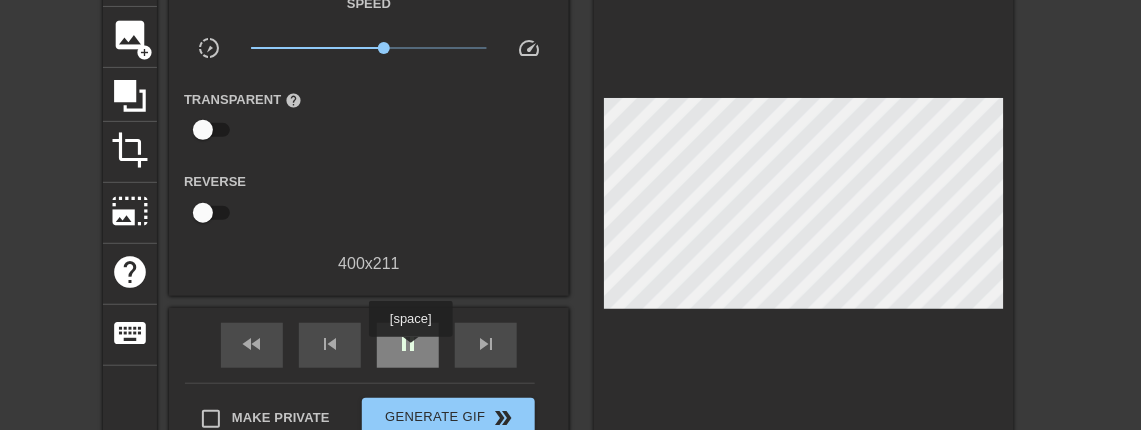 click on "pause" at bounding box center (408, 344) 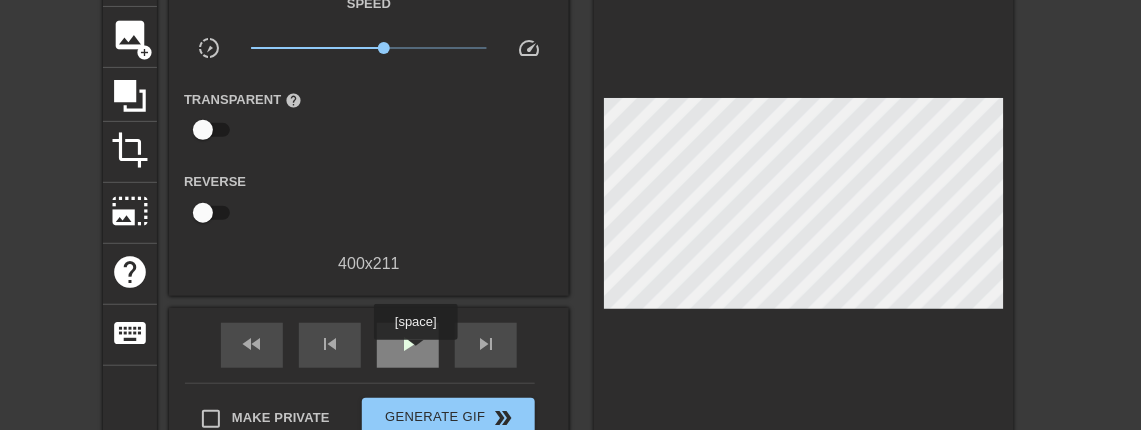click on "play_arrow" at bounding box center (408, 344) 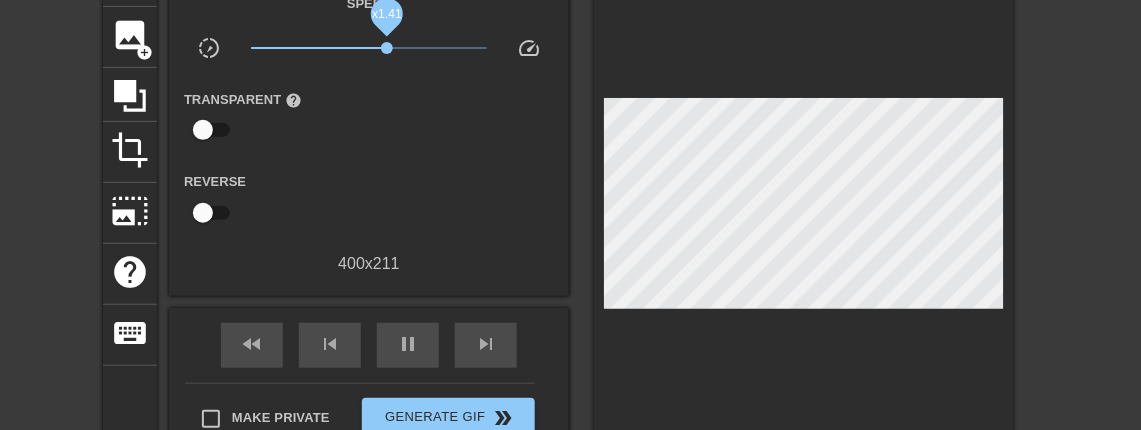 click on "x1.41" at bounding box center [387, 48] 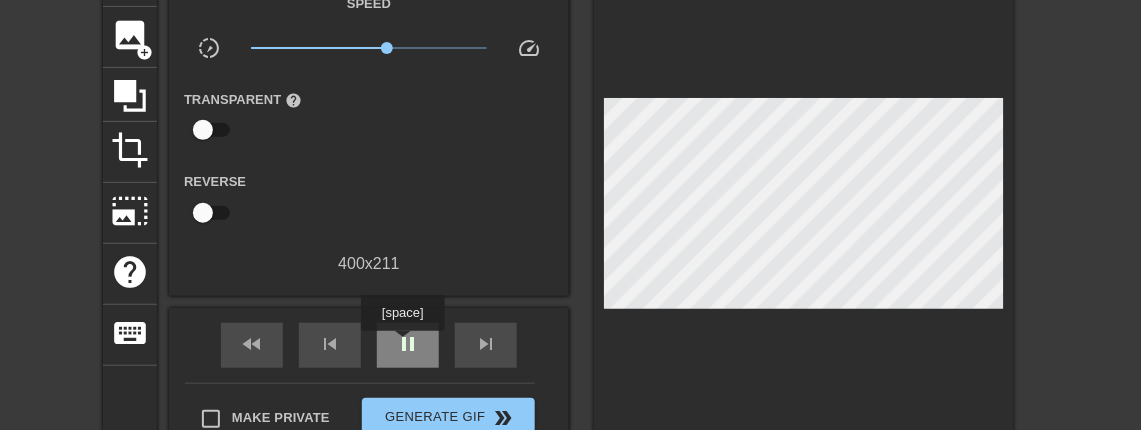 click on "pause" at bounding box center (408, 344) 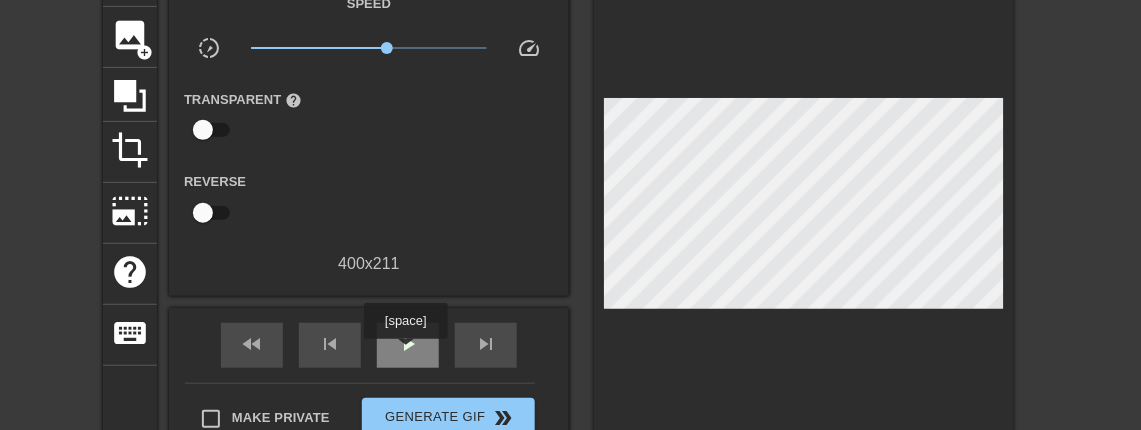 click on "play_arrow" at bounding box center (408, 344) 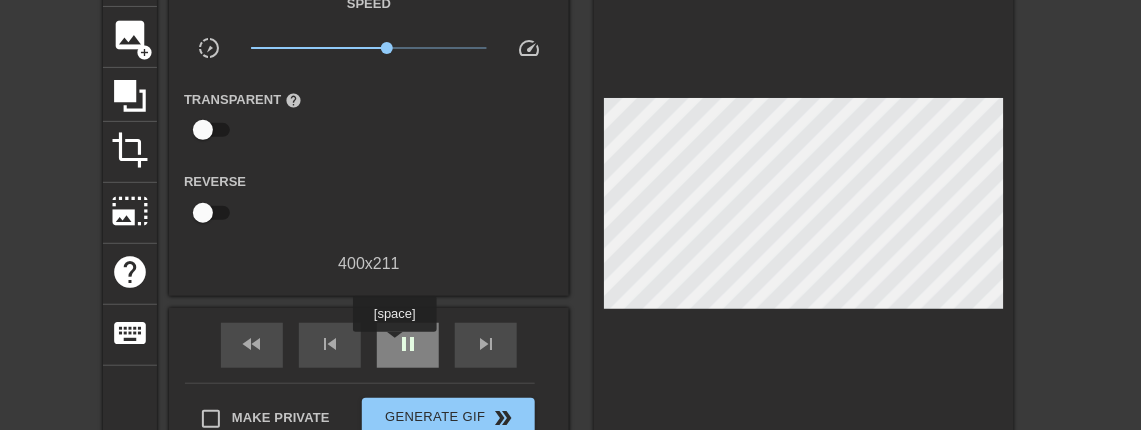 click on "pause" at bounding box center [408, 345] 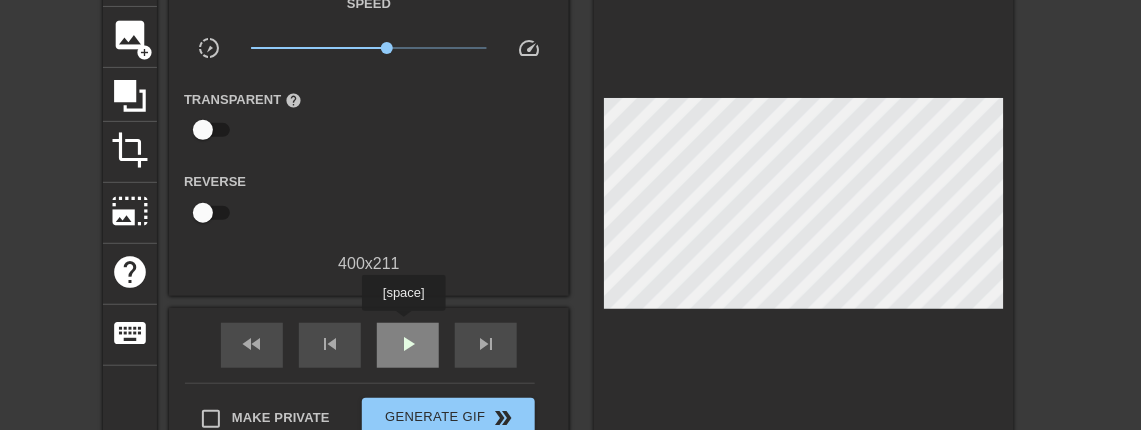 click on "play_arrow" at bounding box center [408, 344] 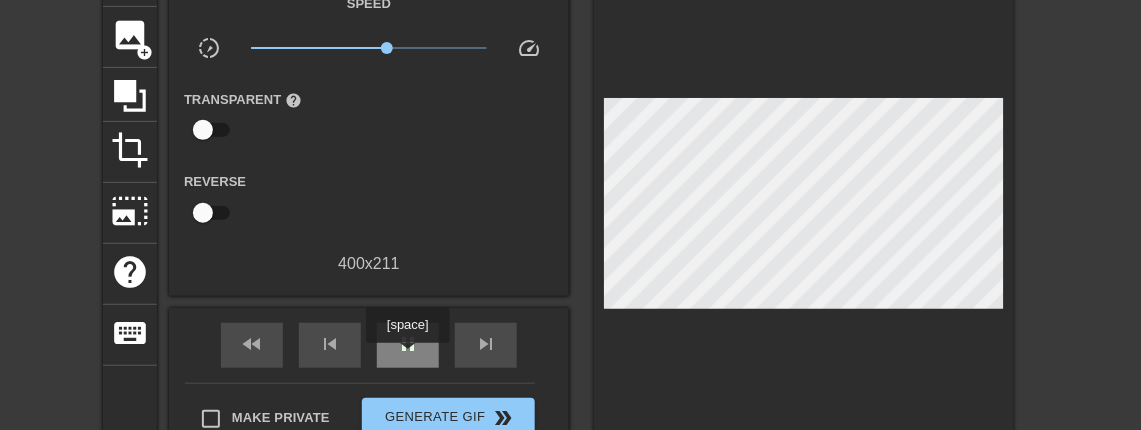 click on "pause" at bounding box center [408, 345] 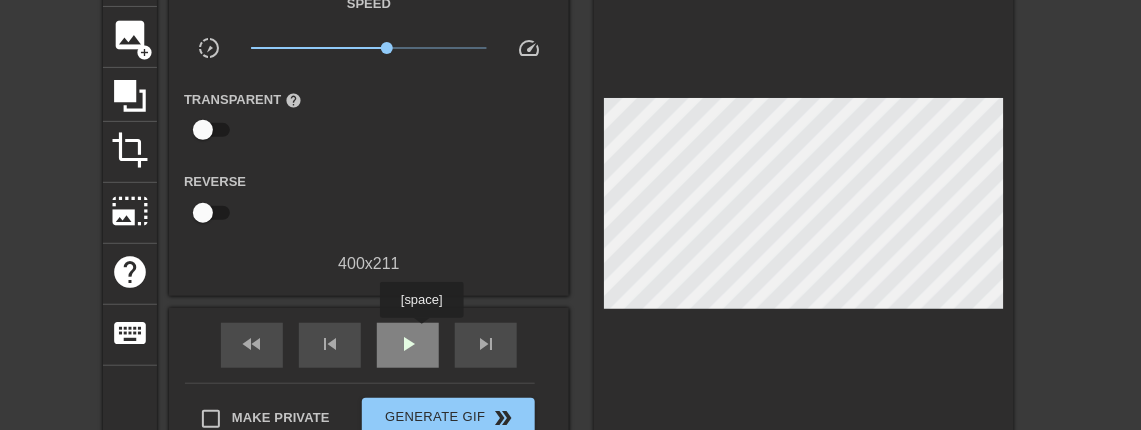 click on "play_arrow" at bounding box center (408, 344) 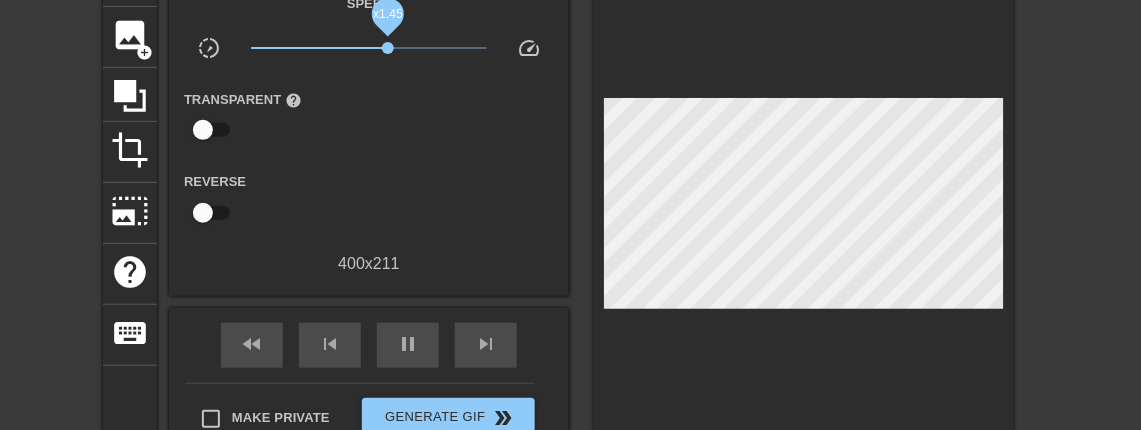click on "x1.45" at bounding box center [388, 48] 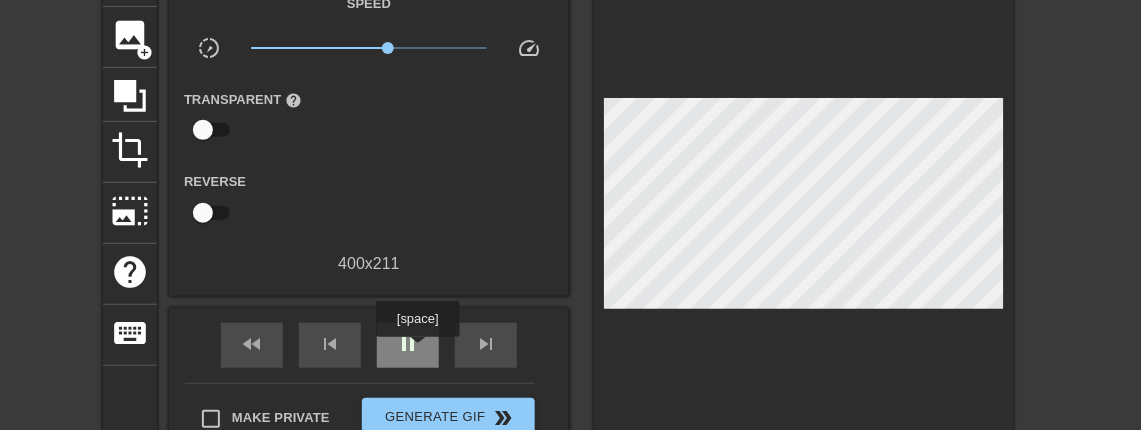 click on "pause" at bounding box center (408, 344) 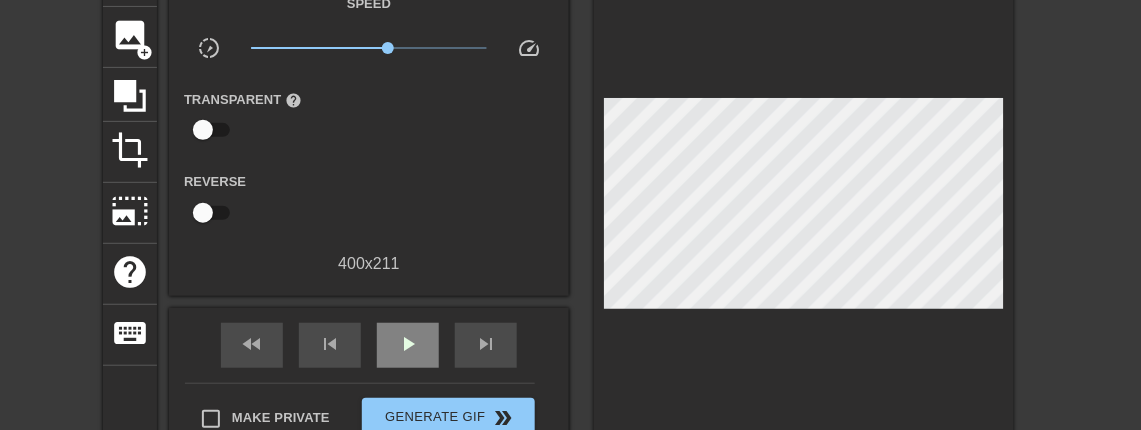 click on "play_arrow" at bounding box center (408, 344) 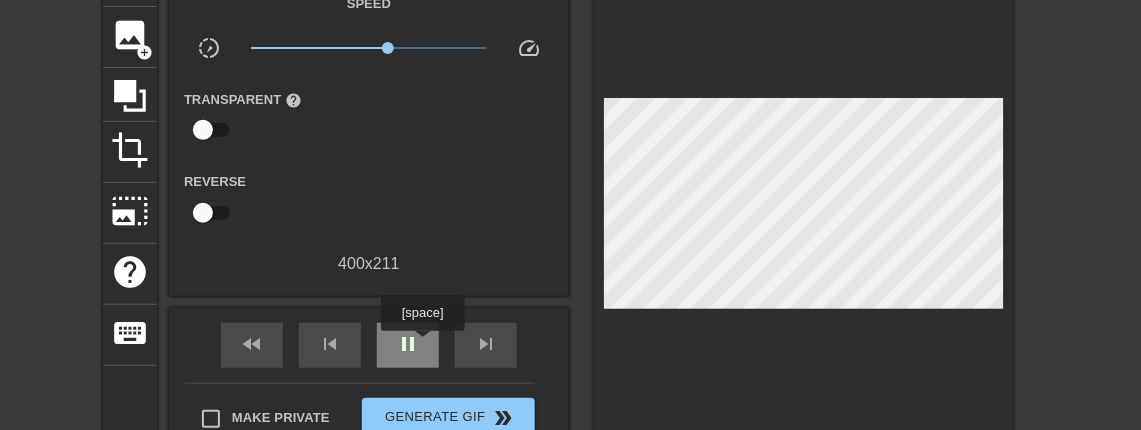 click on "pause" at bounding box center [408, 345] 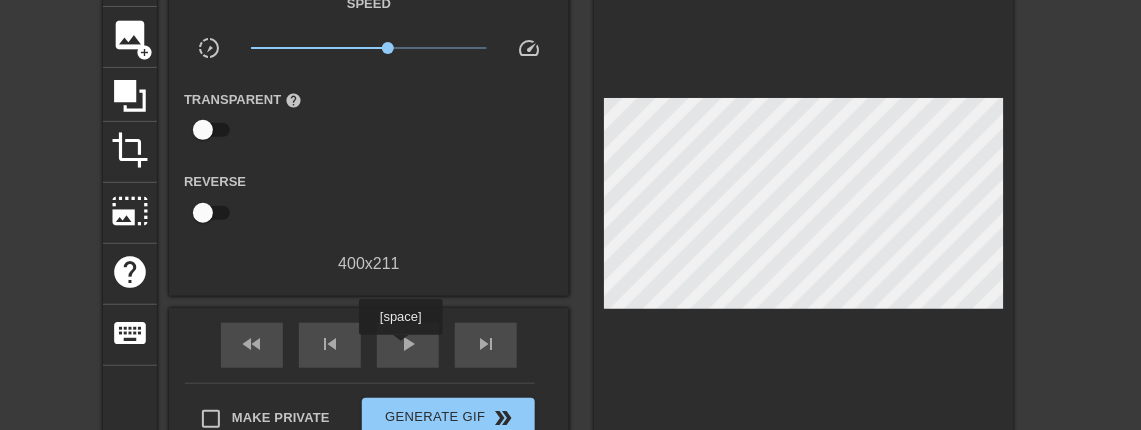 drag, startPoint x: 400, startPoint y: 349, endPoint x: 389, endPoint y: 242, distance: 107.563934 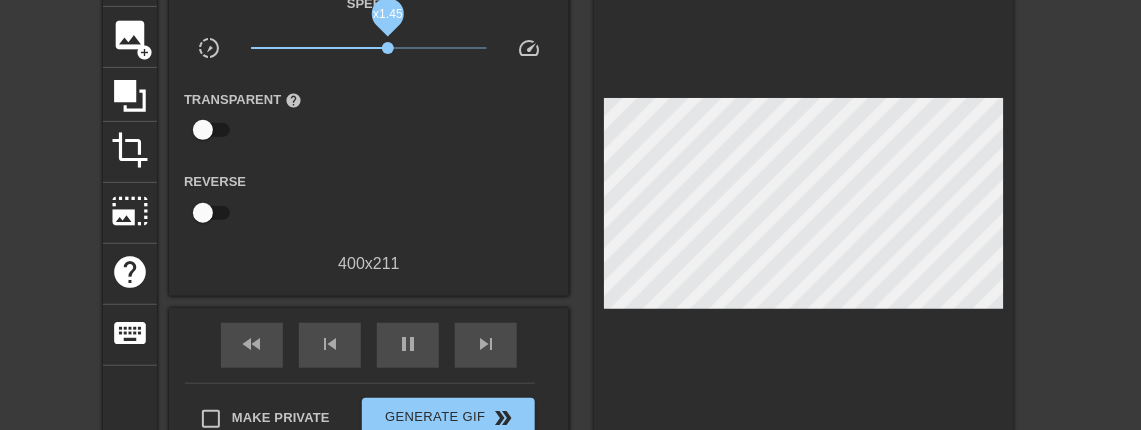 click on "x1.45" at bounding box center (388, 48) 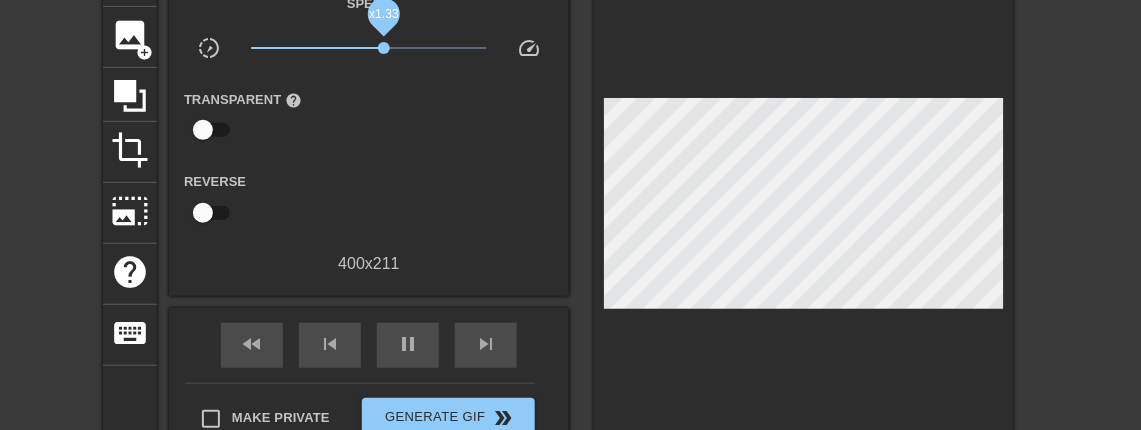 click on "x1.33" at bounding box center [384, 48] 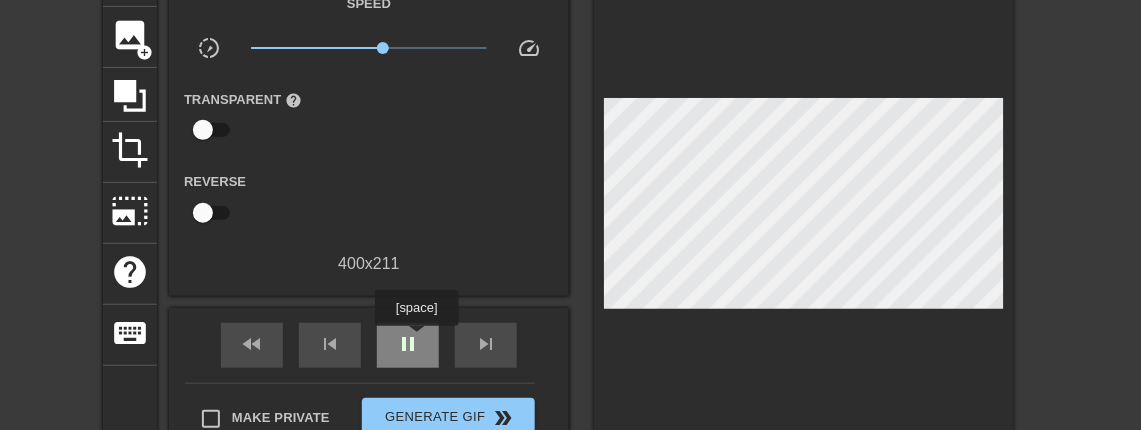 click on "pause" at bounding box center (408, 344) 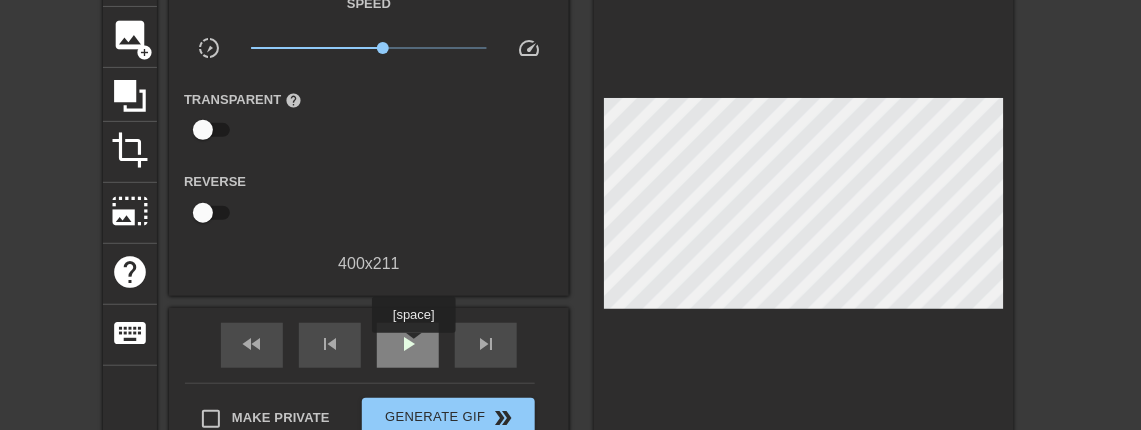 click on "play_arrow" at bounding box center (408, 344) 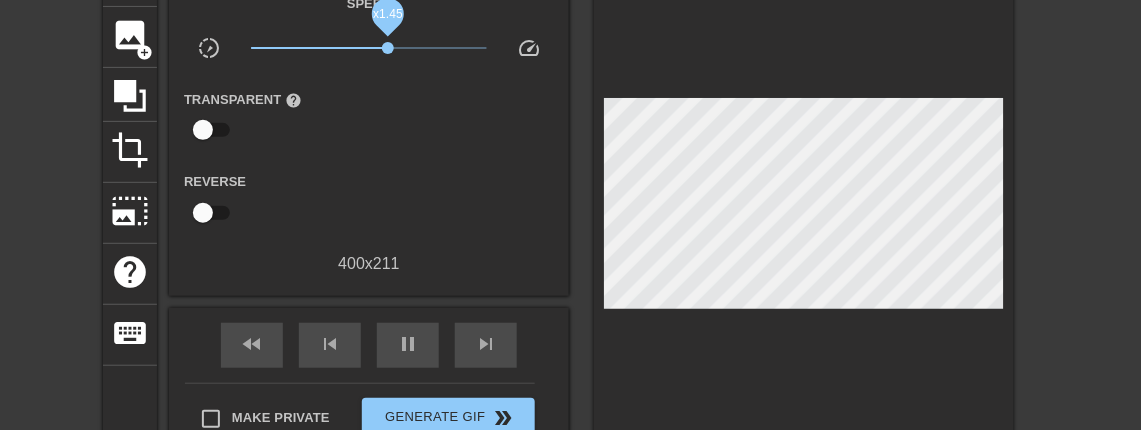 click on "x1.45" at bounding box center [388, 48] 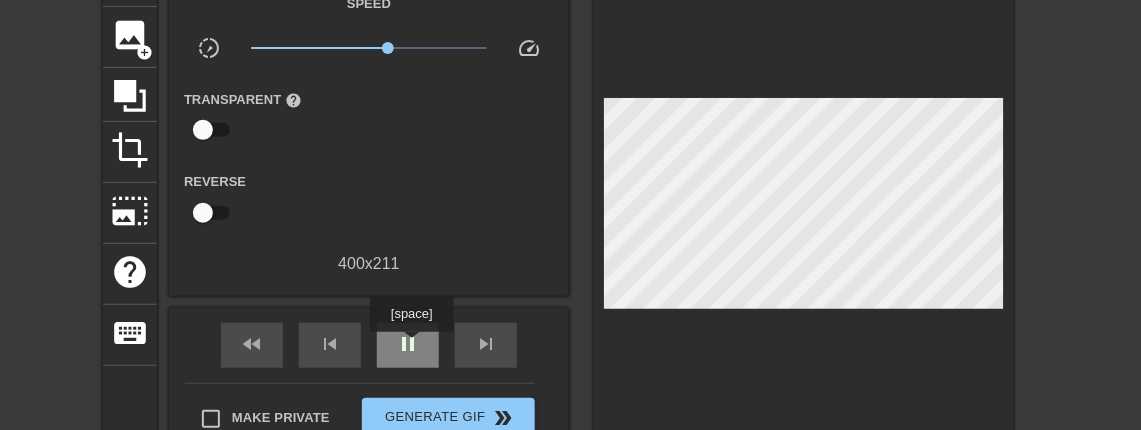 click on "pause" at bounding box center [408, 344] 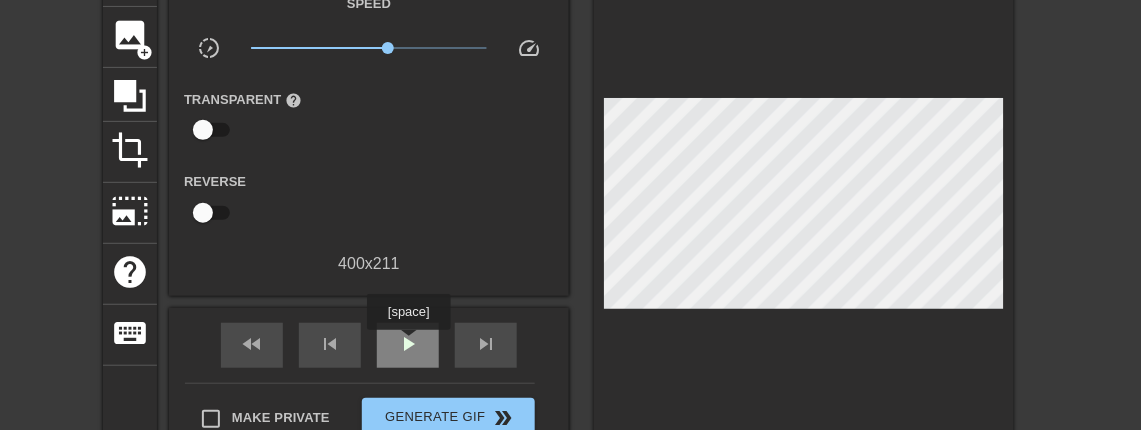 click on "play_arrow" at bounding box center [408, 344] 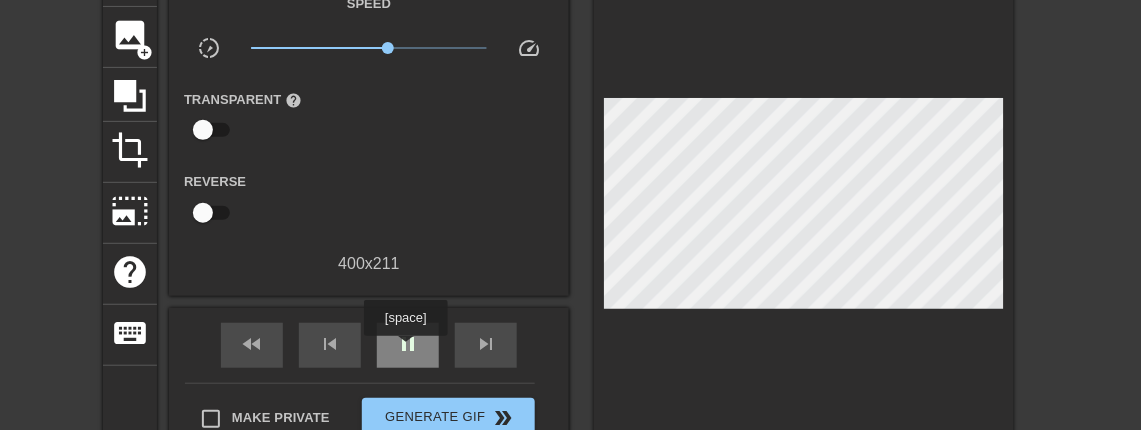 click on "pause" at bounding box center [408, 344] 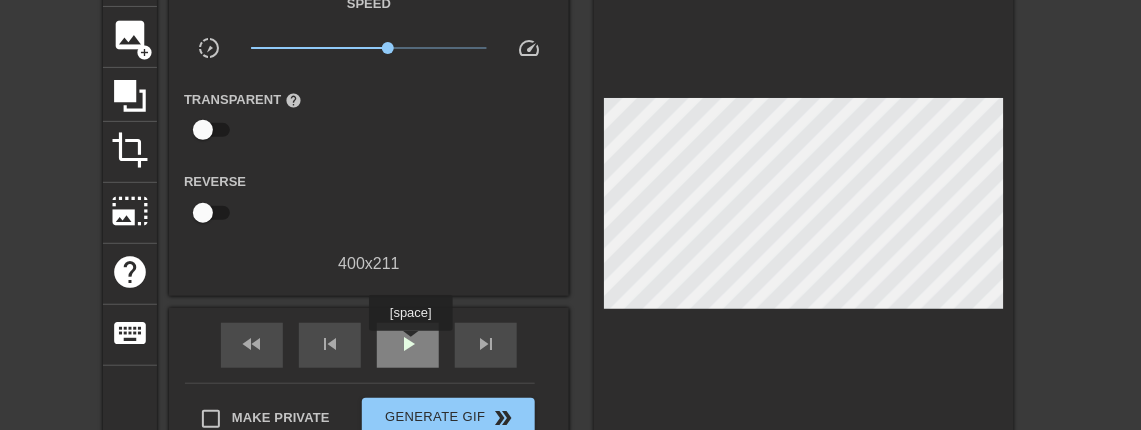click on "play_arrow" at bounding box center [408, 344] 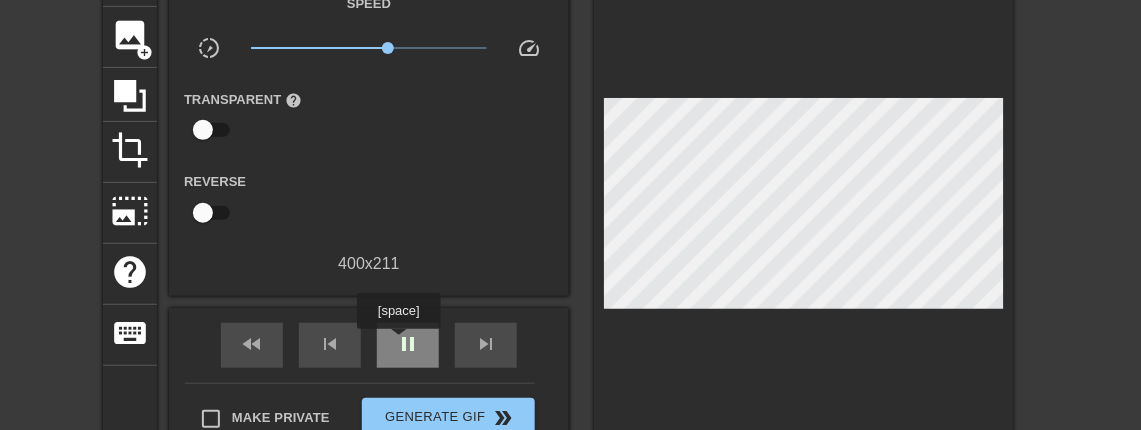 click on "pause" at bounding box center (408, 344) 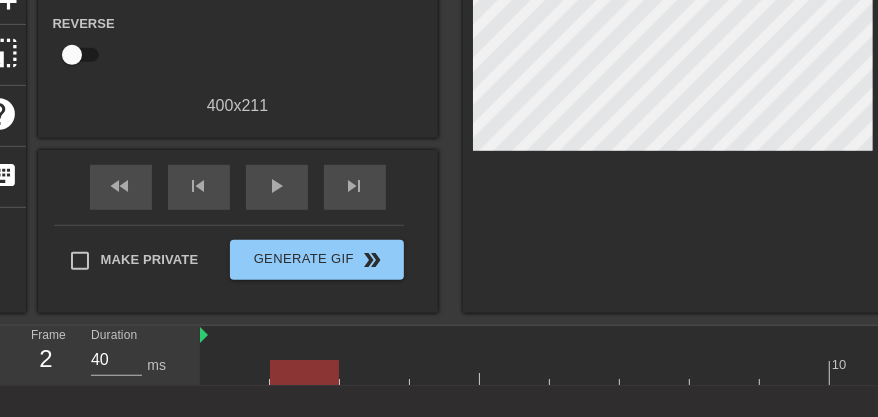 scroll, scrollTop: 300, scrollLeft: 0, axis: vertical 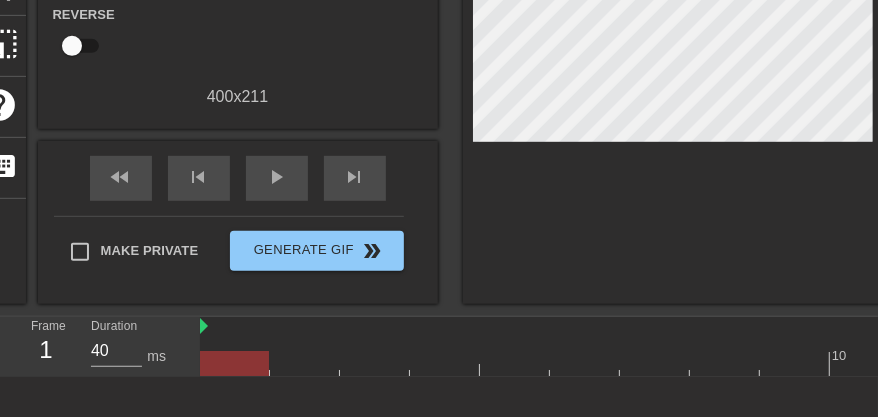 drag, startPoint x: 266, startPoint y: 359, endPoint x: 215, endPoint y: 352, distance: 51.47815 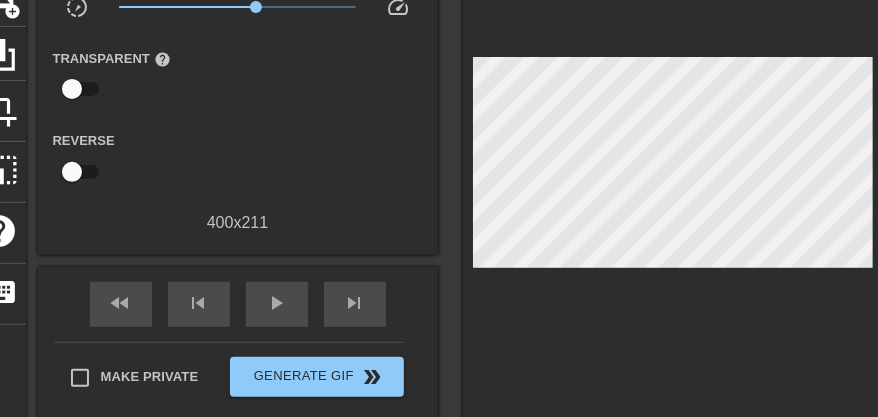 scroll, scrollTop: 166, scrollLeft: 0, axis: vertical 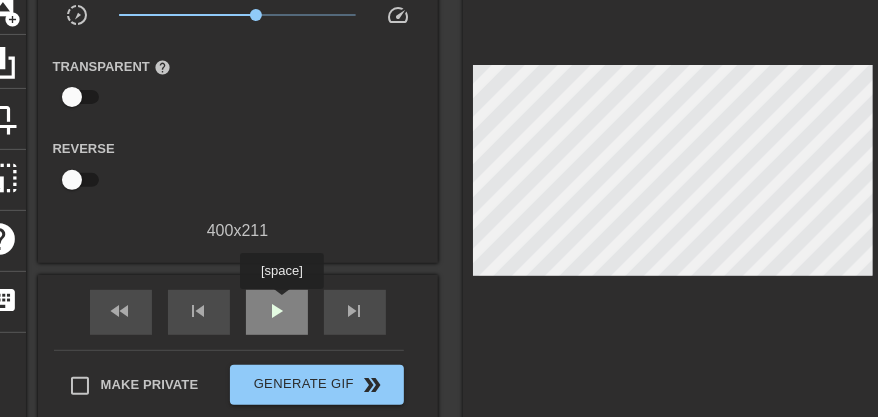 click on "play_arrow" at bounding box center (277, 311) 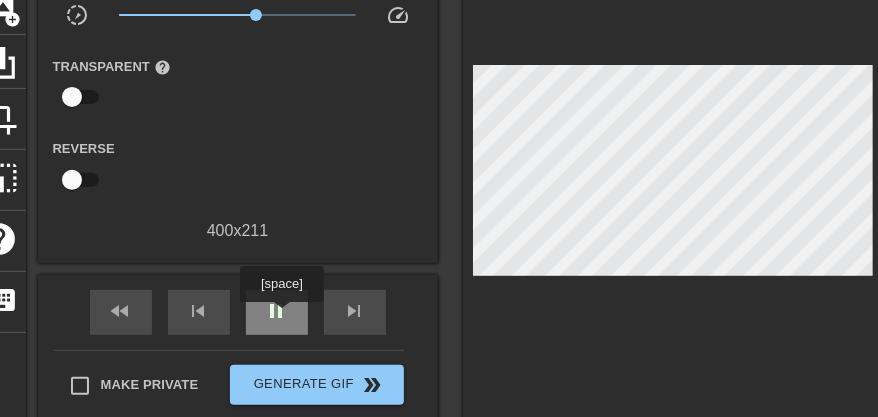 click on "pause" at bounding box center [277, 311] 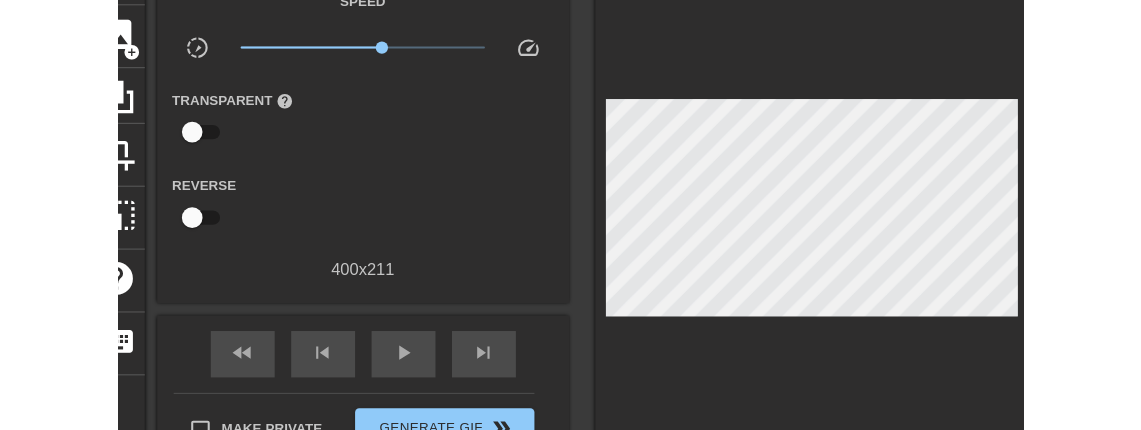 scroll, scrollTop: 133, scrollLeft: 0, axis: vertical 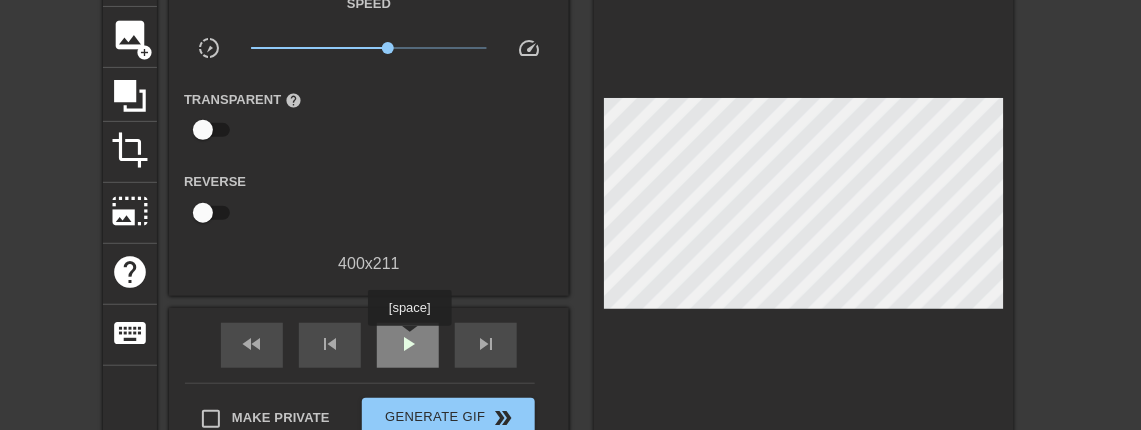 click on "play_arrow" at bounding box center (408, 344) 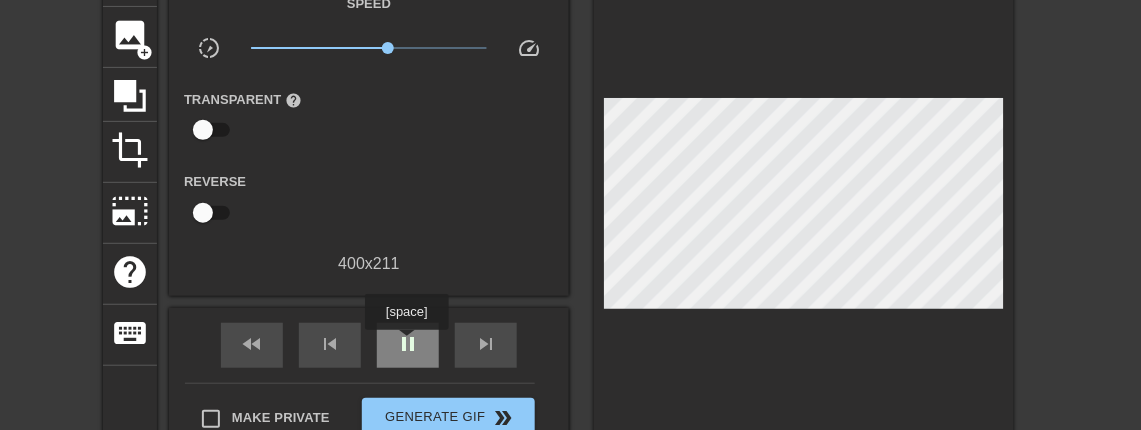 click on "pause" at bounding box center [408, 344] 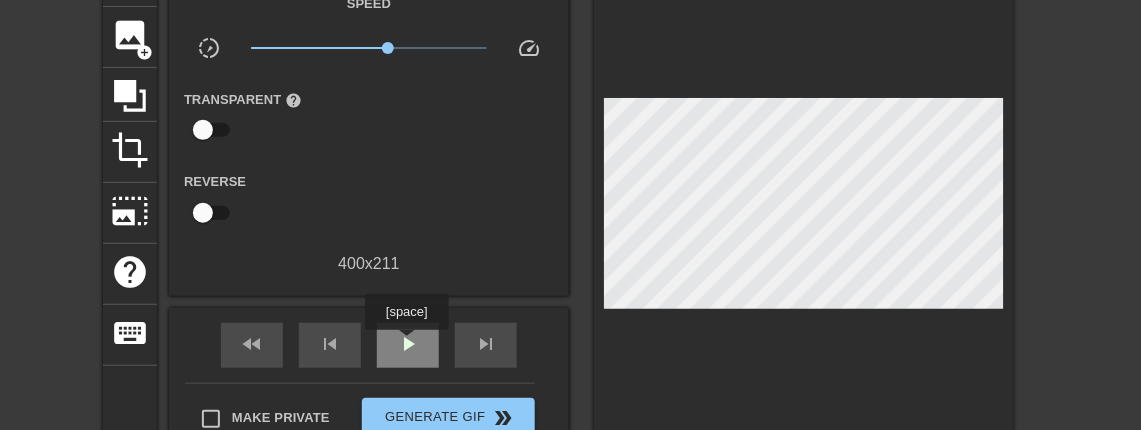 click on "play_arrow" at bounding box center [408, 344] 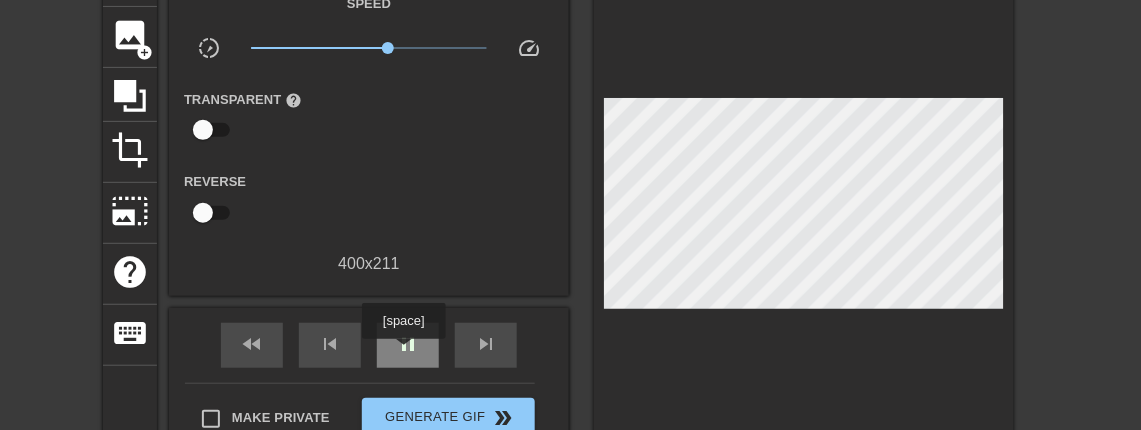 click on "pause" at bounding box center [408, 344] 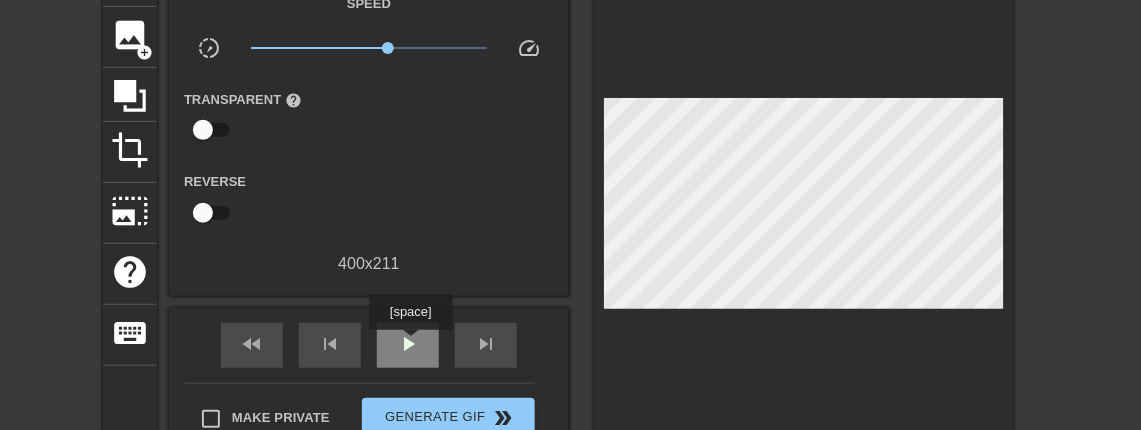 click on "play_arrow" at bounding box center (408, 344) 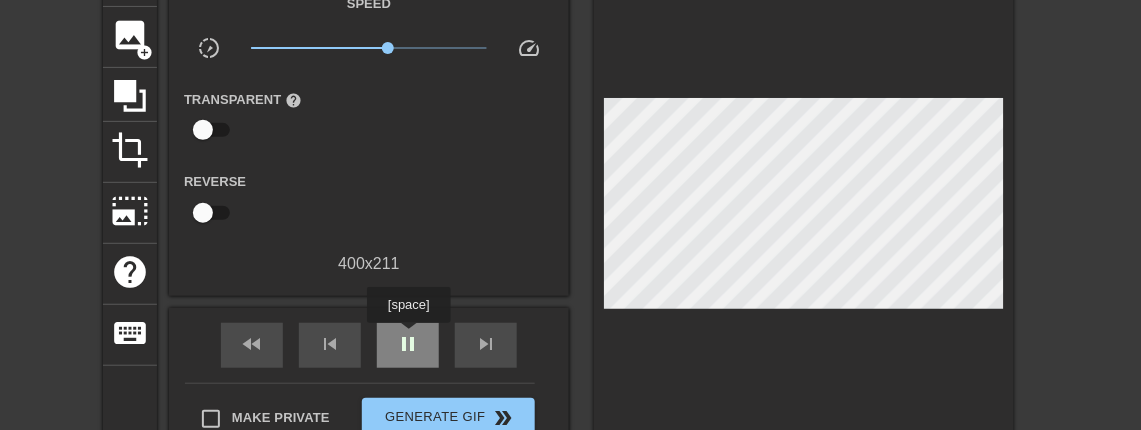 click on "pause" at bounding box center (408, 344) 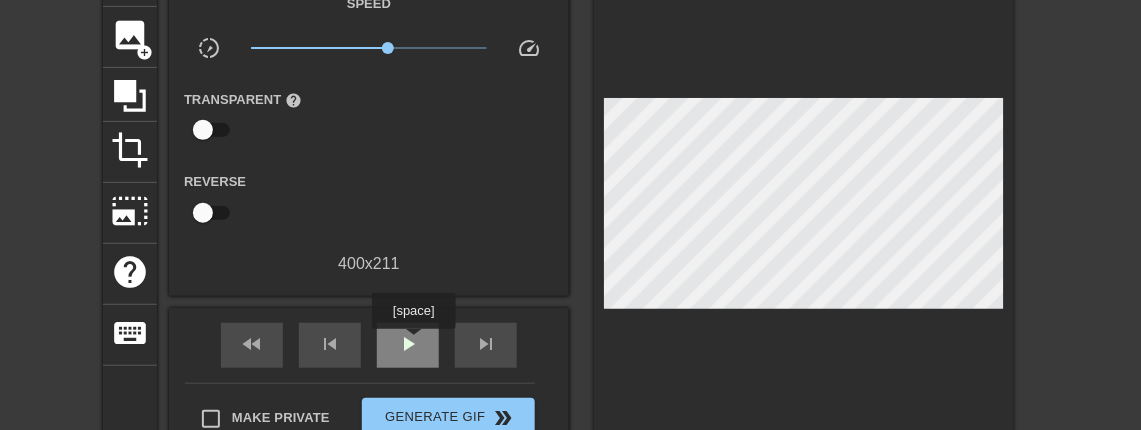 click on "play_arrow" at bounding box center (408, 344) 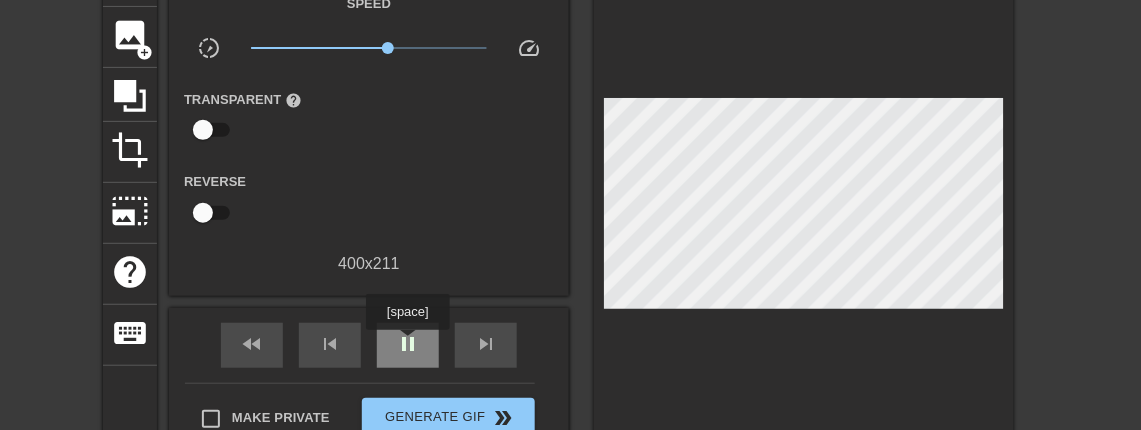 click on "pause" at bounding box center (408, 344) 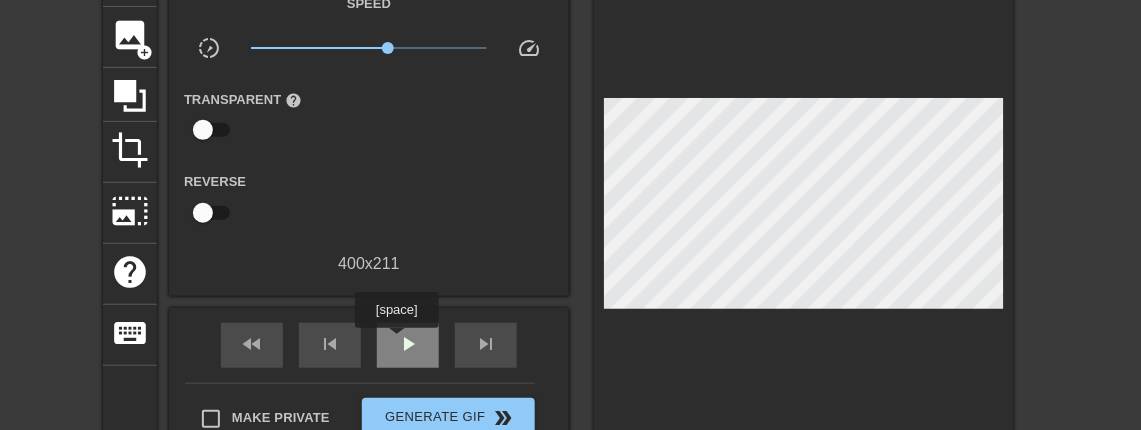 click on "play_arrow" at bounding box center (408, 344) 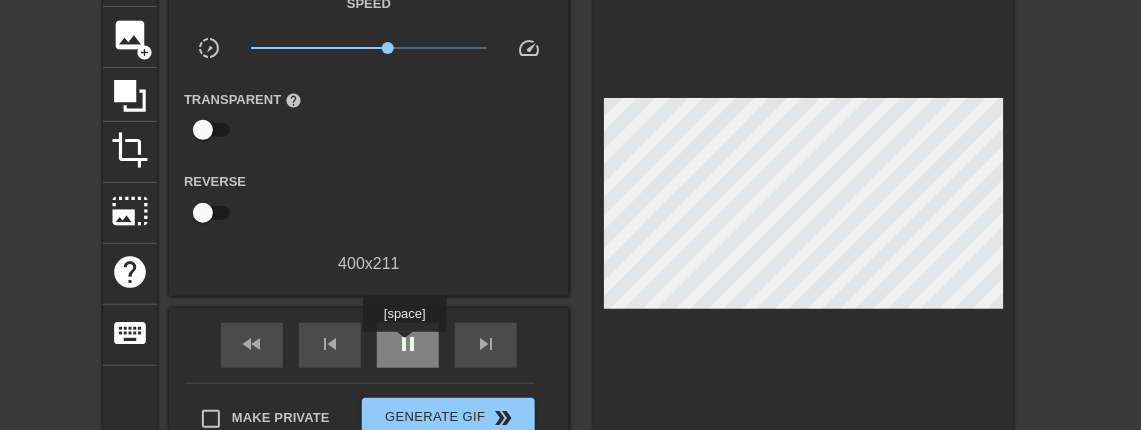 click on "pause" at bounding box center [408, 344] 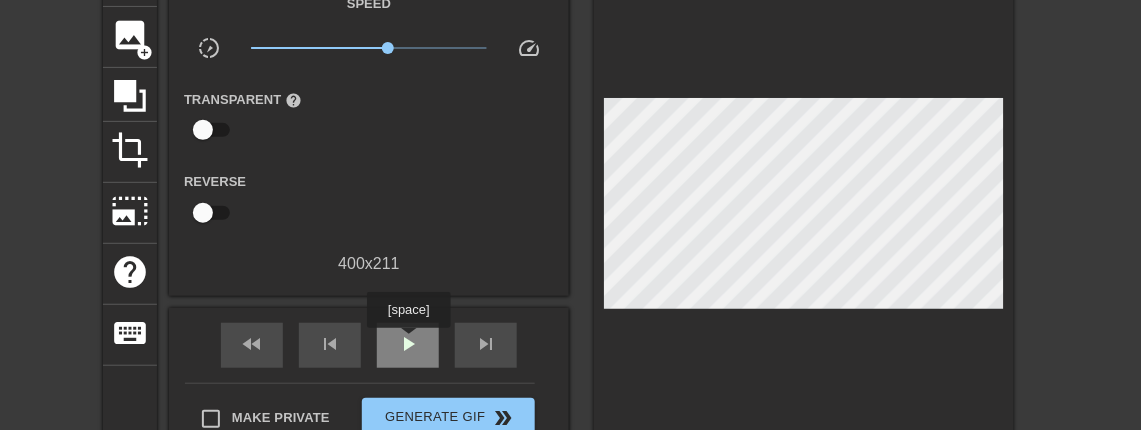click on "play_arrow" at bounding box center (408, 344) 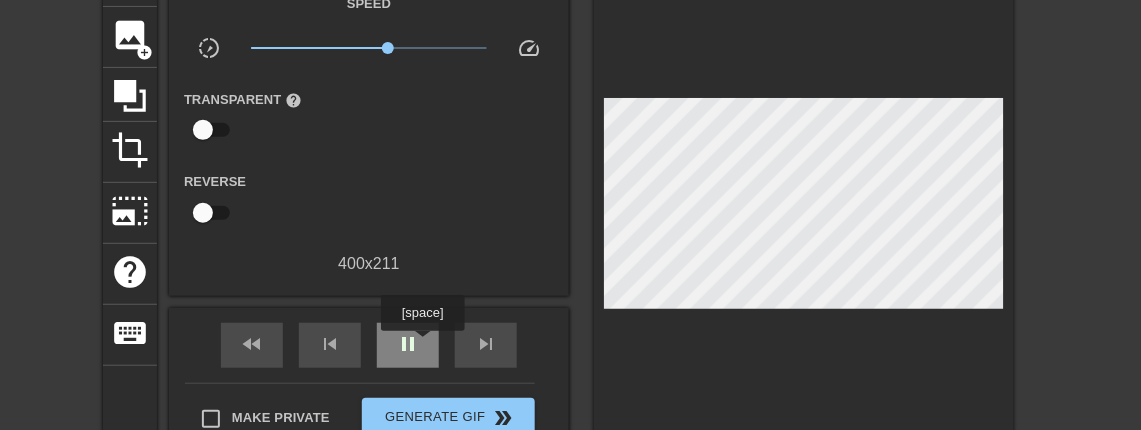 click on "pause" at bounding box center [408, 345] 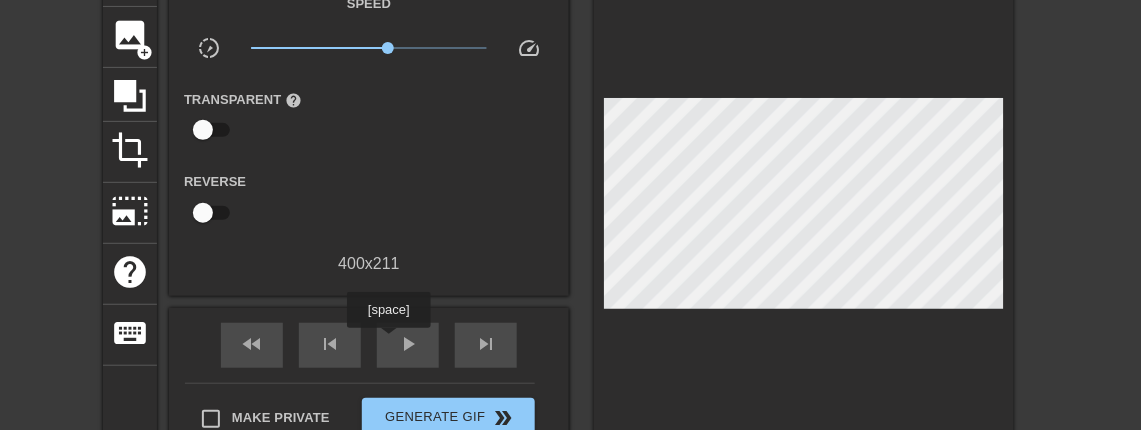 click on "play_arrow" at bounding box center [408, 344] 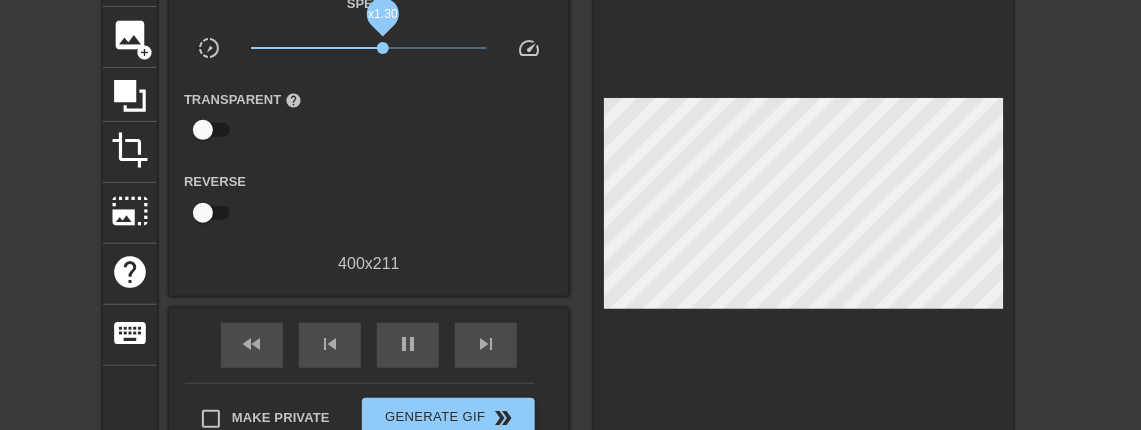 click on "x1.30" at bounding box center (383, 48) 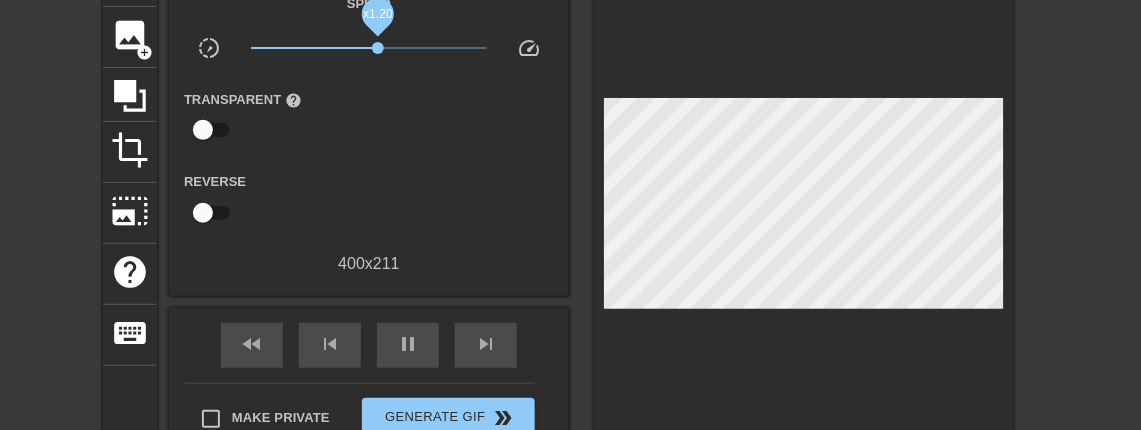 click on "x1.20" at bounding box center [378, 48] 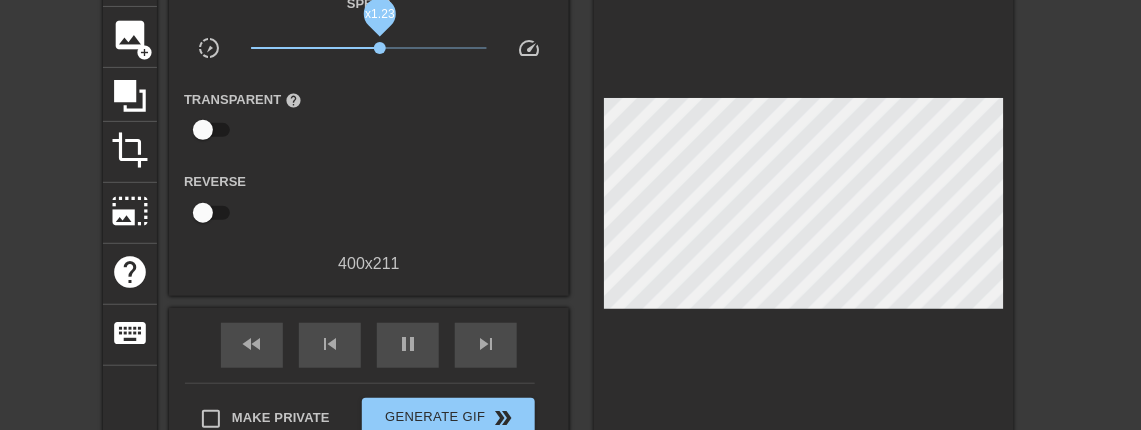 click on "x1.23" at bounding box center [380, 48] 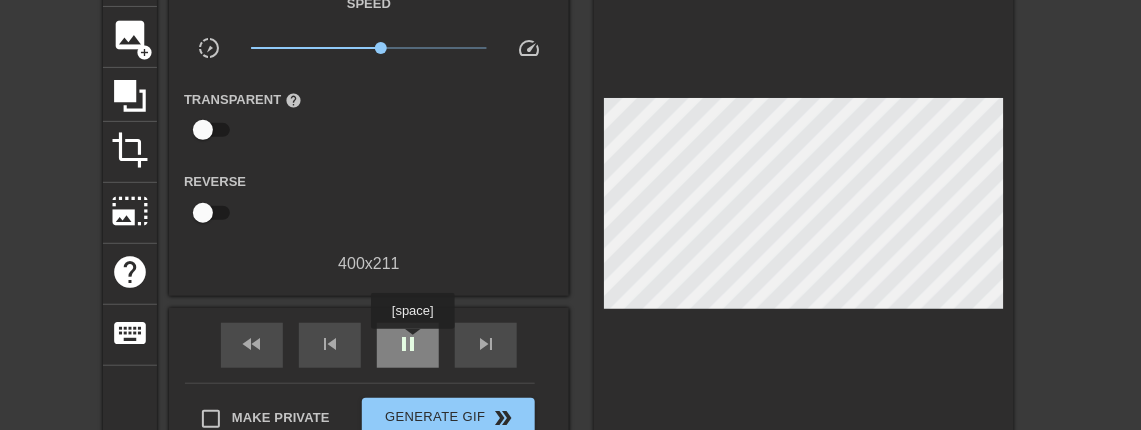 click on "pause" at bounding box center [408, 344] 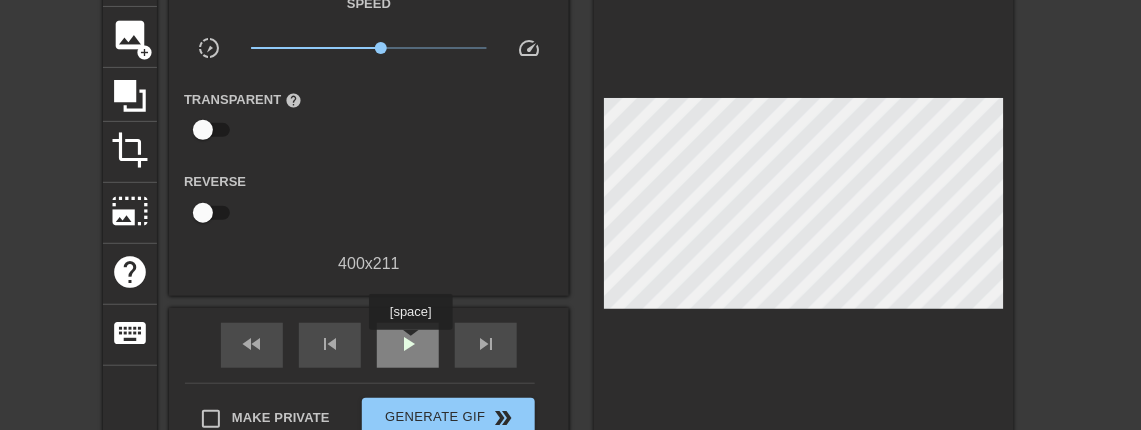 click on "play_arrow" at bounding box center (408, 344) 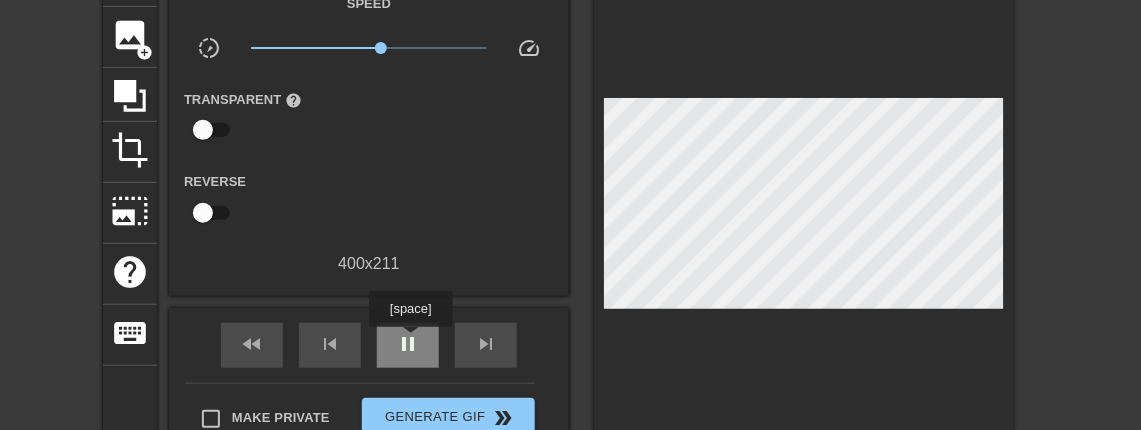 click on "pause" at bounding box center [408, 344] 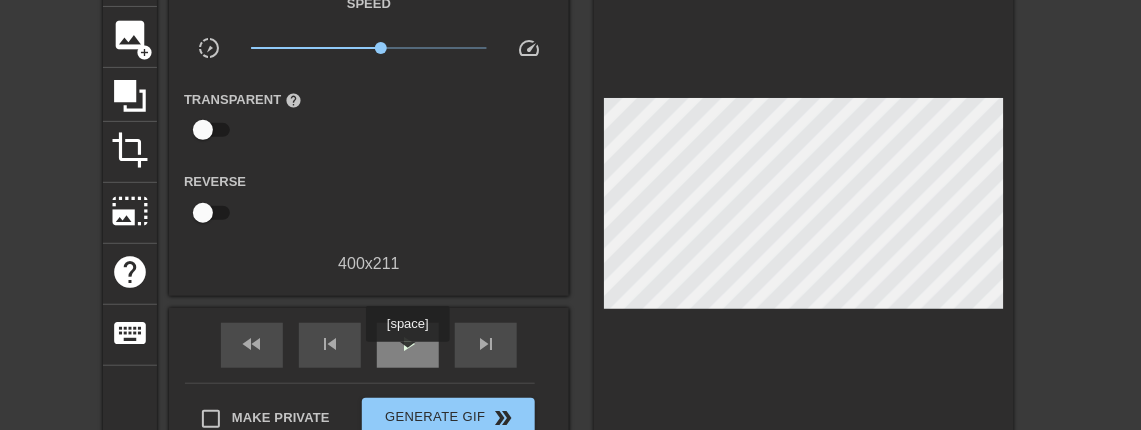 click on "play_arrow" at bounding box center (408, 345) 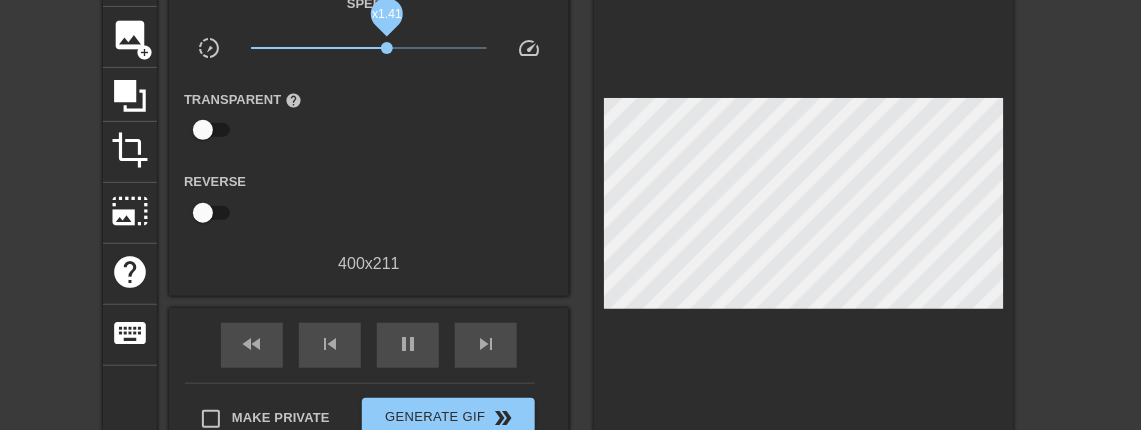 click on "x1.41" at bounding box center [387, 48] 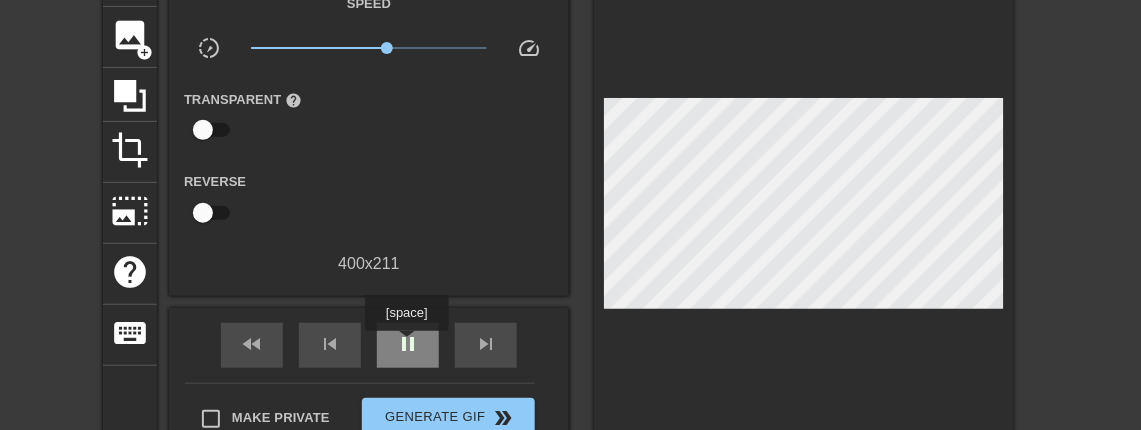 click on "pause" at bounding box center (408, 344) 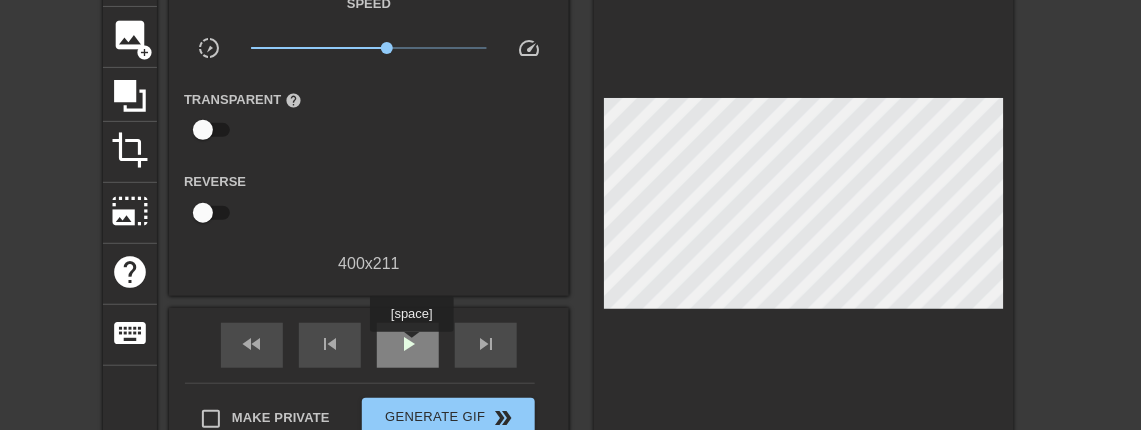 click on "play_arrow" at bounding box center (408, 344) 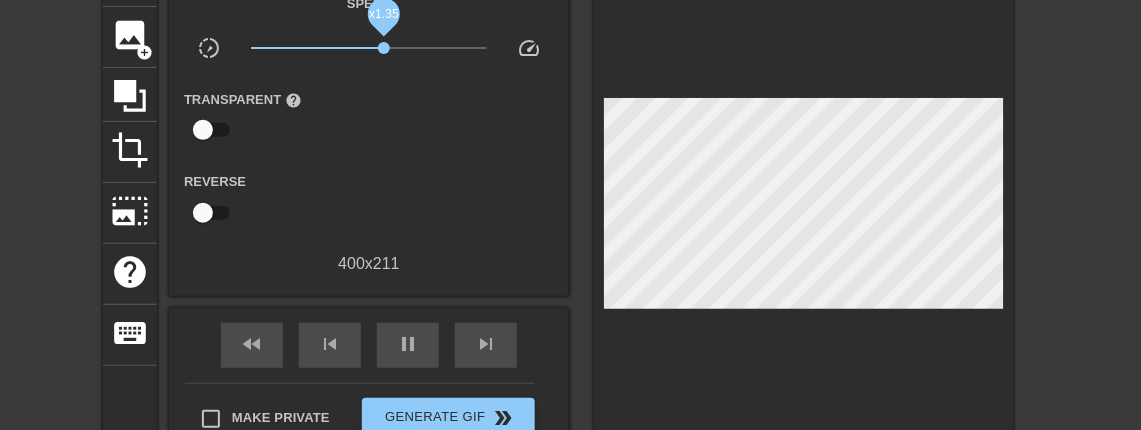 click on "x1.35" at bounding box center (384, 48) 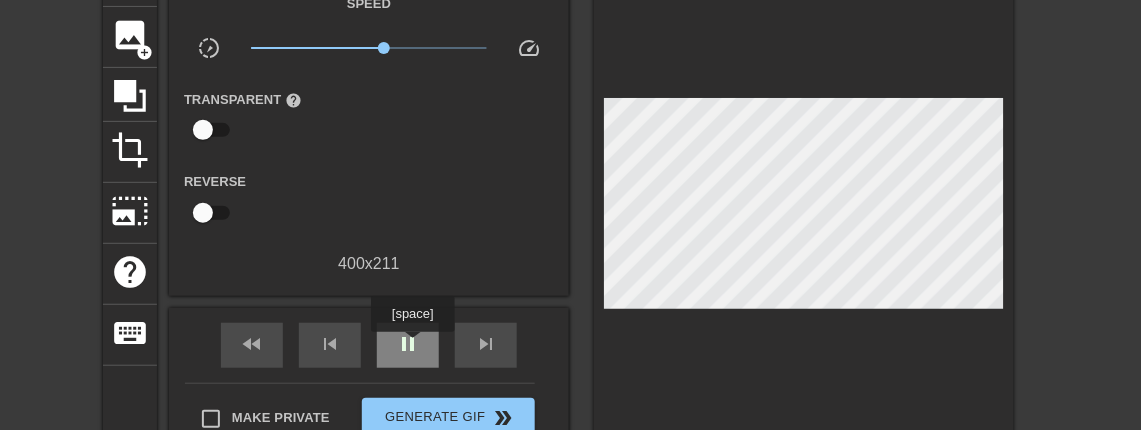 click on "pause" at bounding box center [408, 344] 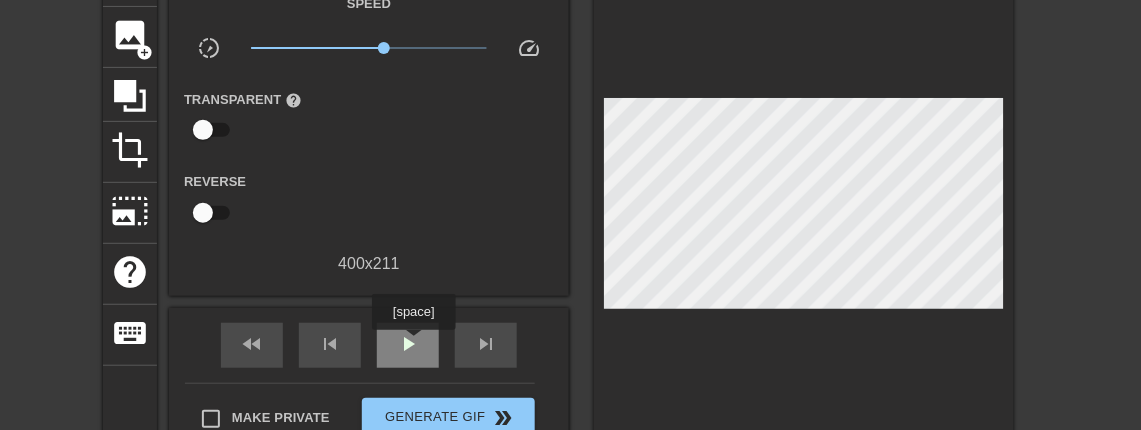 click on "play_arrow" at bounding box center [408, 344] 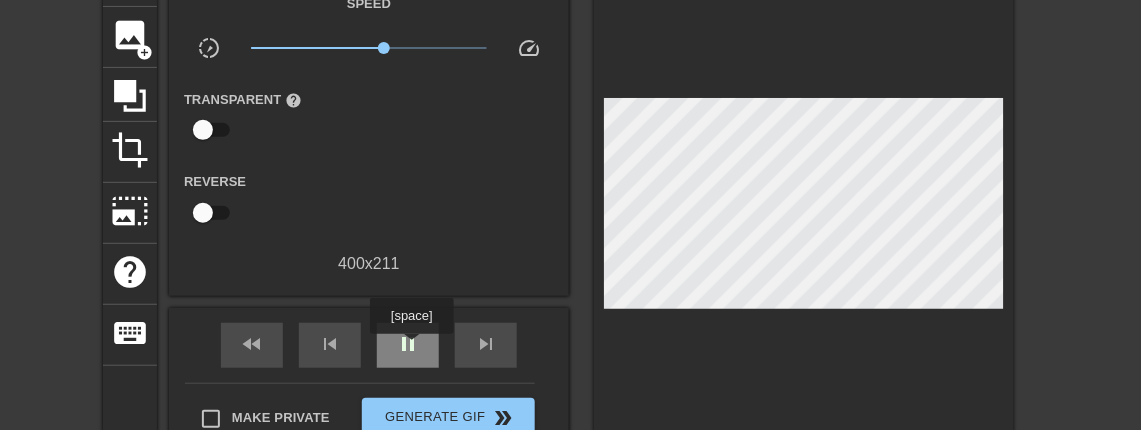 click on "pause" at bounding box center [408, 344] 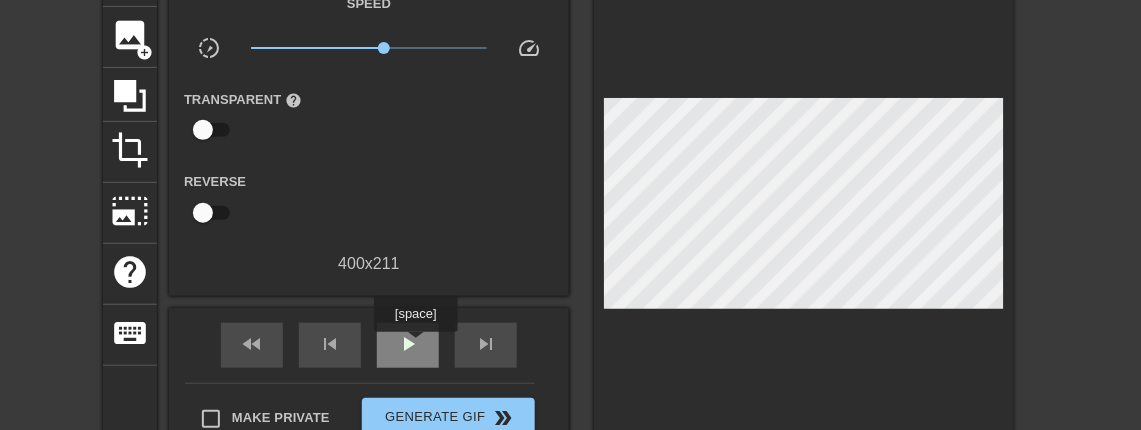 click on "play_arrow" at bounding box center [408, 344] 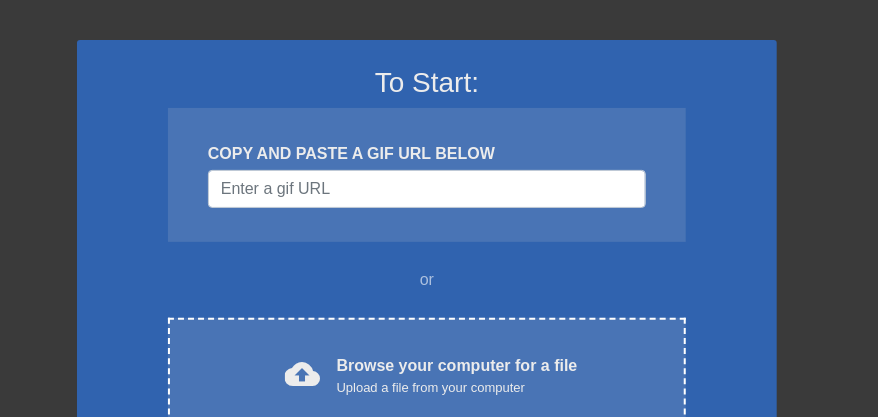 scroll, scrollTop: 133, scrollLeft: 0, axis: vertical 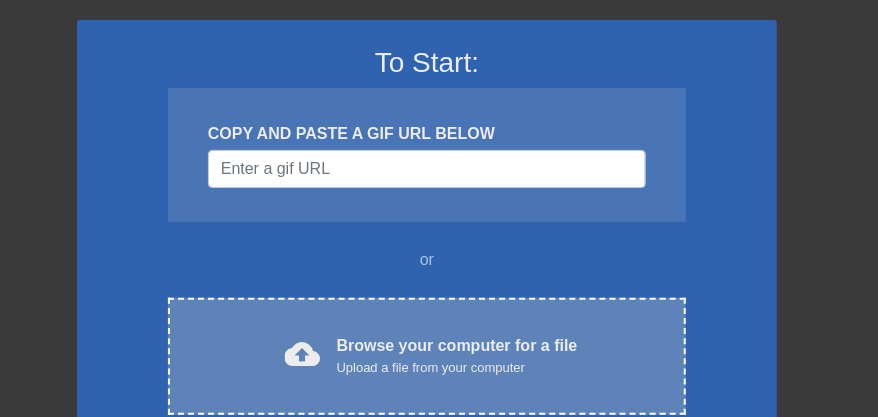 click on "cloud_upload Browse your computer for a file Upload a file from your computer Choose files" at bounding box center [427, 356] 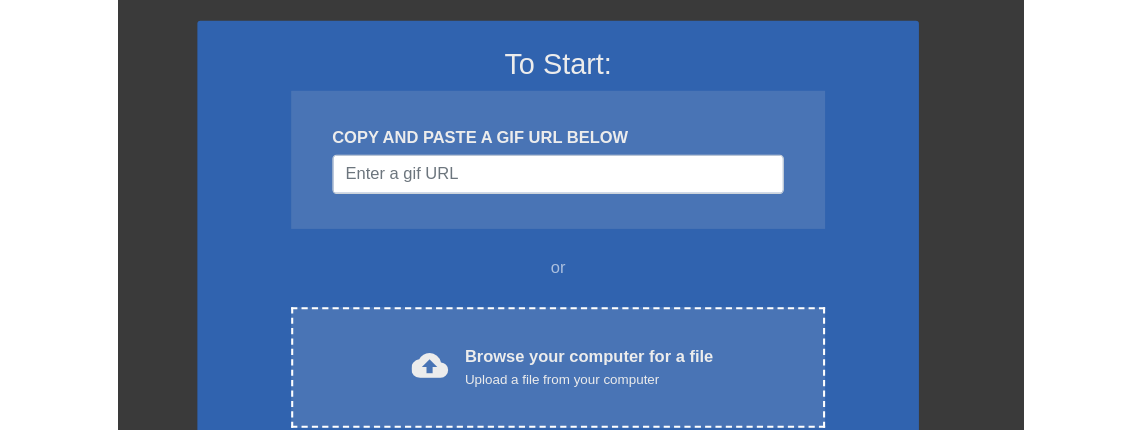 scroll, scrollTop: 0, scrollLeft: 0, axis: both 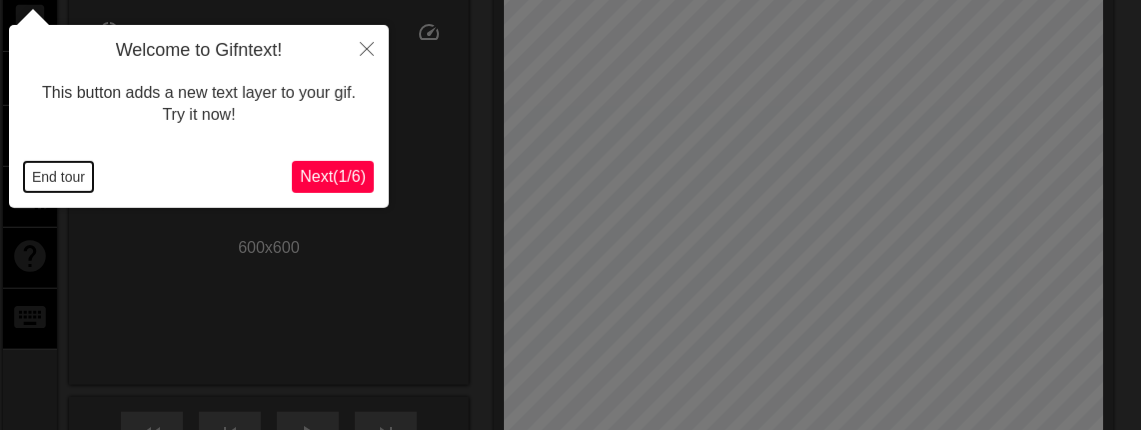 click on "End tour" at bounding box center [58, 177] 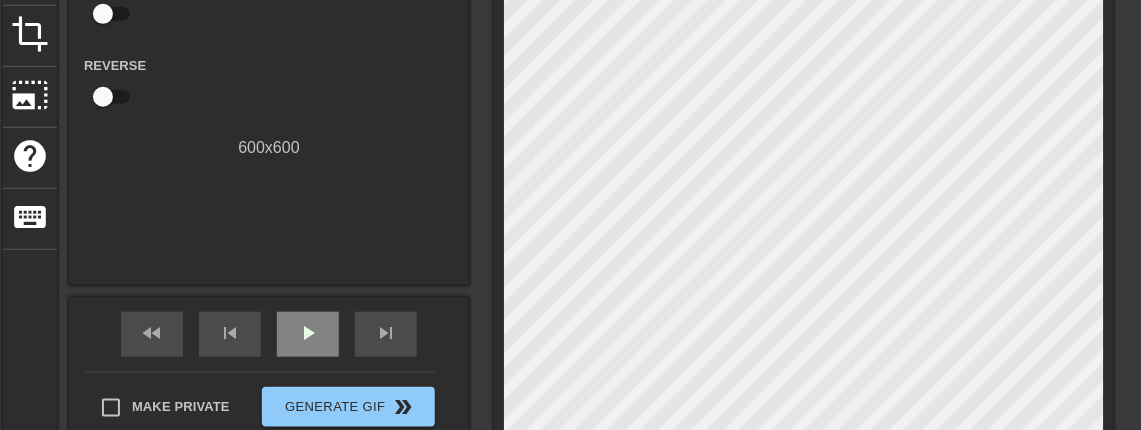 click on "play_arrow" at bounding box center (308, 334) 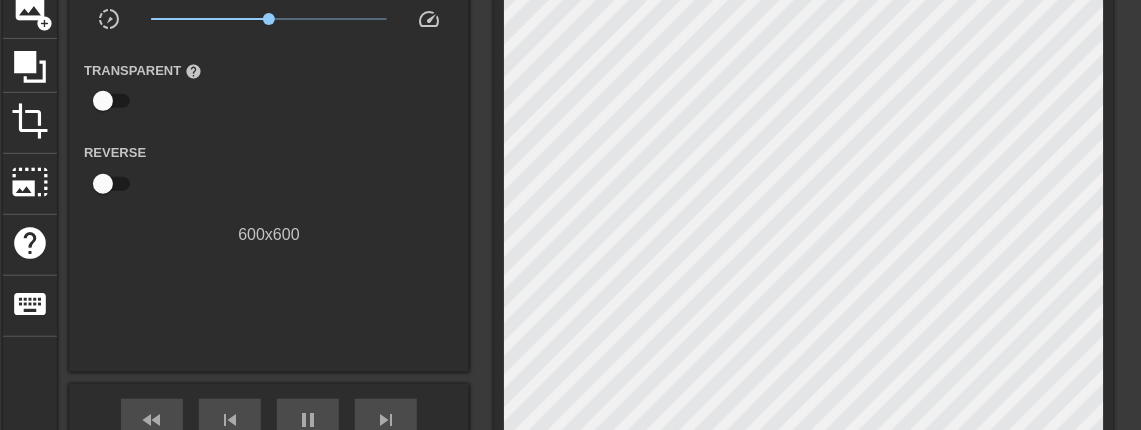 scroll, scrollTop: 149, scrollLeft: 0, axis: vertical 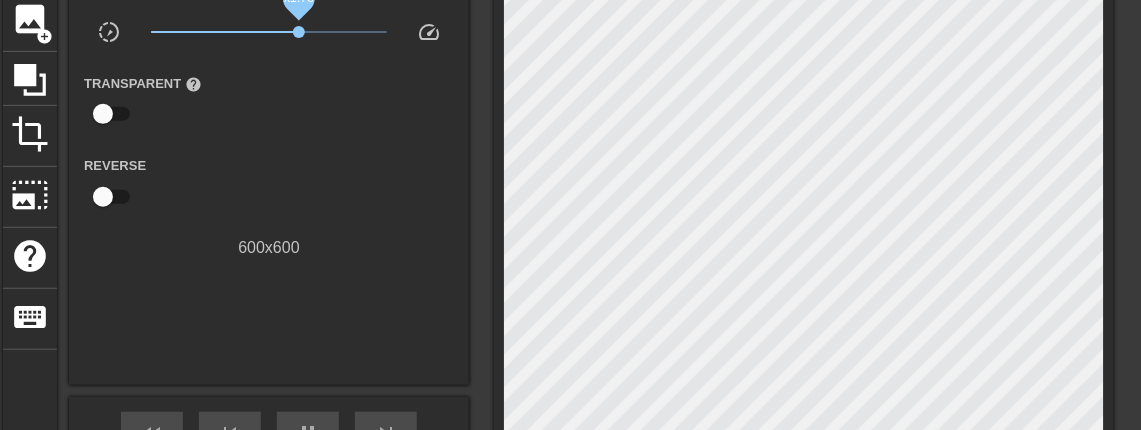 click on "x1.78" at bounding box center [269, 32] 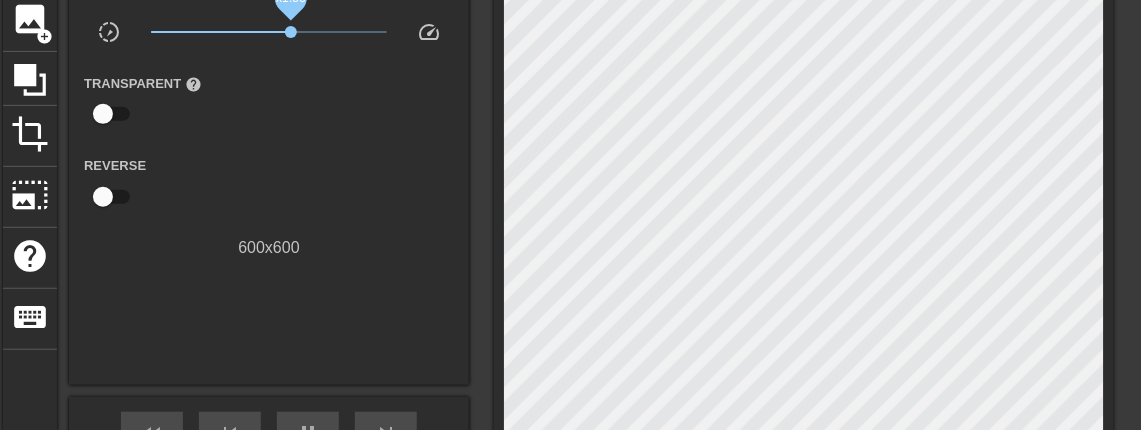 click on "x1.55" at bounding box center [291, 32] 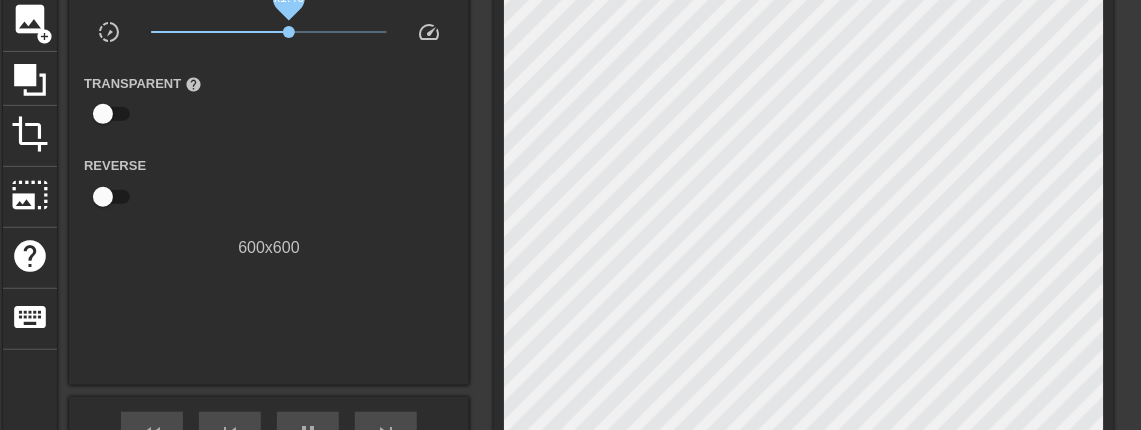 click on "x1.46" at bounding box center (289, 32) 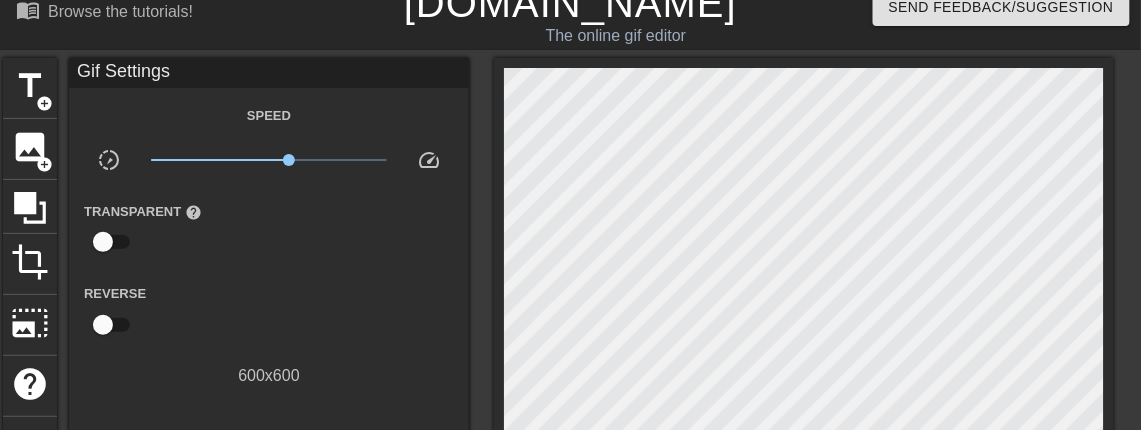 scroll, scrollTop: 15, scrollLeft: 0, axis: vertical 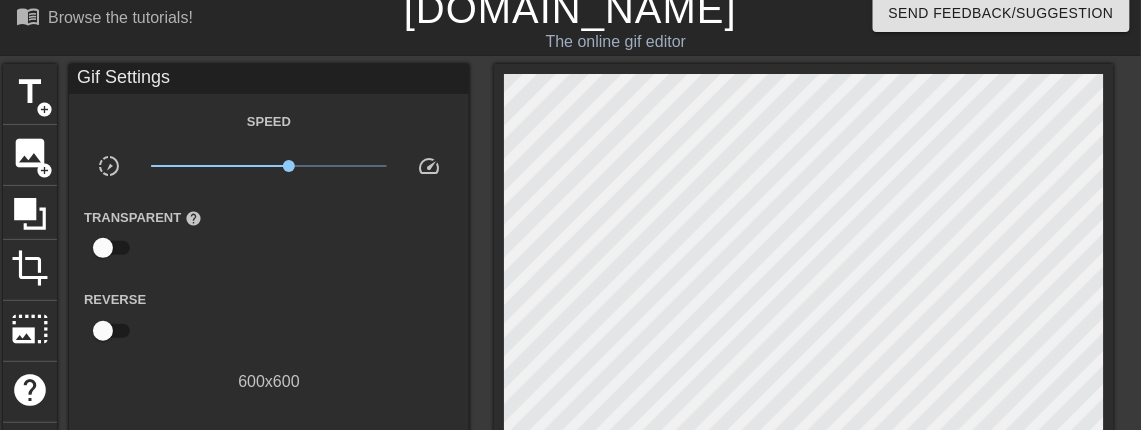 click on "[DOMAIN_NAME]" at bounding box center (570, 9) 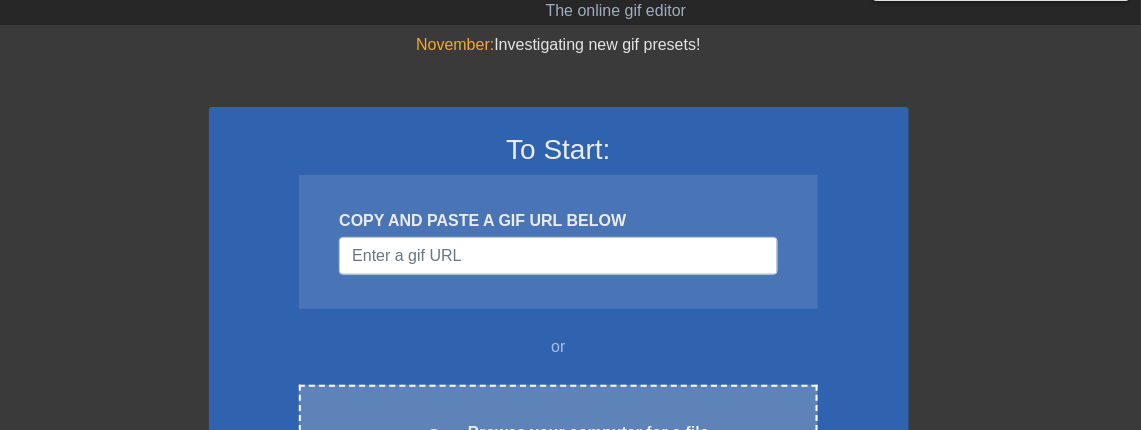 scroll, scrollTop: 166, scrollLeft: 0, axis: vertical 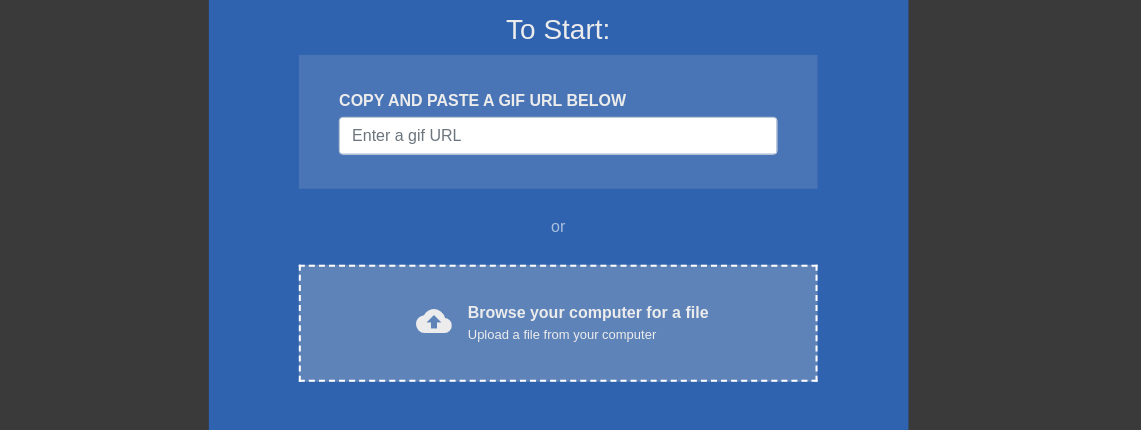 click on "Upload a file from your computer" at bounding box center (588, 335) 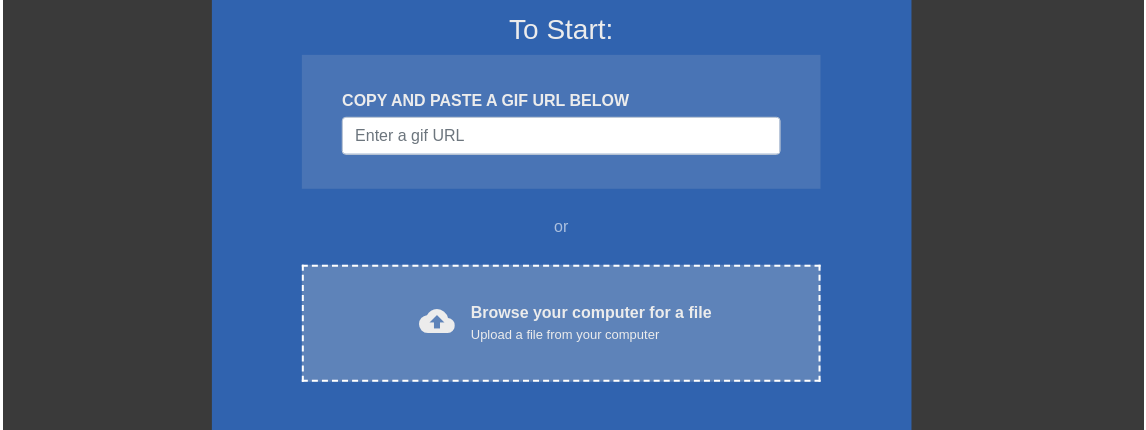 scroll, scrollTop: 0, scrollLeft: 0, axis: both 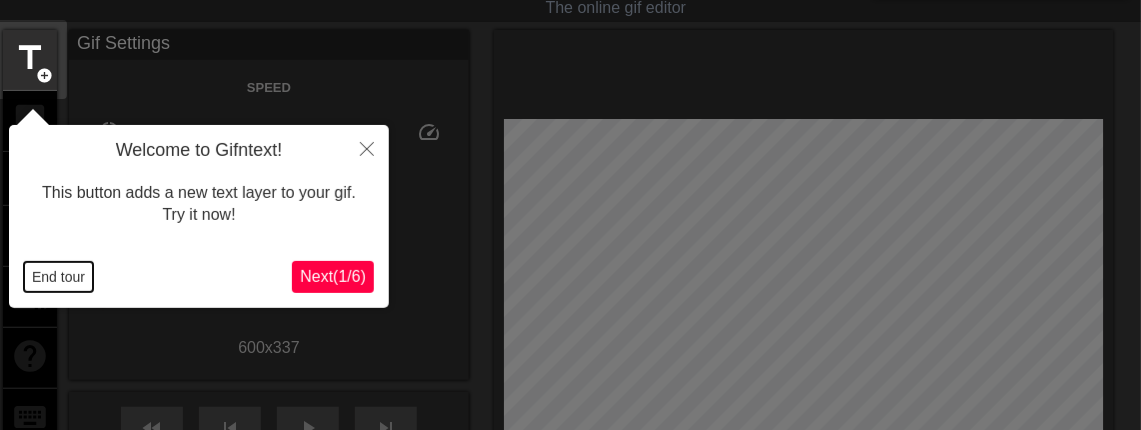 drag, startPoint x: 69, startPoint y: 287, endPoint x: 118, endPoint y: 263, distance: 54.56189 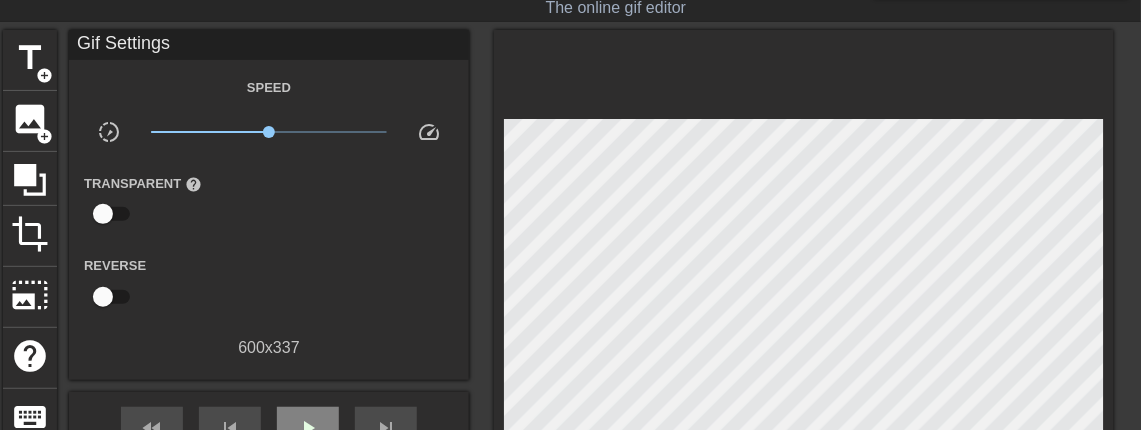 click on "play_arrow" at bounding box center (308, 429) 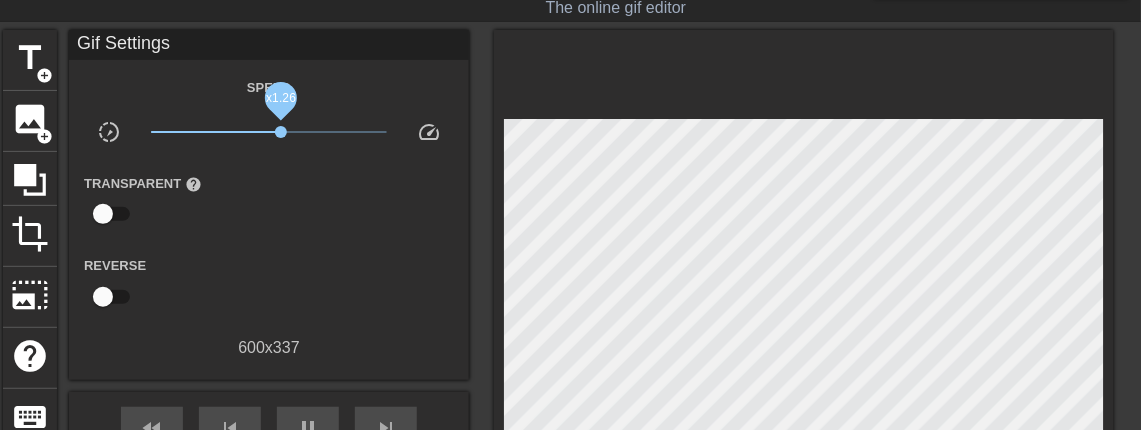 click on "x1.26" at bounding box center (281, 132) 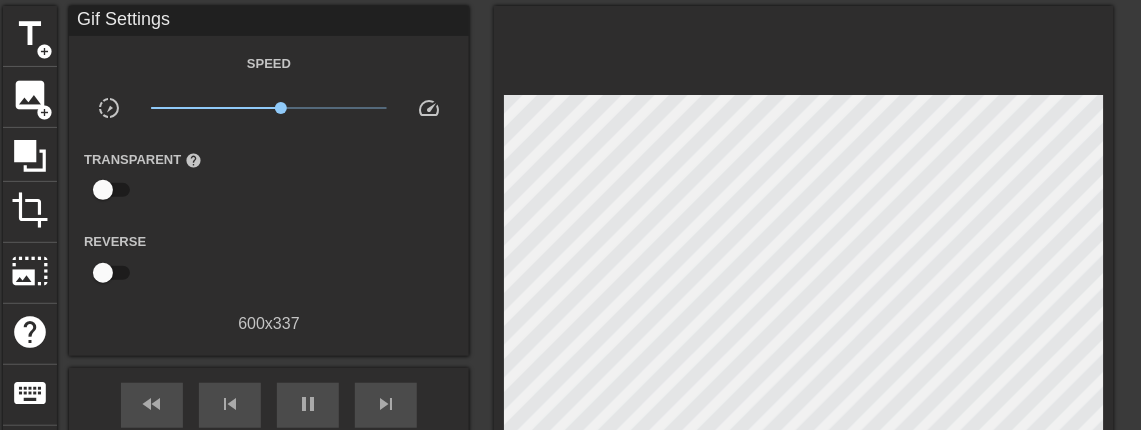 scroll, scrollTop: 115, scrollLeft: 0, axis: vertical 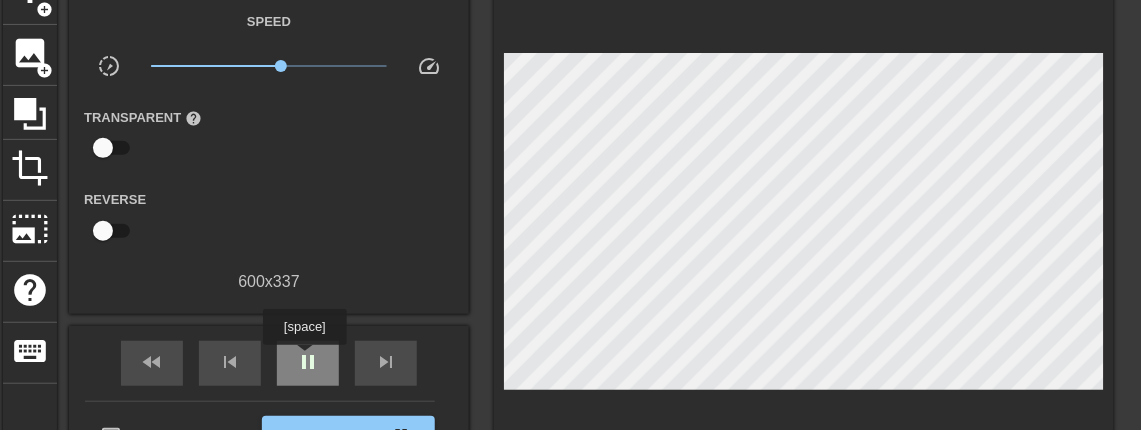 click on "pause" at bounding box center (308, 362) 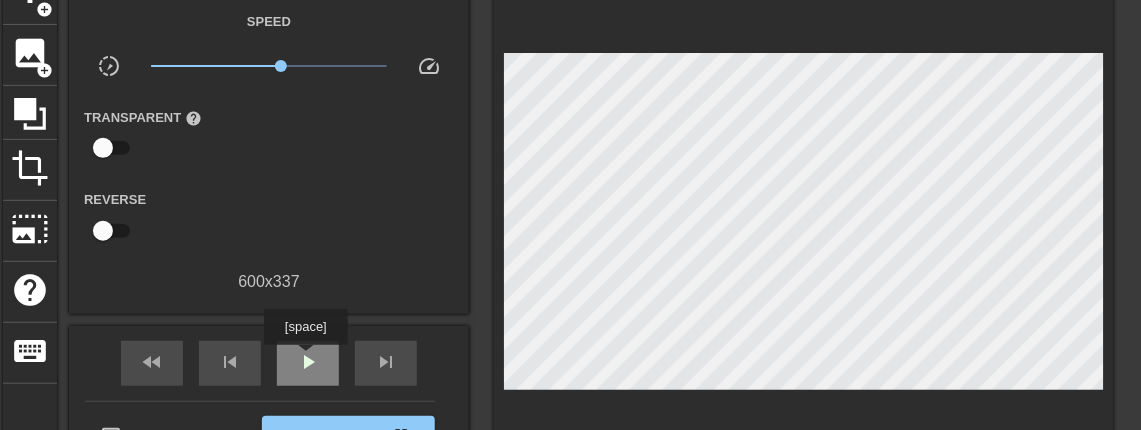 click on "play_arrow" at bounding box center (308, 362) 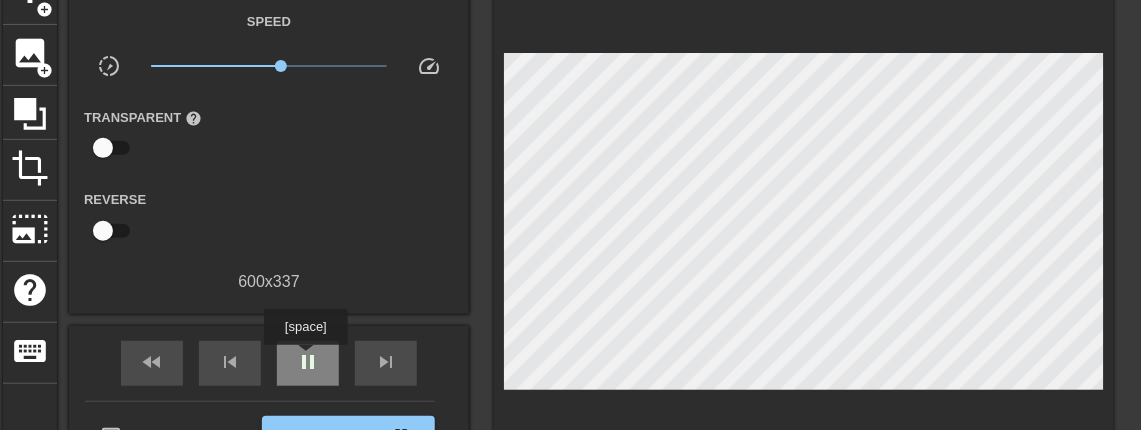 click on "pause" at bounding box center (308, 362) 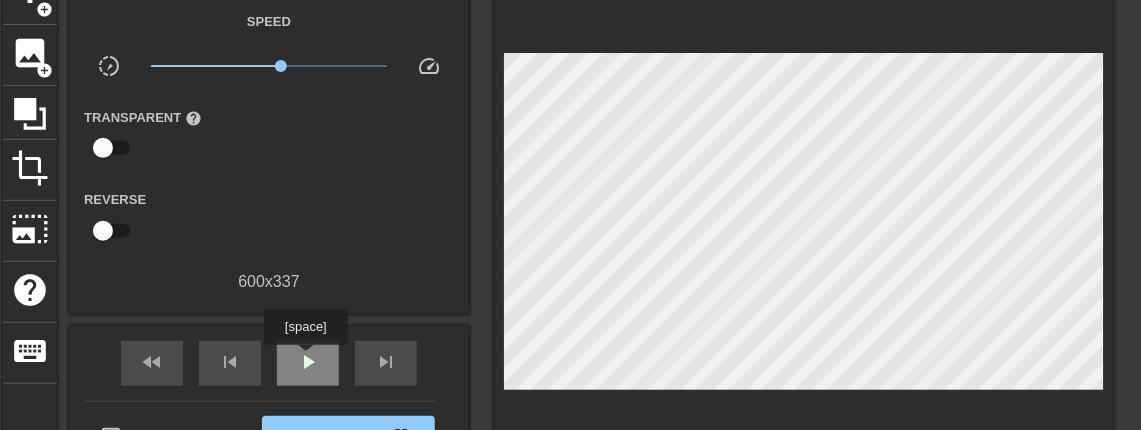 click on "play_arrow" at bounding box center (308, 362) 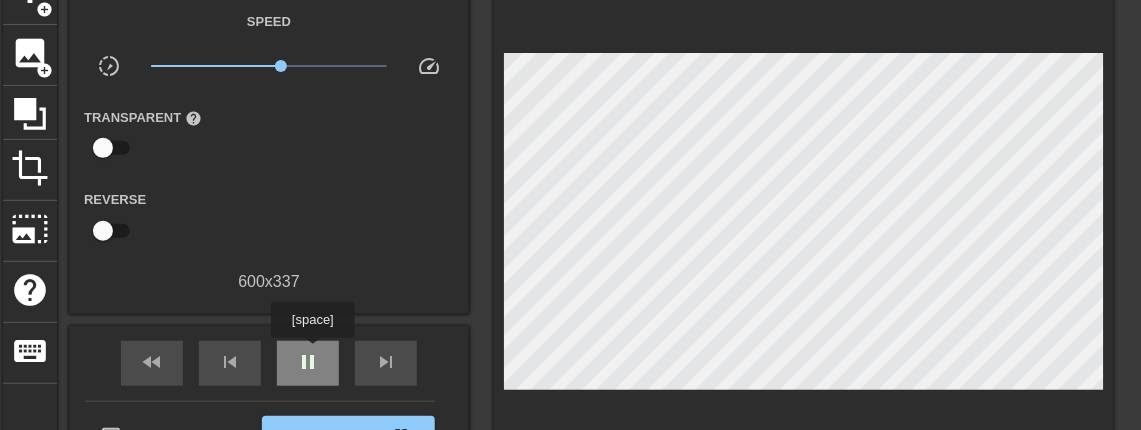 click on "pause" at bounding box center (308, 362) 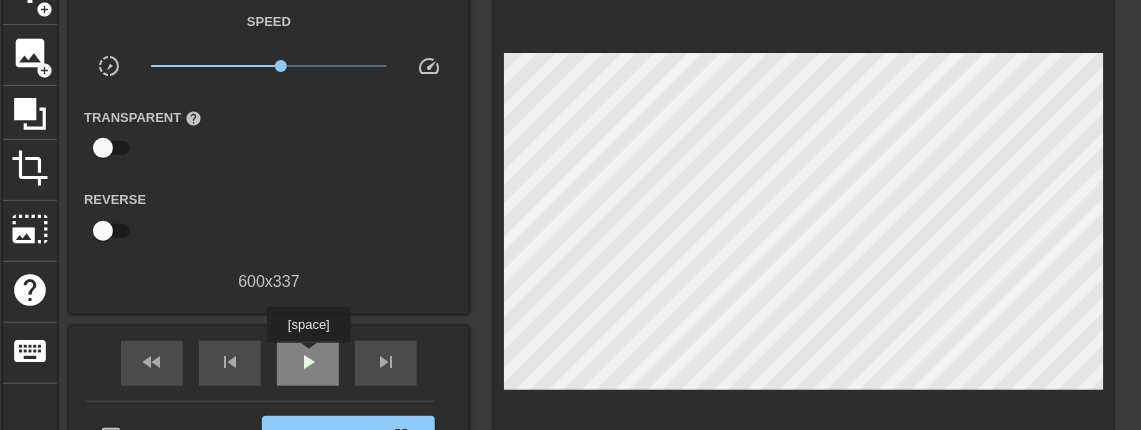 click on "play_arrow" at bounding box center (308, 362) 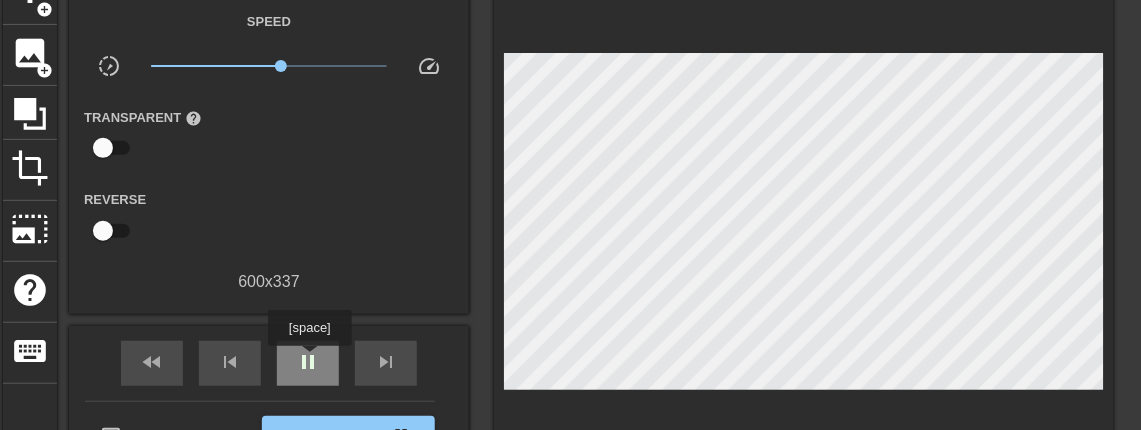 click on "pause" at bounding box center (308, 362) 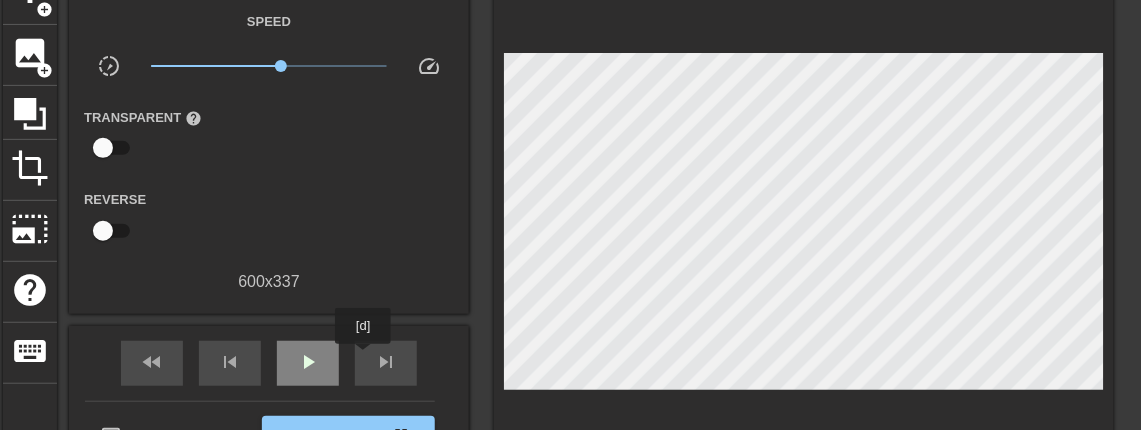 click on "play_arrow" at bounding box center [308, 362] 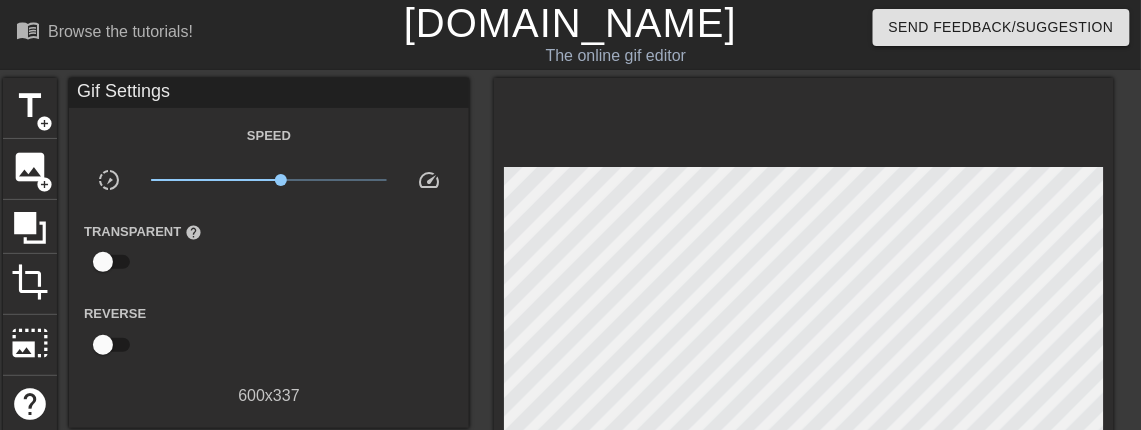 scroll, scrollTop: 0, scrollLeft: 0, axis: both 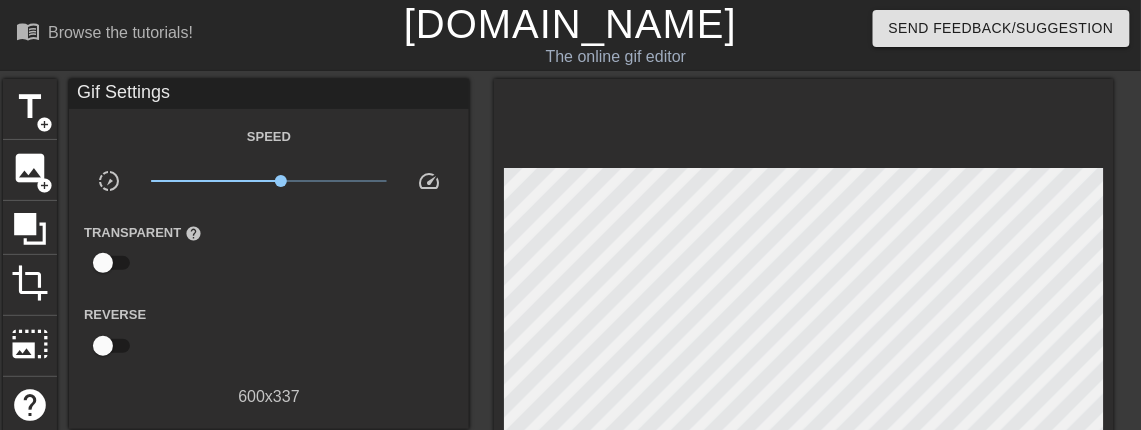 click on "[DOMAIN_NAME]" at bounding box center [570, 24] 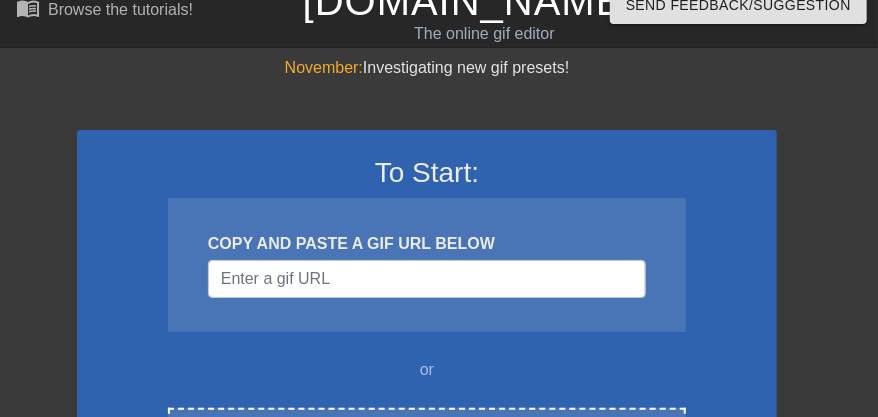 scroll, scrollTop: 66, scrollLeft: 0, axis: vertical 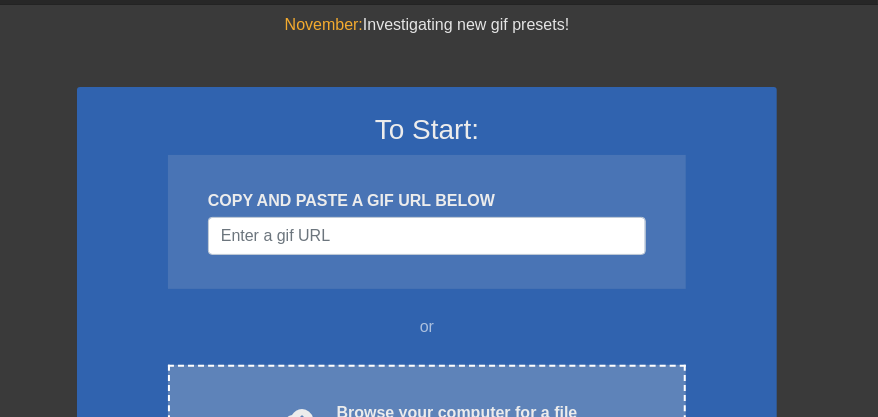 click on "cloud_upload Browse your computer for a file Upload a file from your computer Choose files" at bounding box center [427, 423] 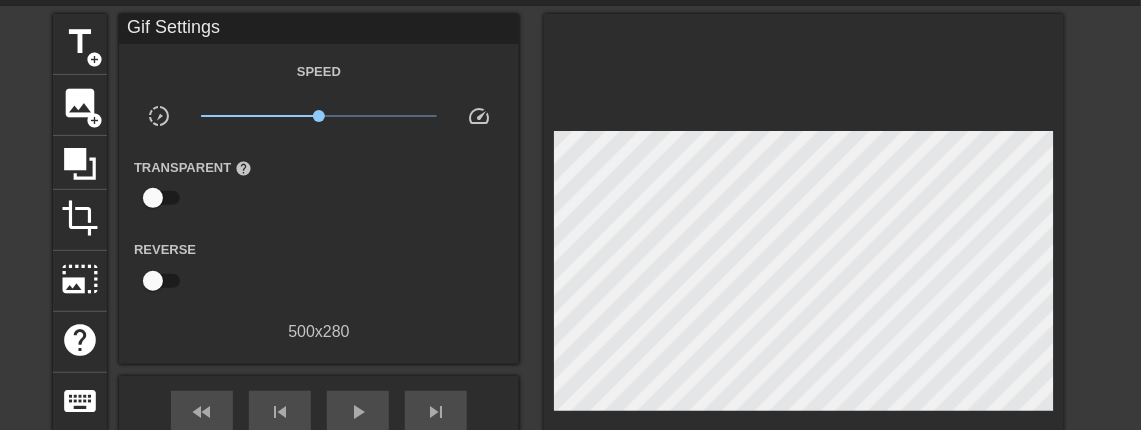 scroll, scrollTop: 66, scrollLeft: 0, axis: vertical 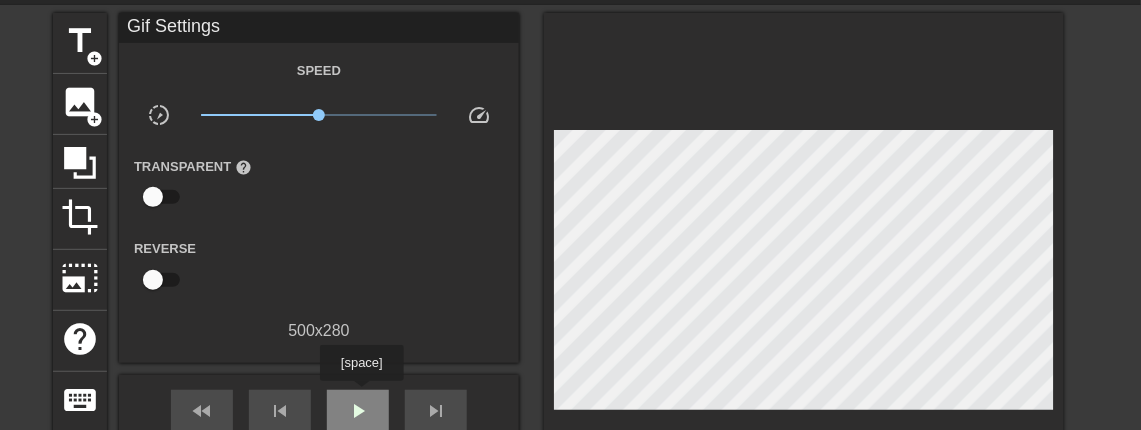 click on "play_arrow" at bounding box center (358, 411) 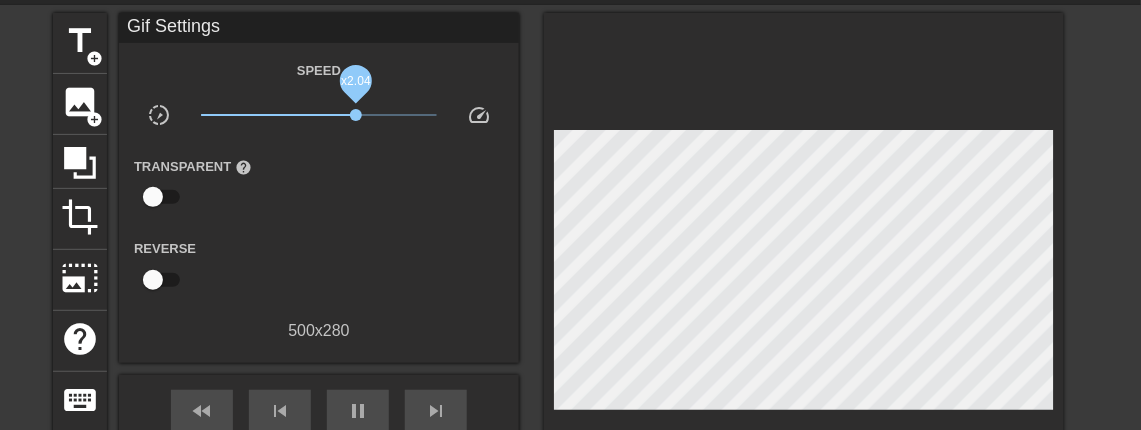 drag, startPoint x: 334, startPoint y: 115, endPoint x: 356, endPoint y: 115, distance: 22 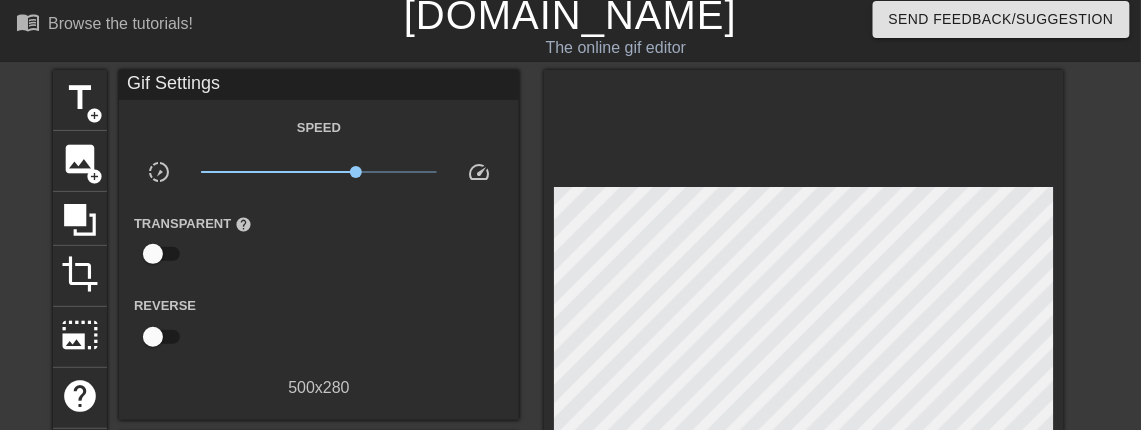 scroll, scrollTop: 0, scrollLeft: 0, axis: both 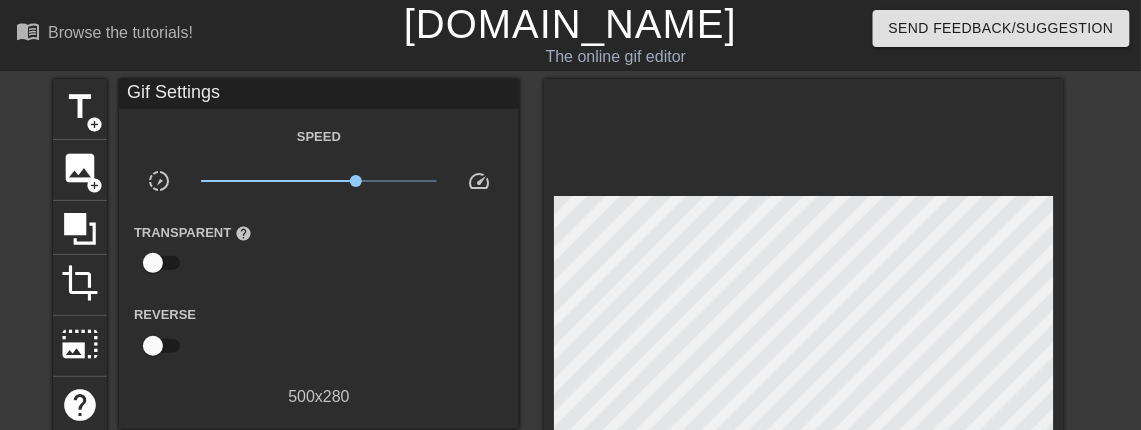 click on "[DOMAIN_NAME]" at bounding box center [570, 24] 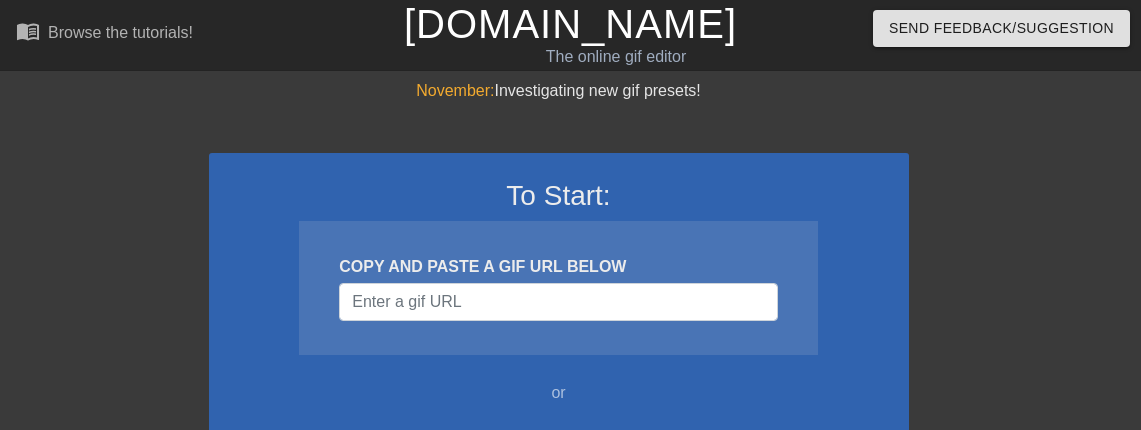 scroll, scrollTop: 0, scrollLeft: 0, axis: both 